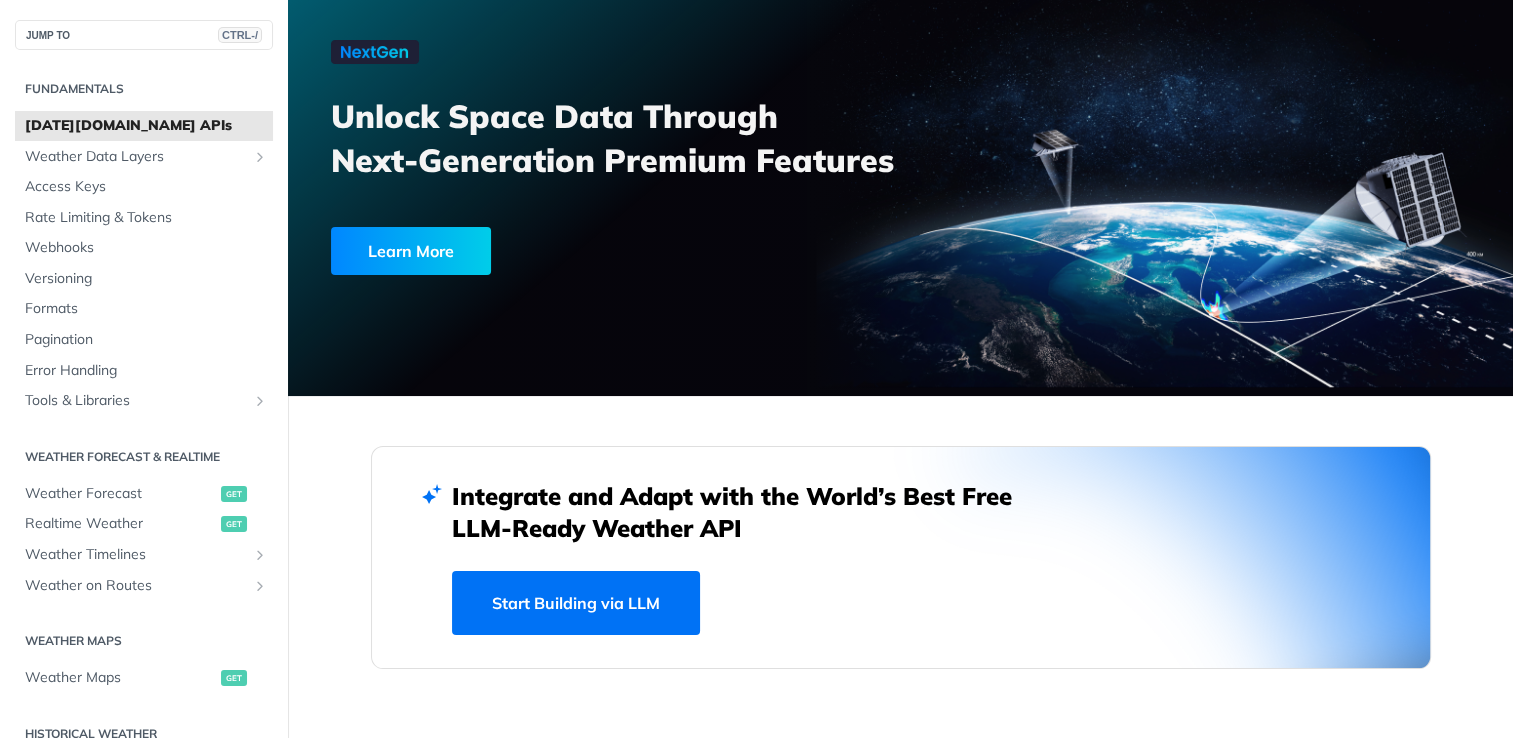 scroll, scrollTop: 300, scrollLeft: 0, axis: vertical 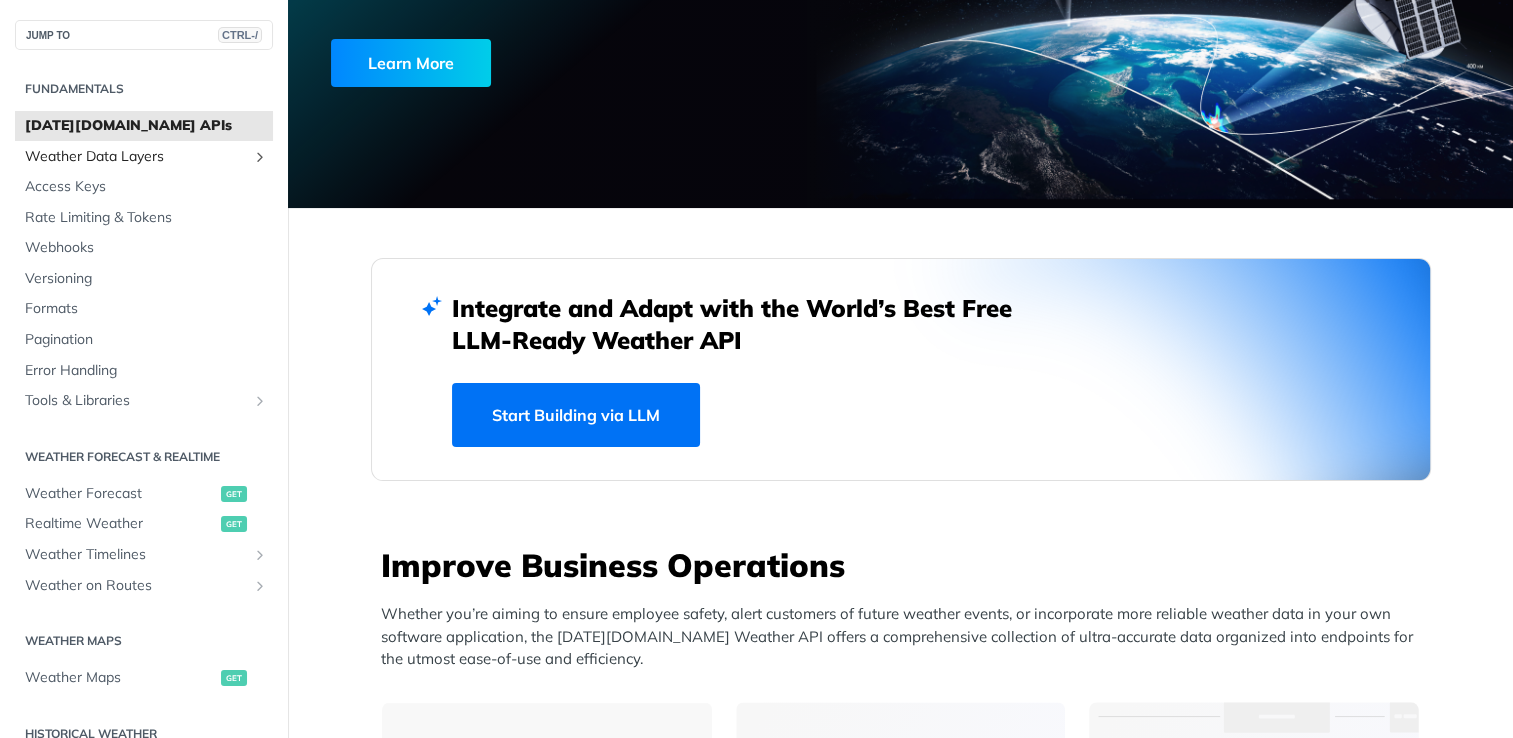 click on "Weather Data Layers" at bounding box center [136, 157] 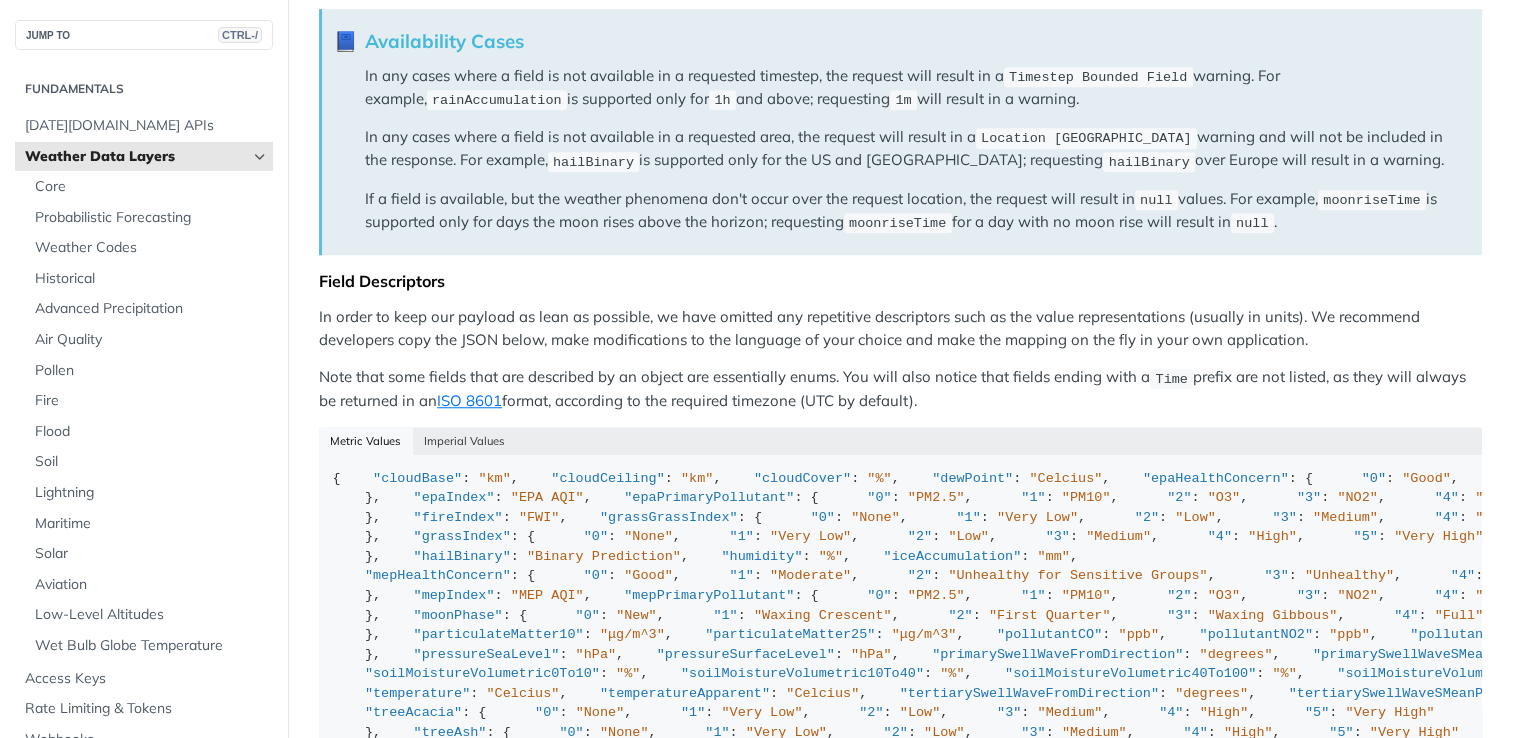 scroll, scrollTop: 1700, scrollLeft: 0, axis: vertical 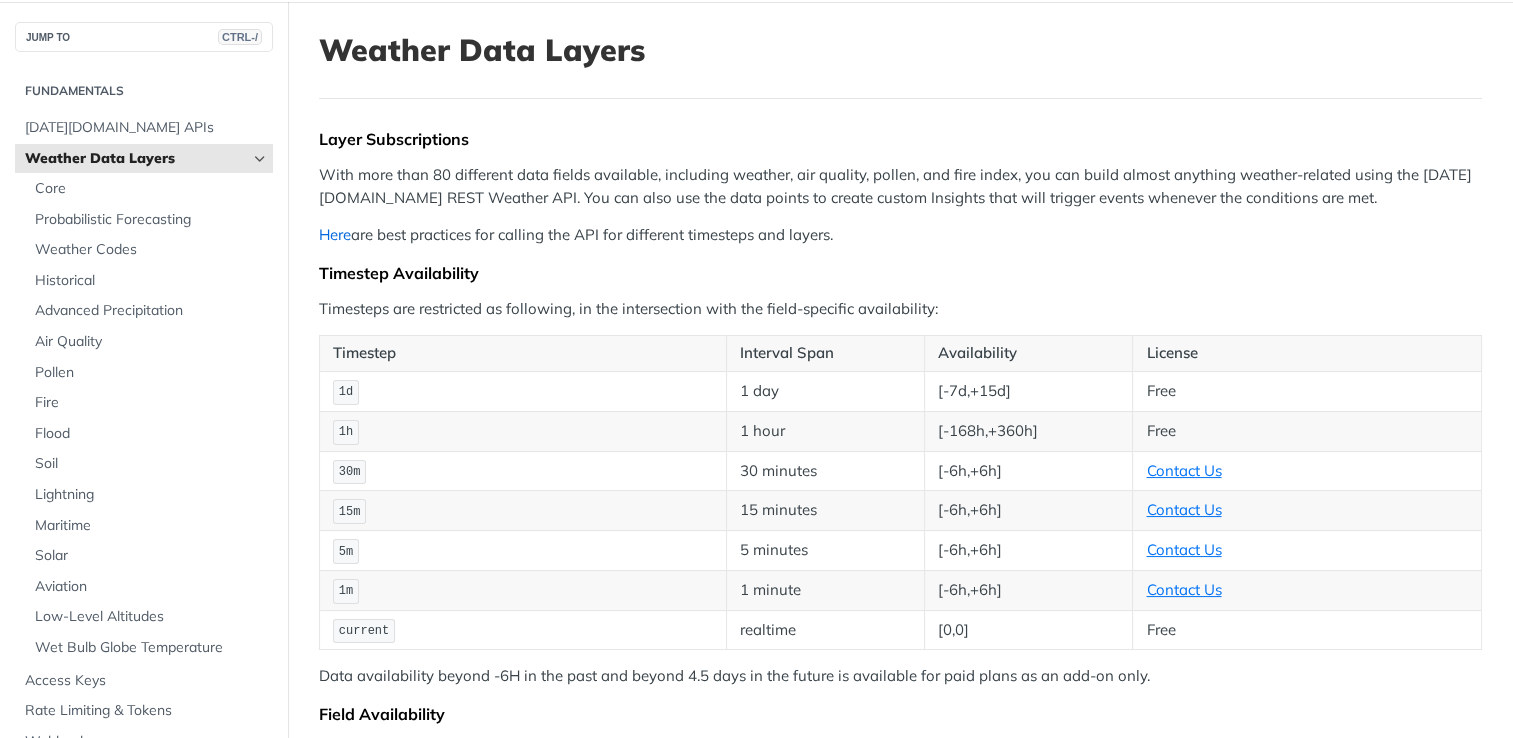 click on "Here" at bounding box center (335, 234) 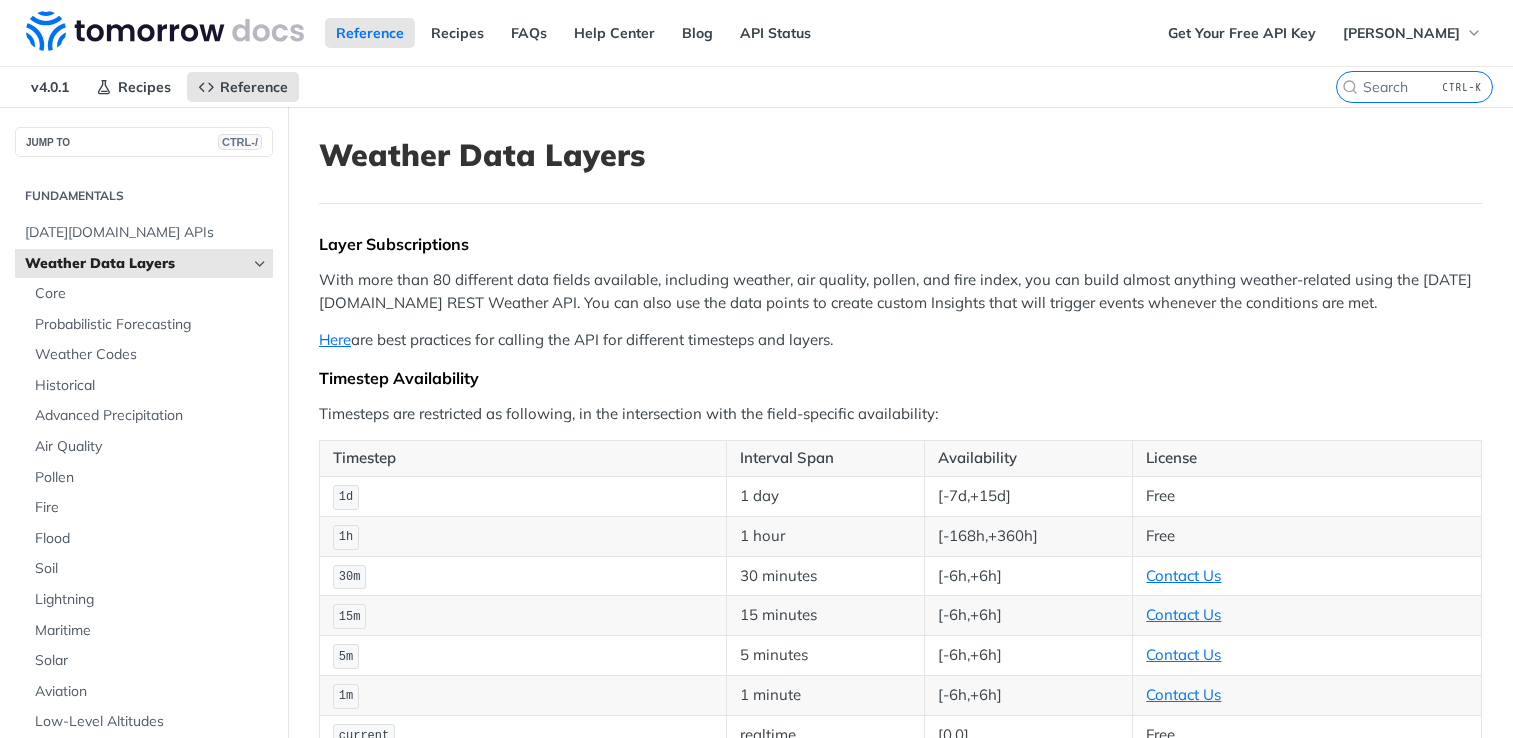 scroll, scrollTop: 0, scrollLeft: 0, axis: both 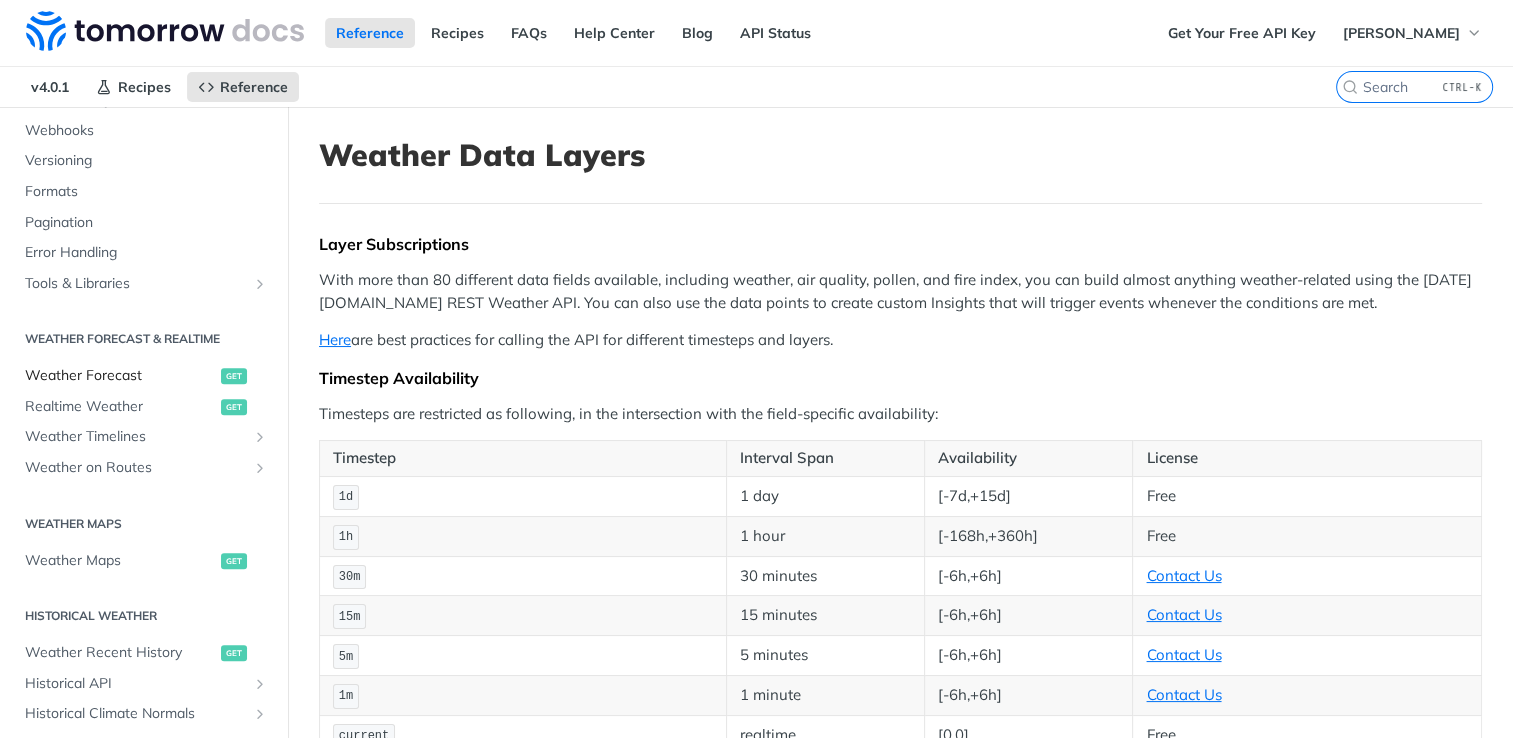 click on "Weather Forecast" at bounding box center [120, 376] 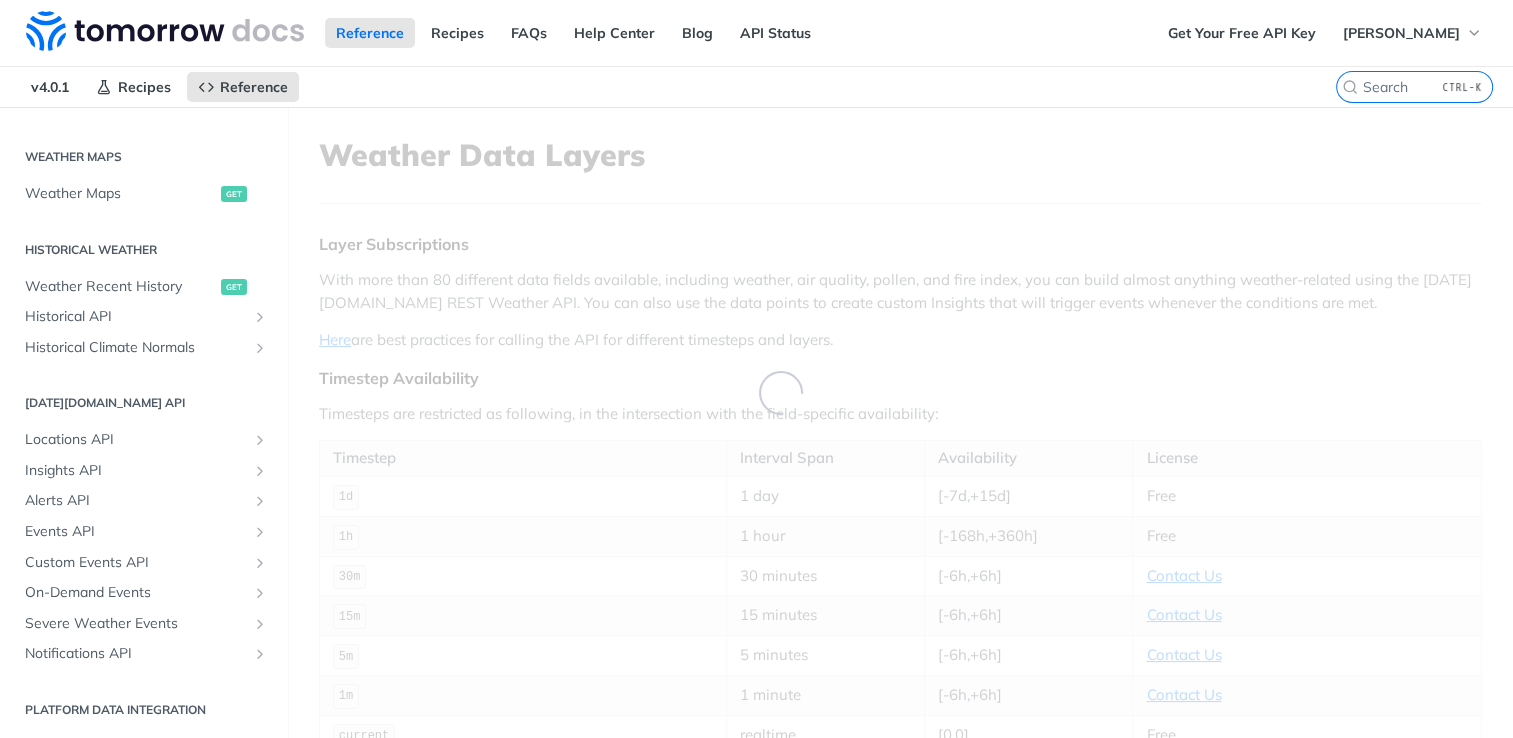 scroll, scrollTop: 225, scrollLeft: 0, axis: vertical 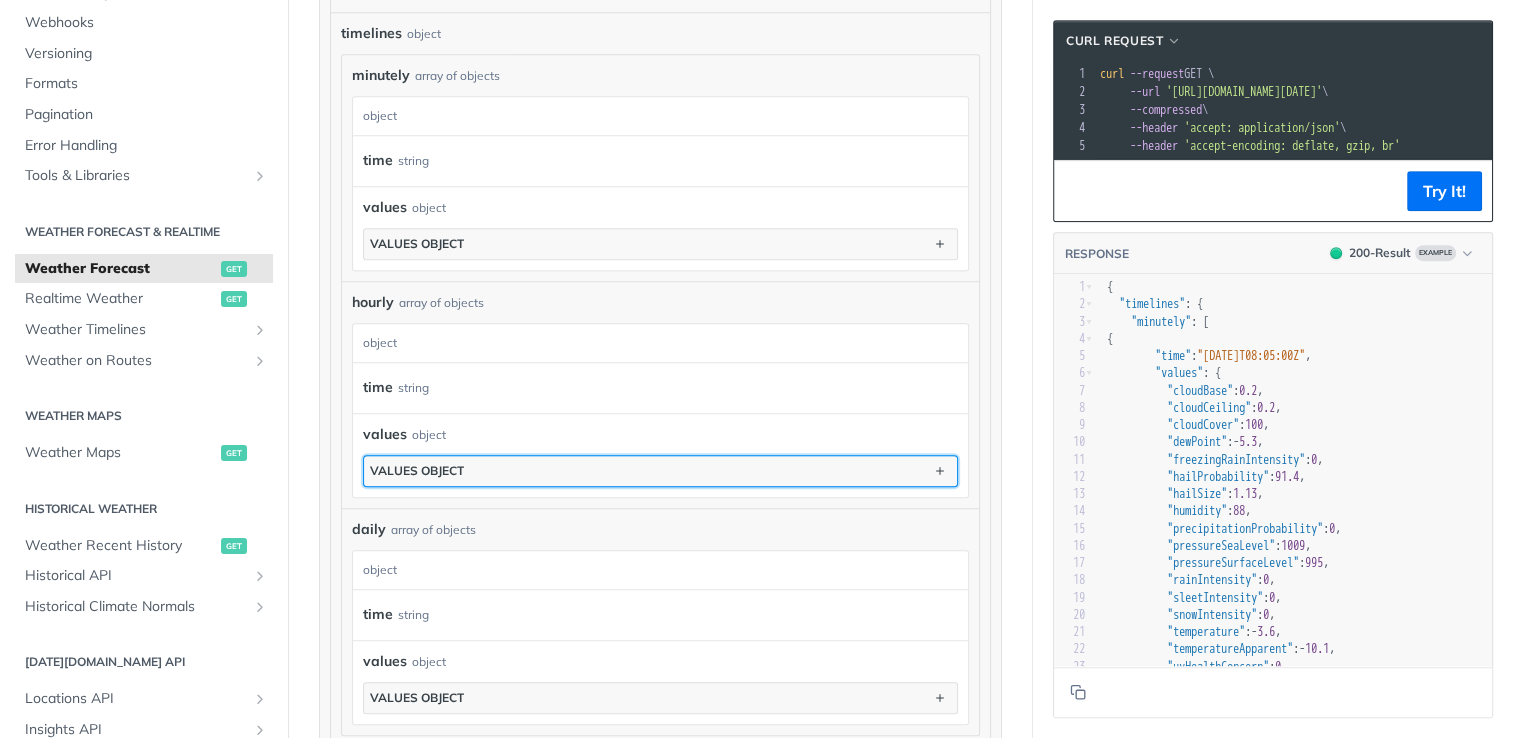 click on "values   object" at bounding box center (417, 470) 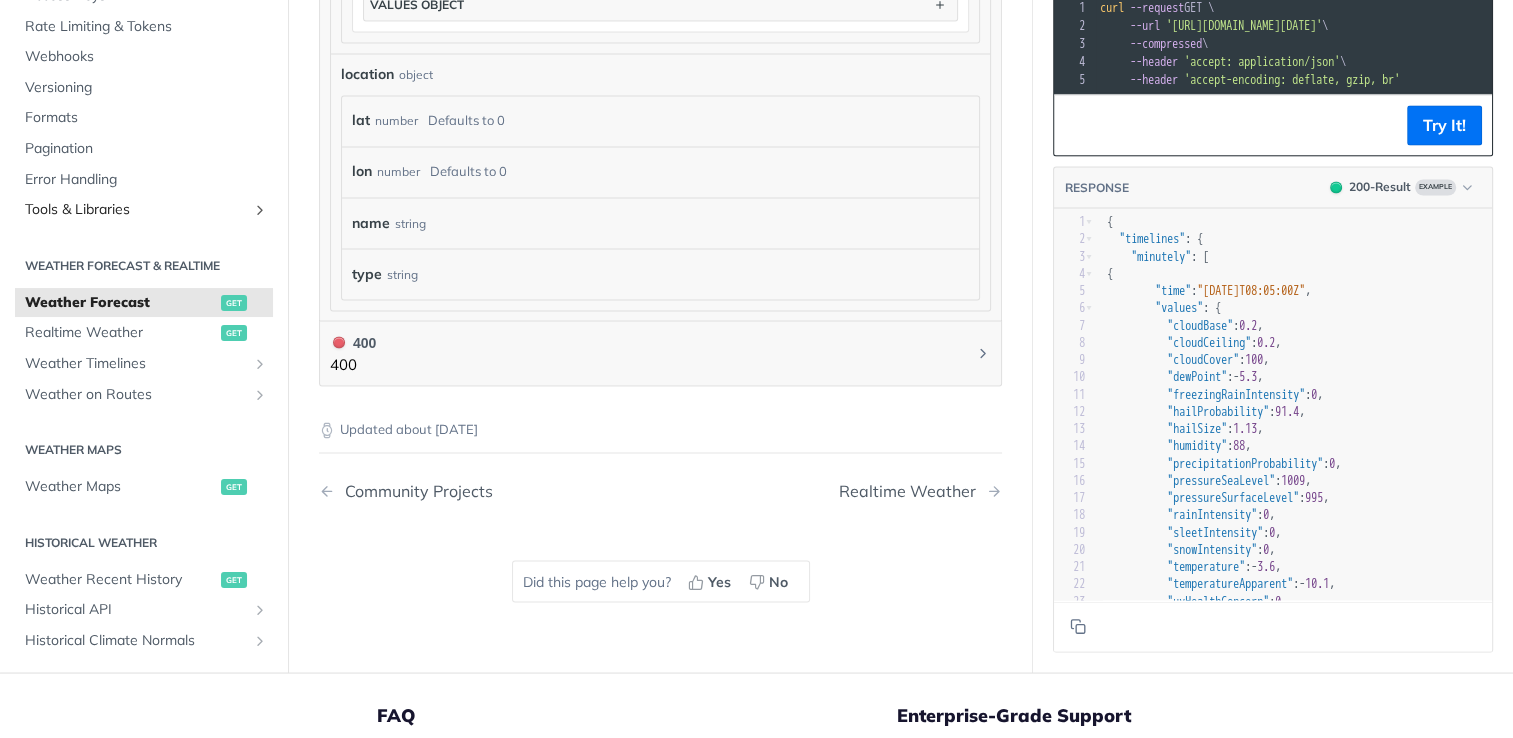 click on "Tools & Libraries" at bounding box center (136, 210) 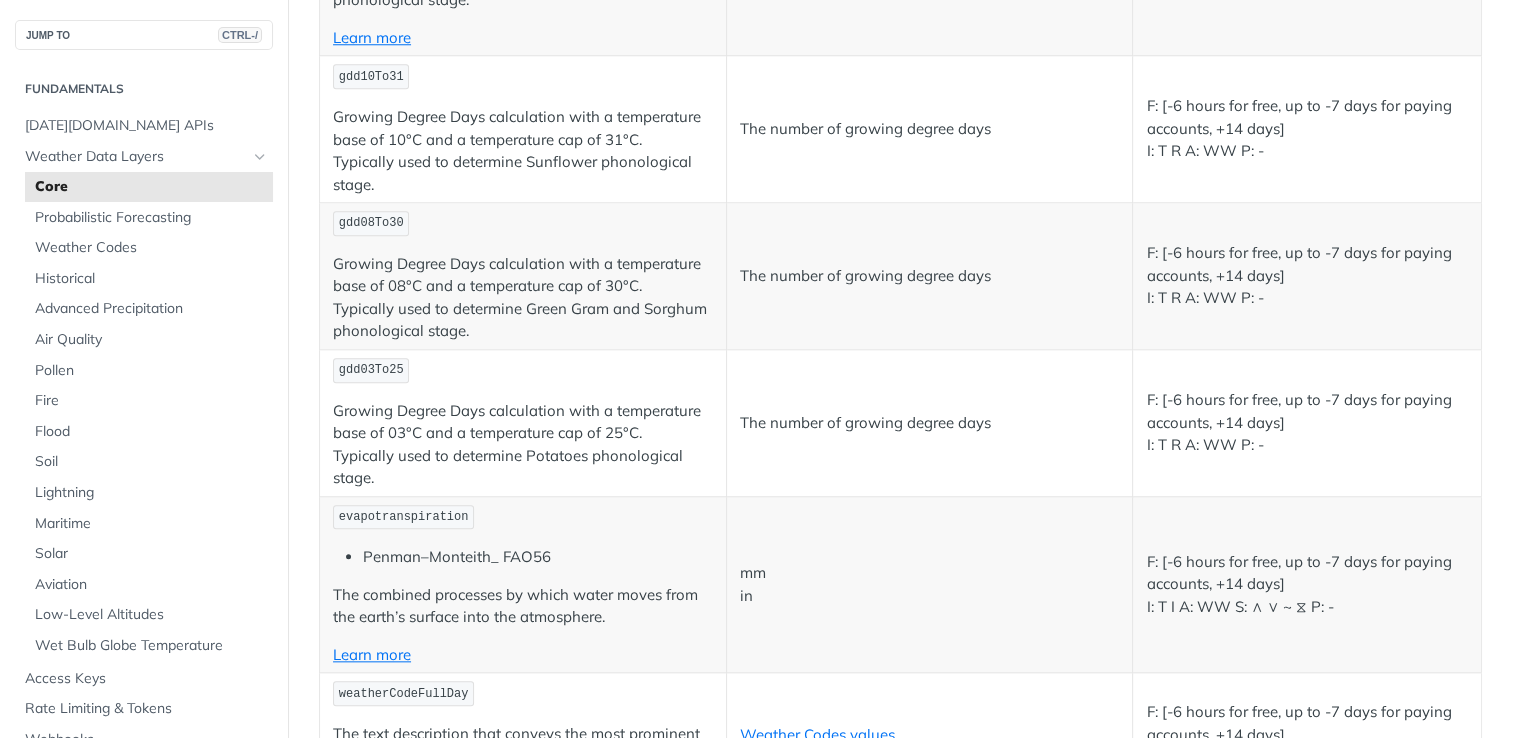 scroll, scrollTop: 9700, scrollLeft: 0, axis: vertical 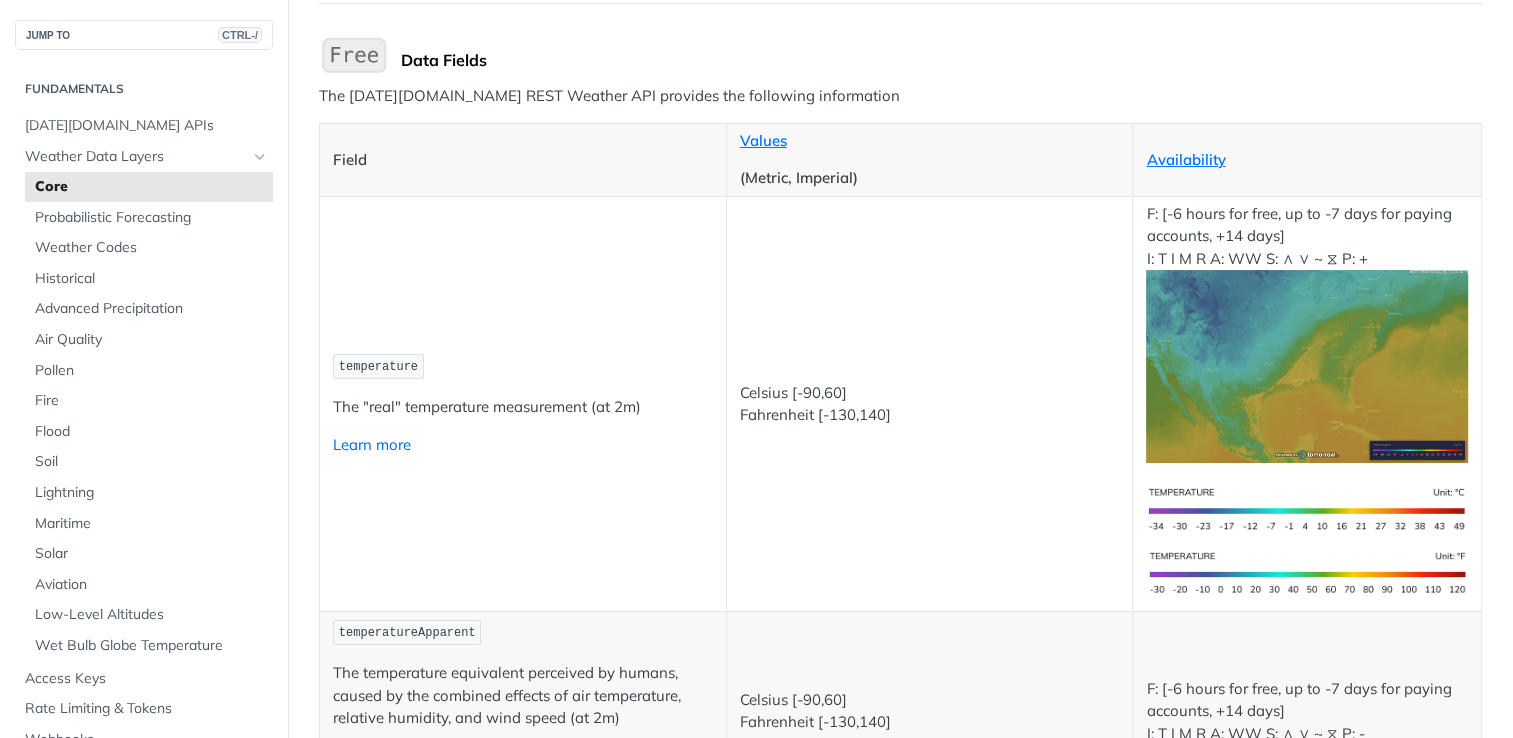 click on "Learn more" at bounding box center (372, 444) 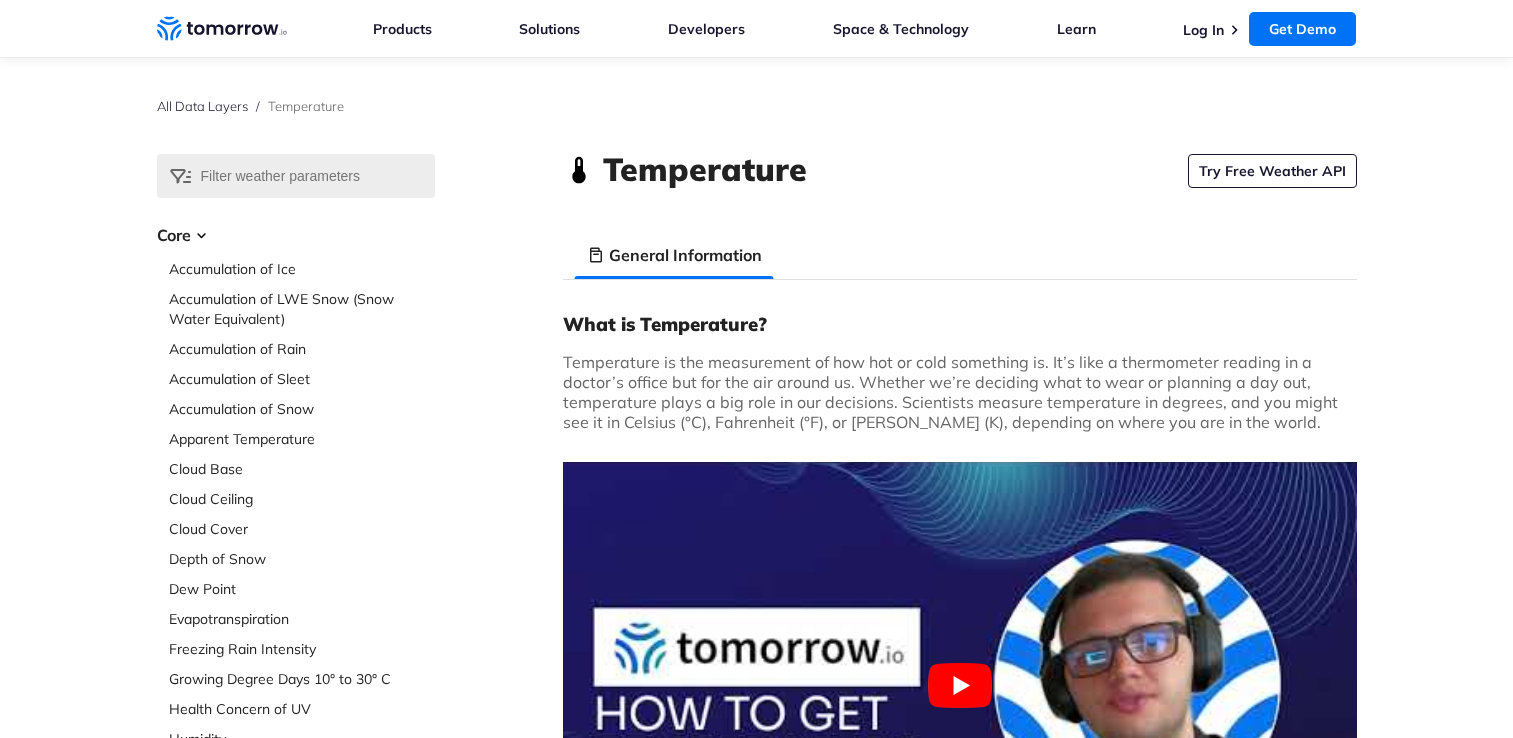 scroll, scrollTop: 0, scrollLeft: 0, axis: both 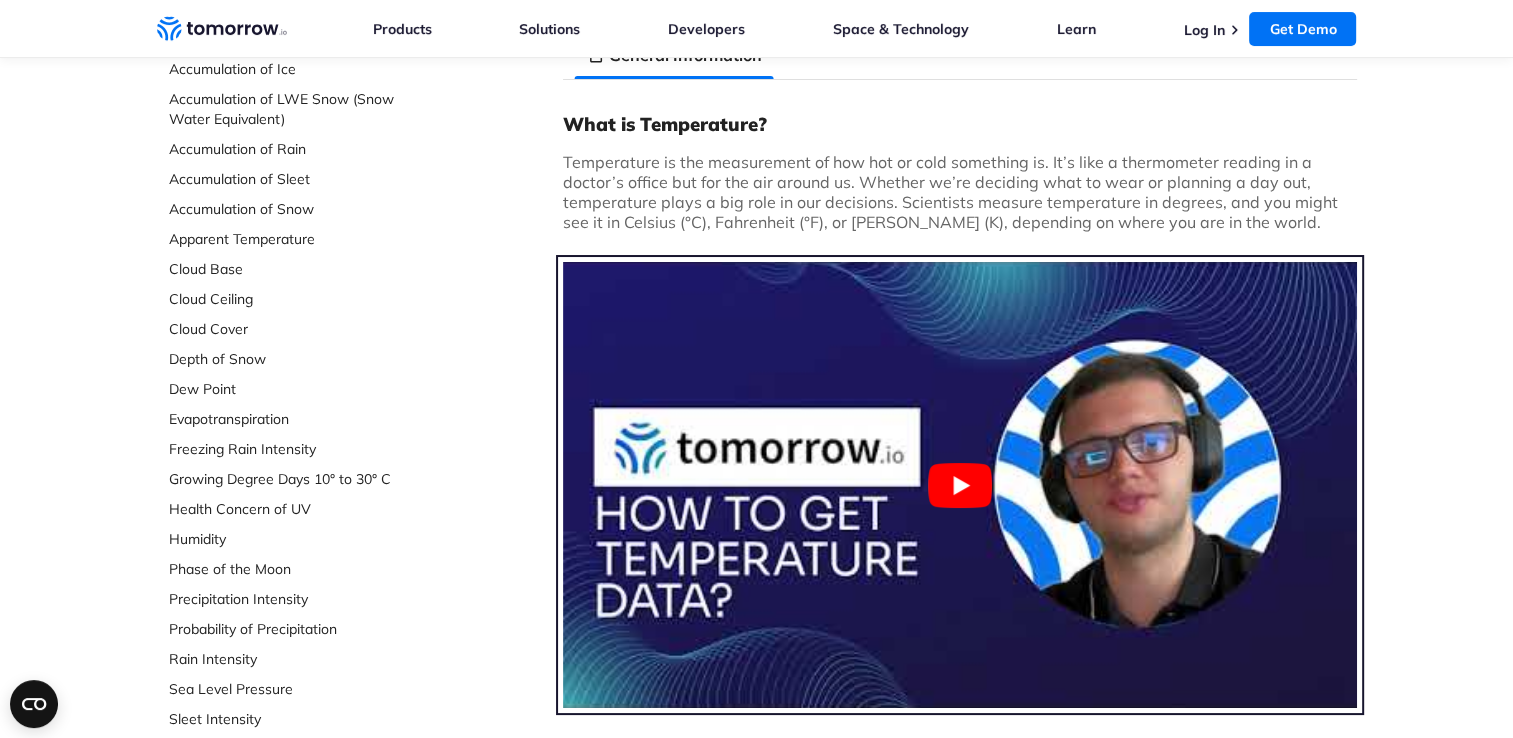 click at bounding box center [960, 485] 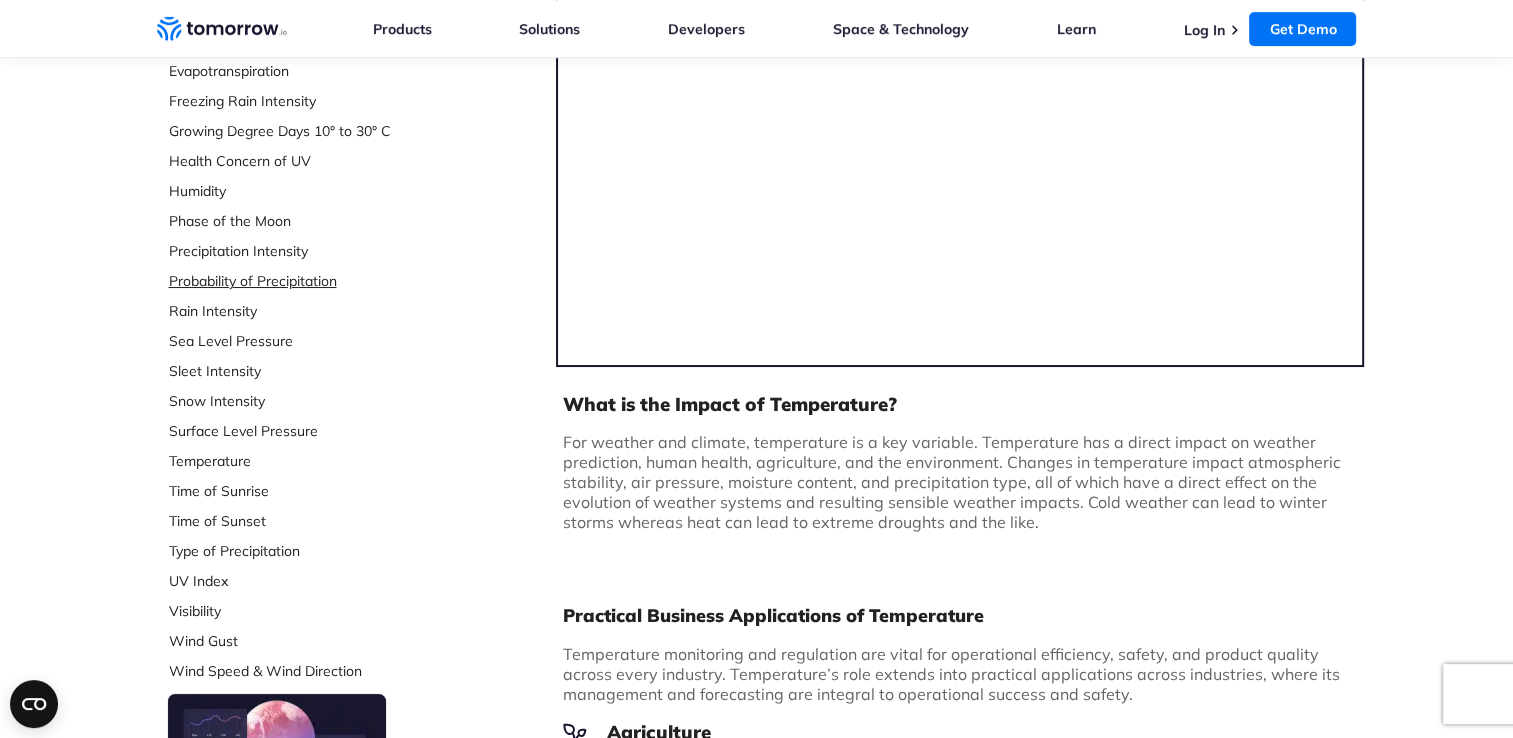 scroll, scrollTop: 600, scrollLeft: 0, axis: vertical 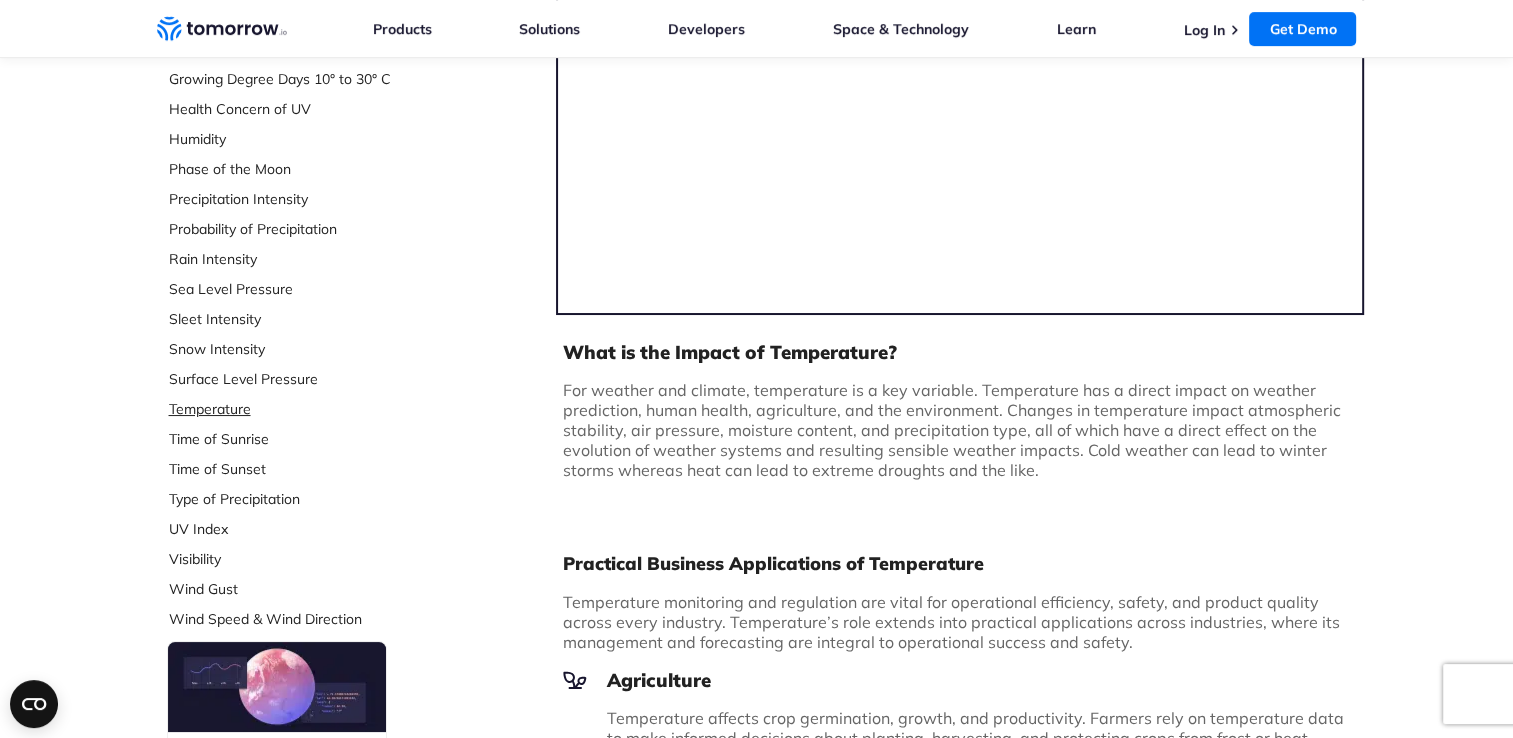 click on "Temperature" at bounding box center [302, 409] 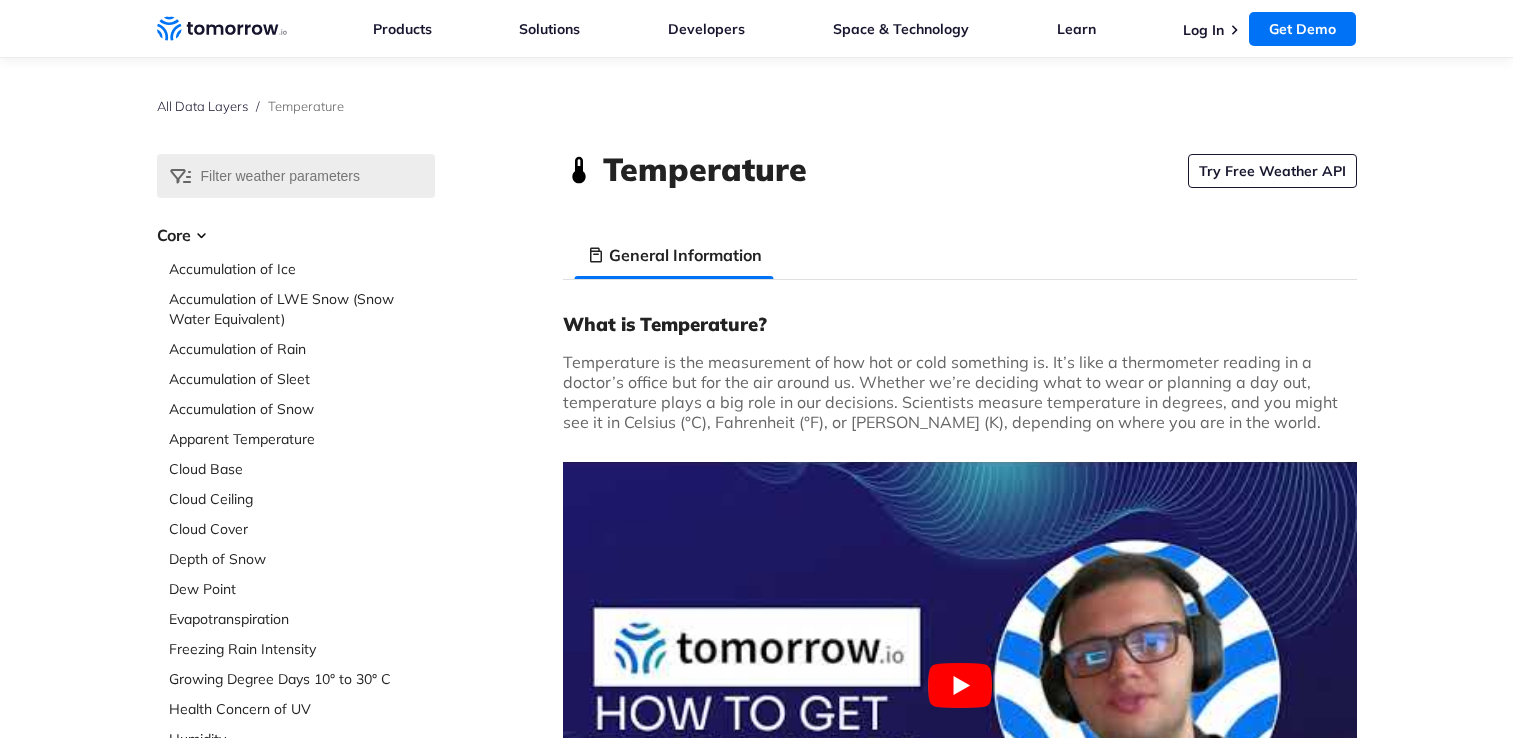 scroll, scrollTop: 0, scrollLeft: 0, axis: both 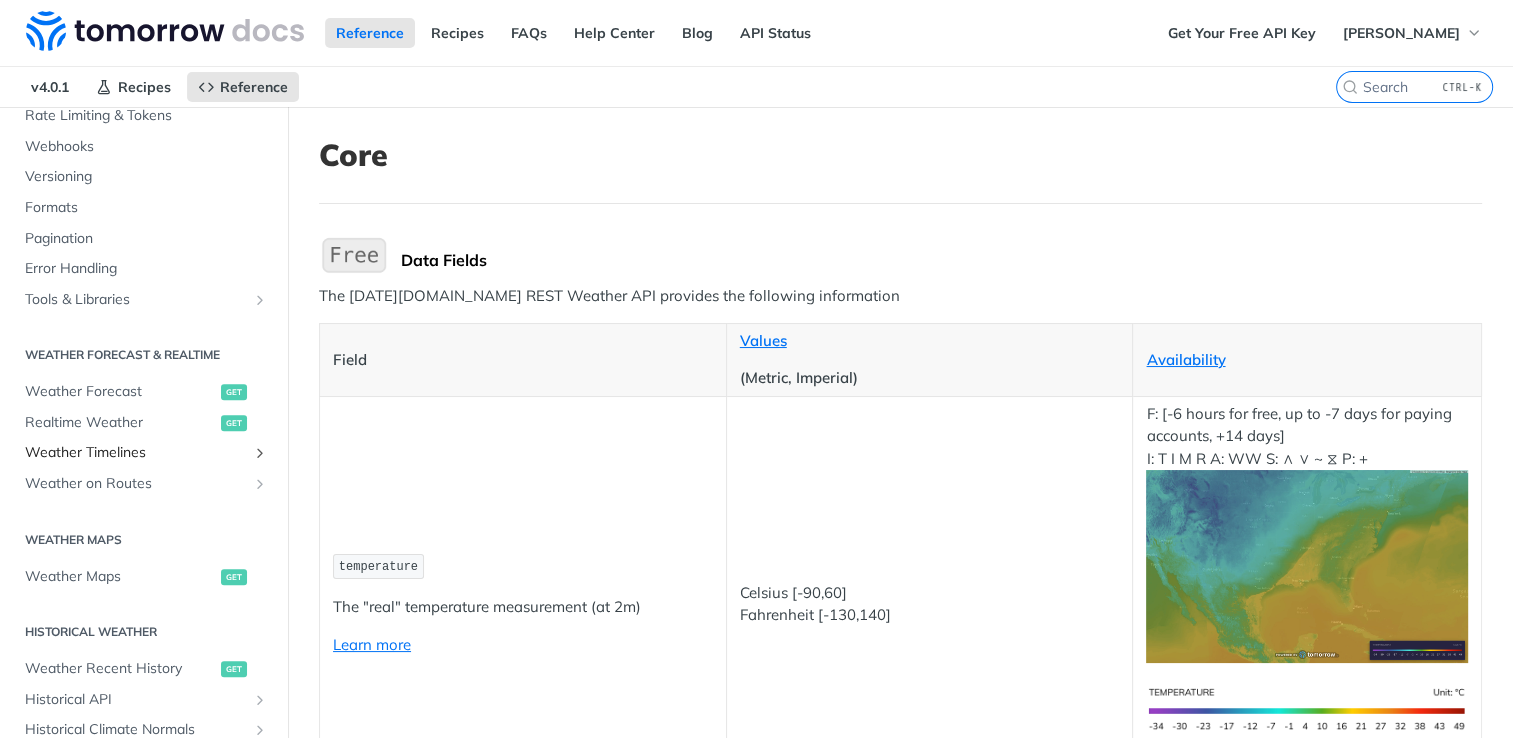 click on "Weather Timelines" at bounding box center [136, 453] 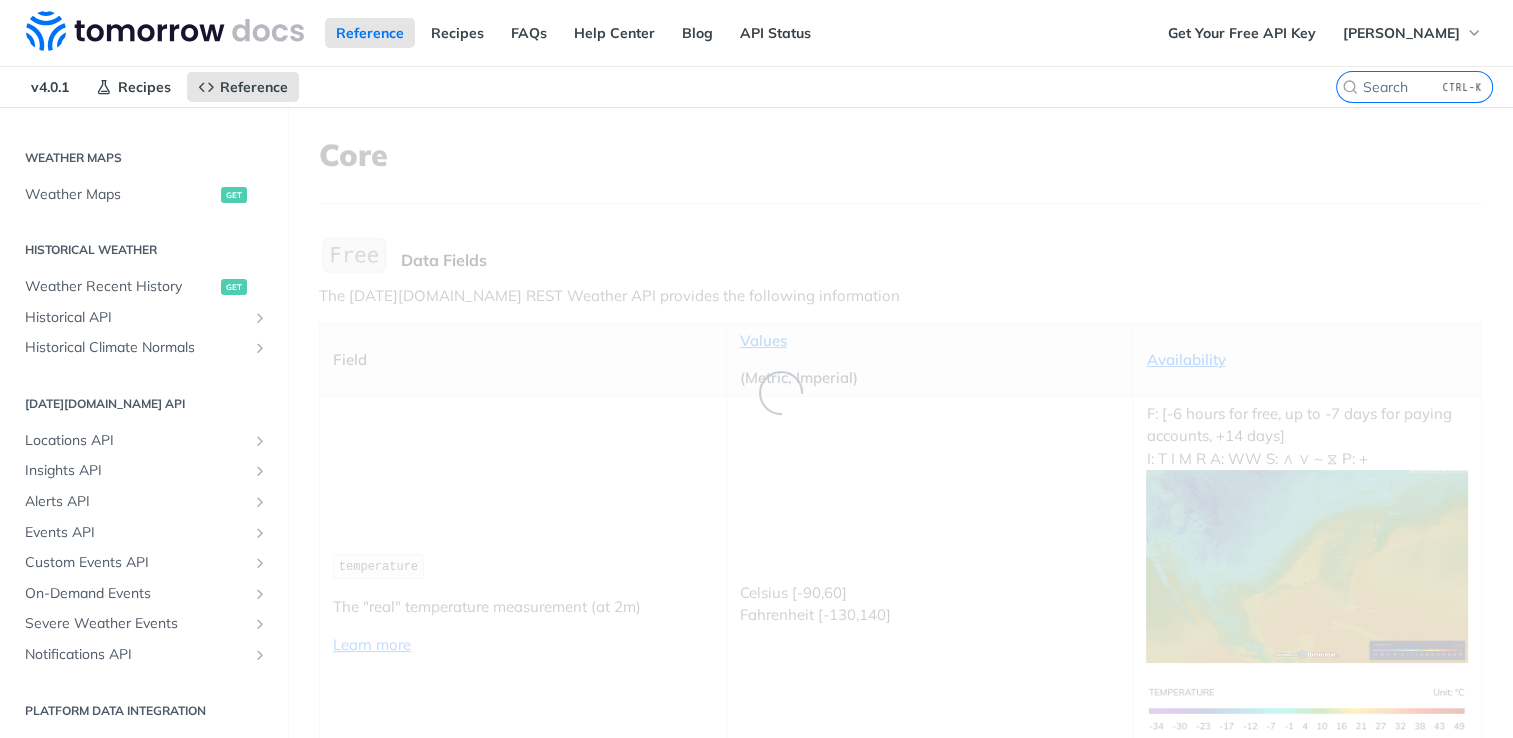 scroll, scrollTop: 208, scrollLeft: 0, axis: vertical 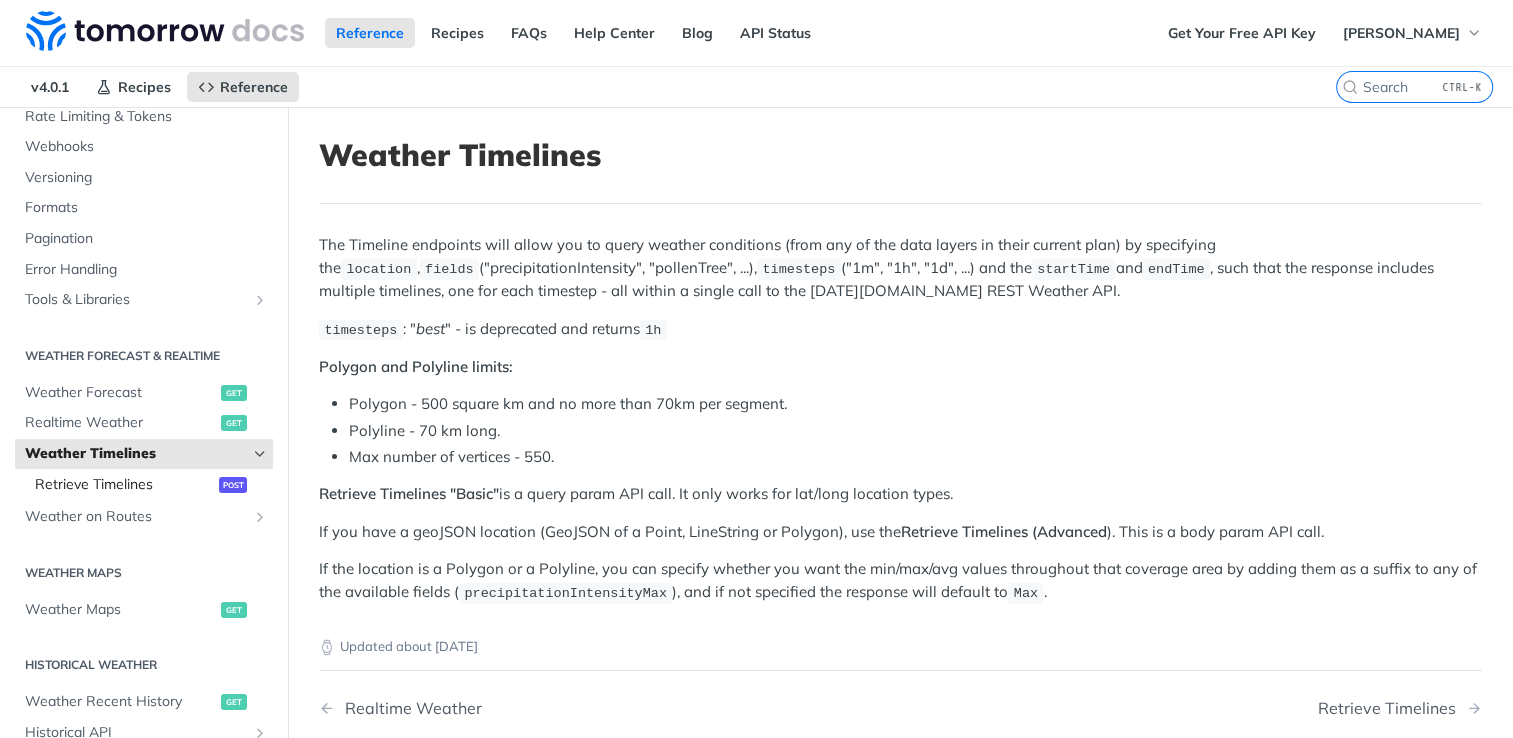 click on "Retrieve Timelines" at bounding box center [124, 485] 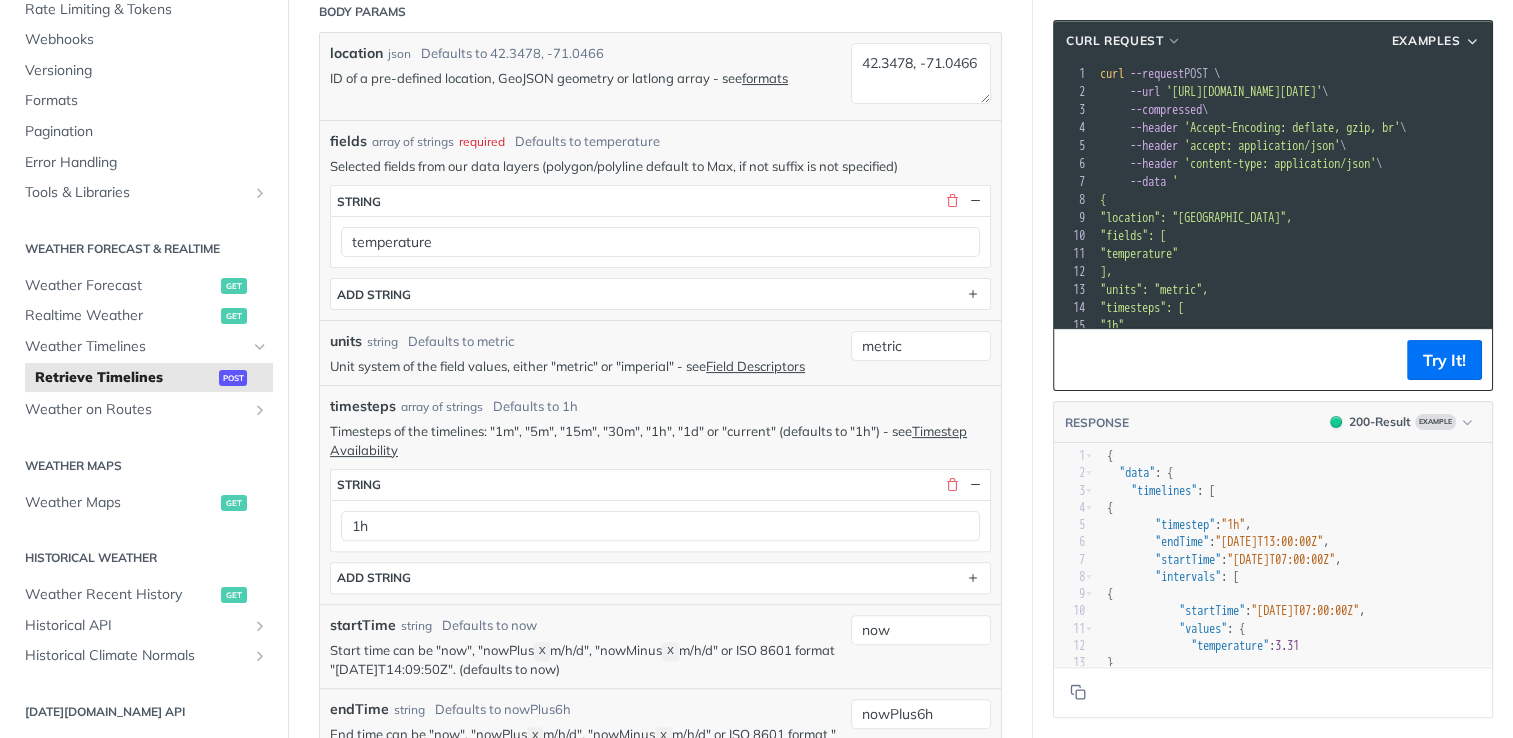 scroll, scrollTop: 400, scrollLeft: 0, axis: vertical 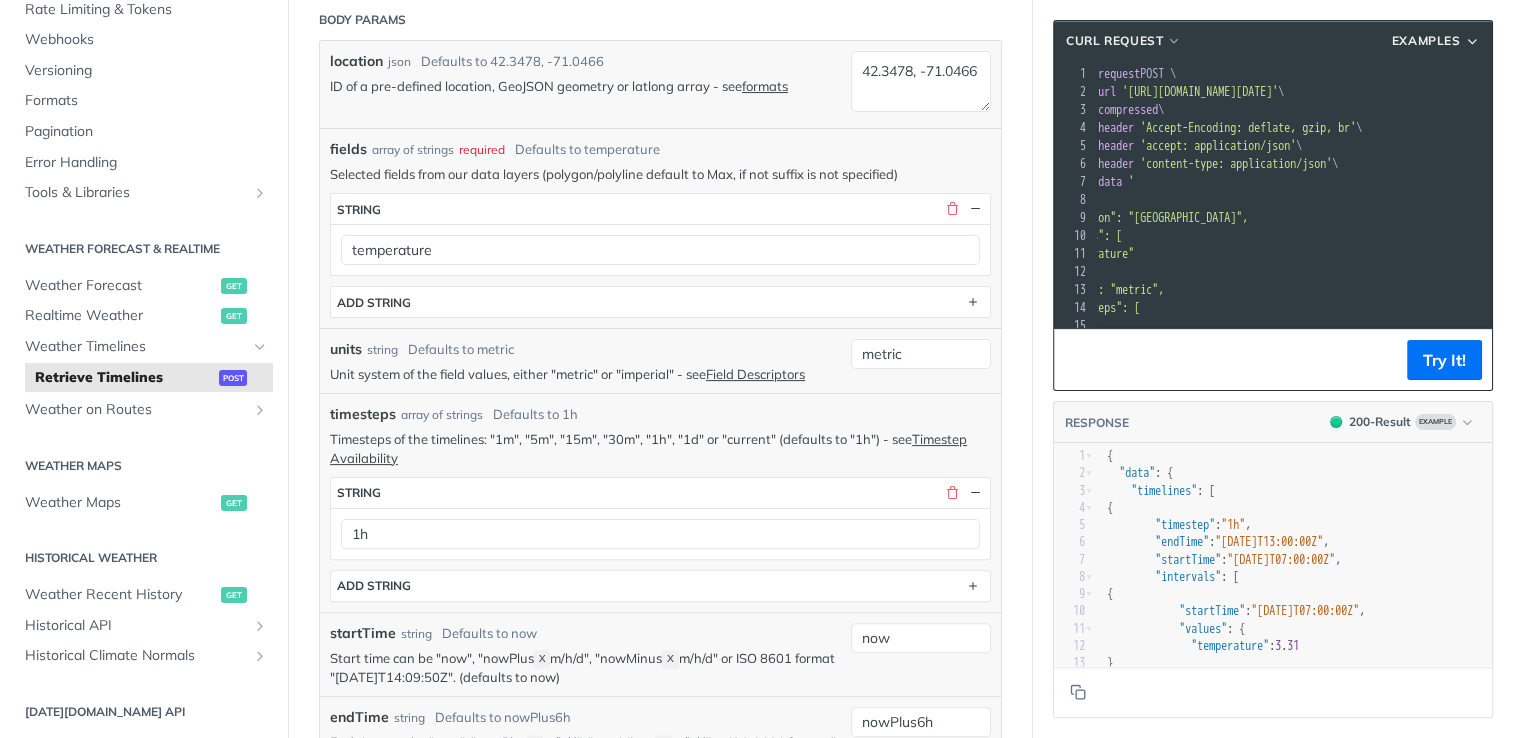 click on "'https://api.tomorrow.io/v4/timelines?apikey=PdFLQTsDnhqfwTdbQJVLBw10CMKdBBT4'" at bounding box center (1200, 92) 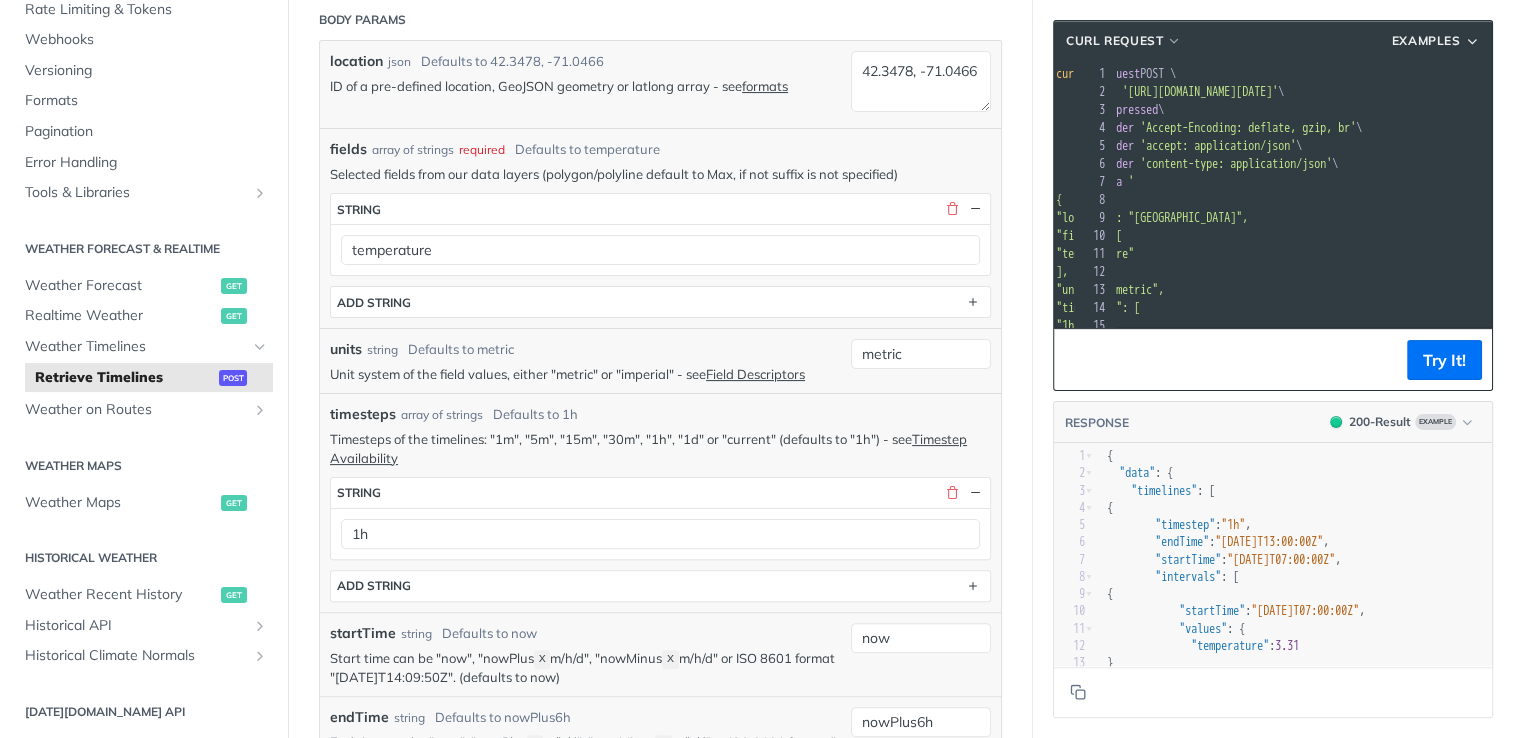 scroll, scrollTop: 0, scrollLeft: 68, axis: horizontal 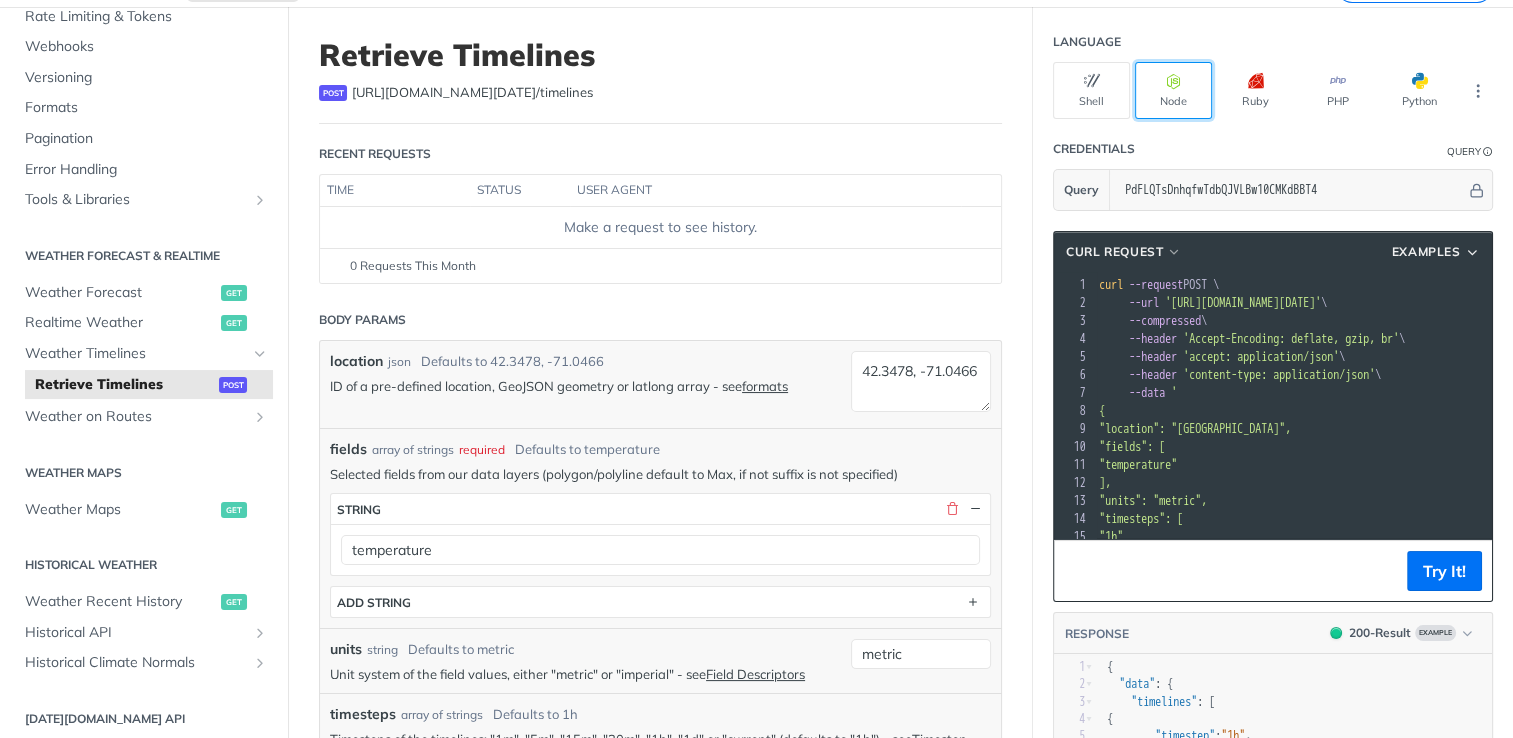 click on "Node" at bounding box center [1173, 90] 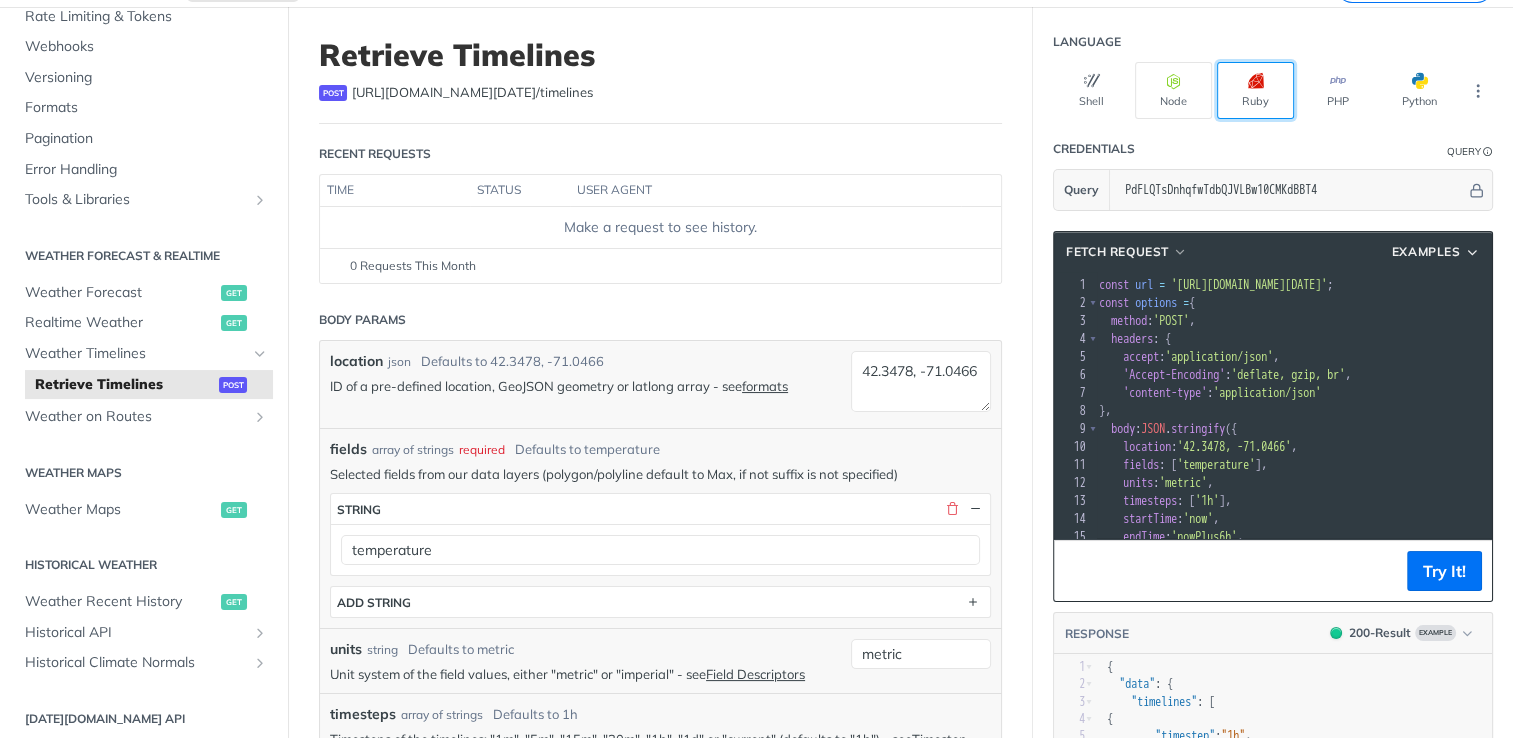 click on "Ruby" at bounding box center [1255, 90] 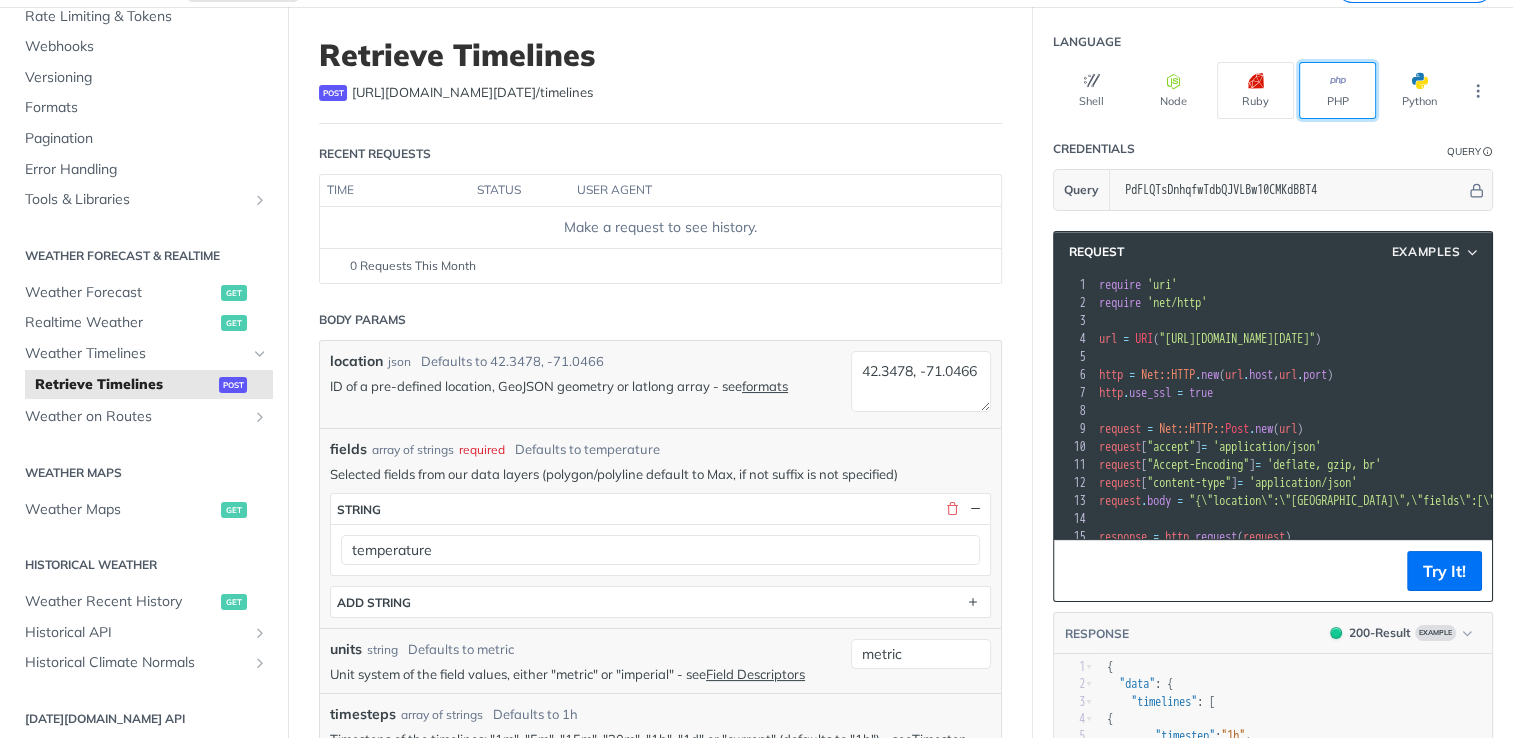 drag, startPoint x: 1316, startPoint y: 86, endPoint x: 1338, endPoint y: 87, distance: 22.022715 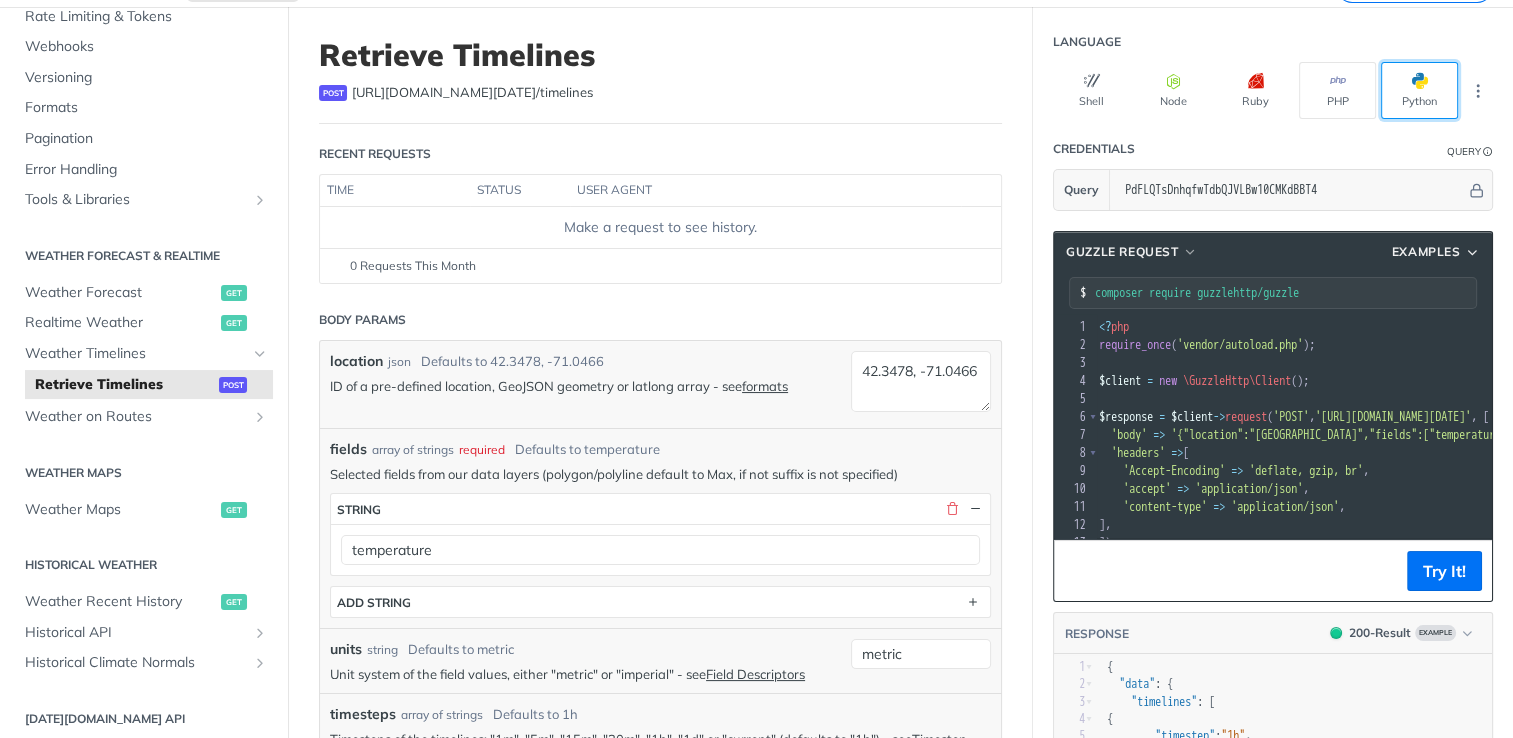 click on "Python" at bounding box center [1419, 90] 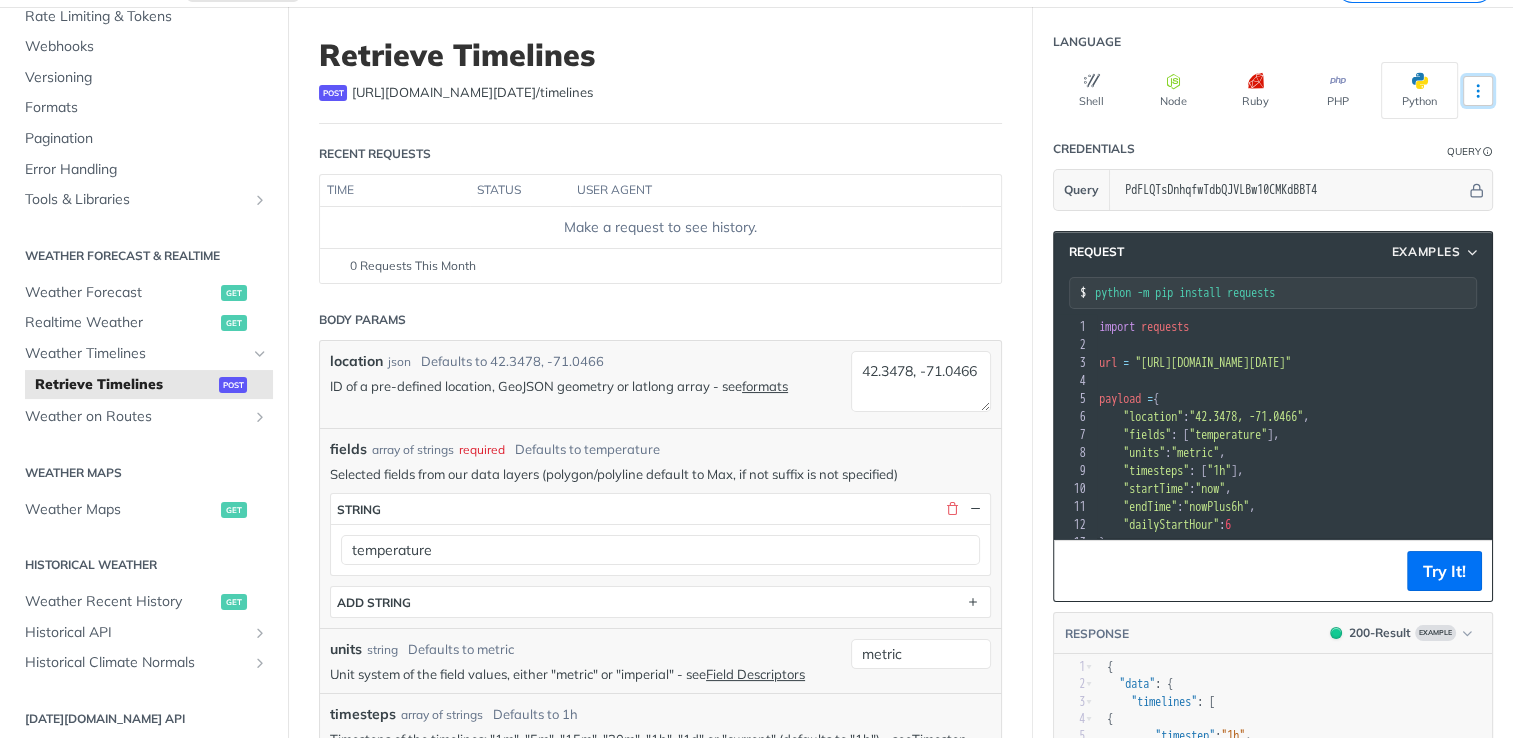 click 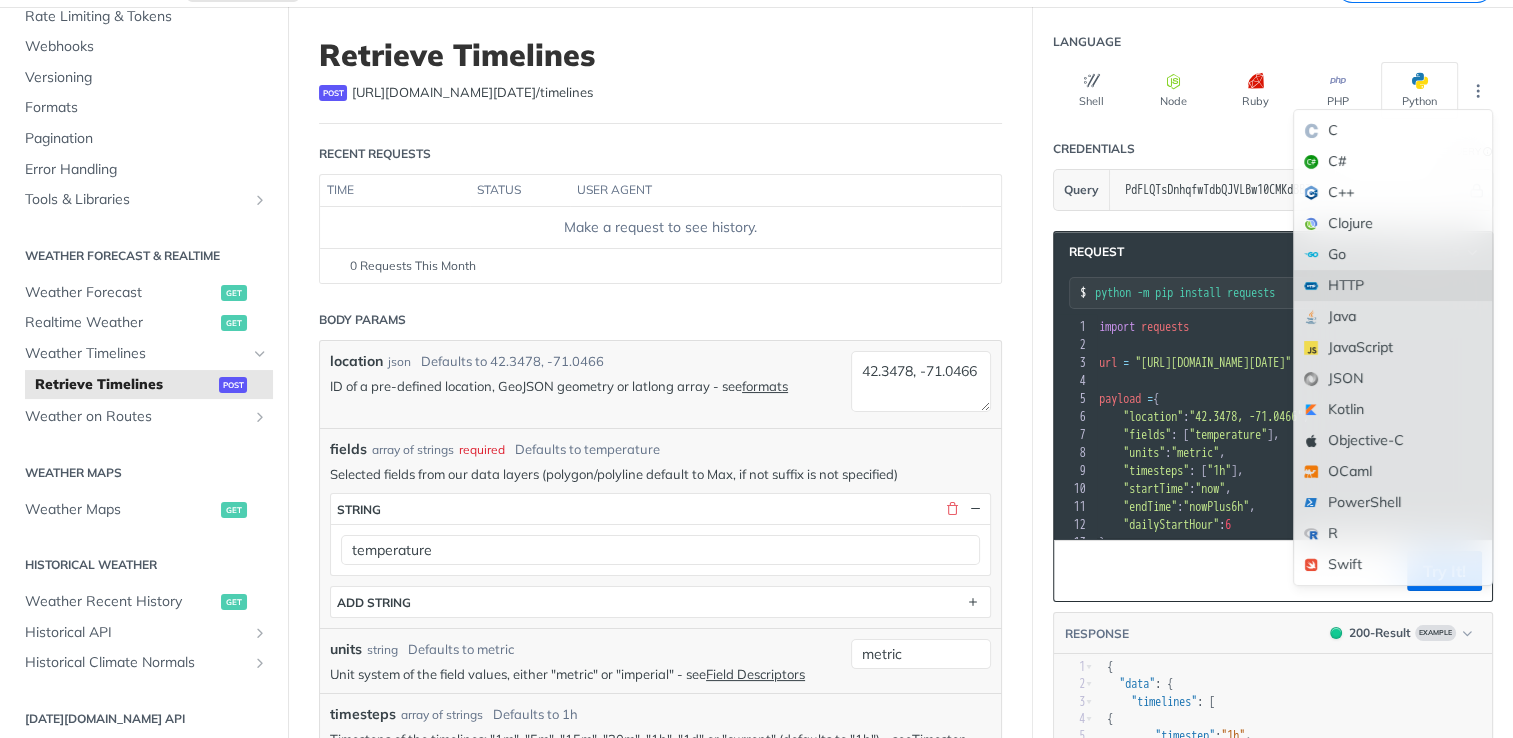 click on "HTTP" at bounding box center (1393, 285) 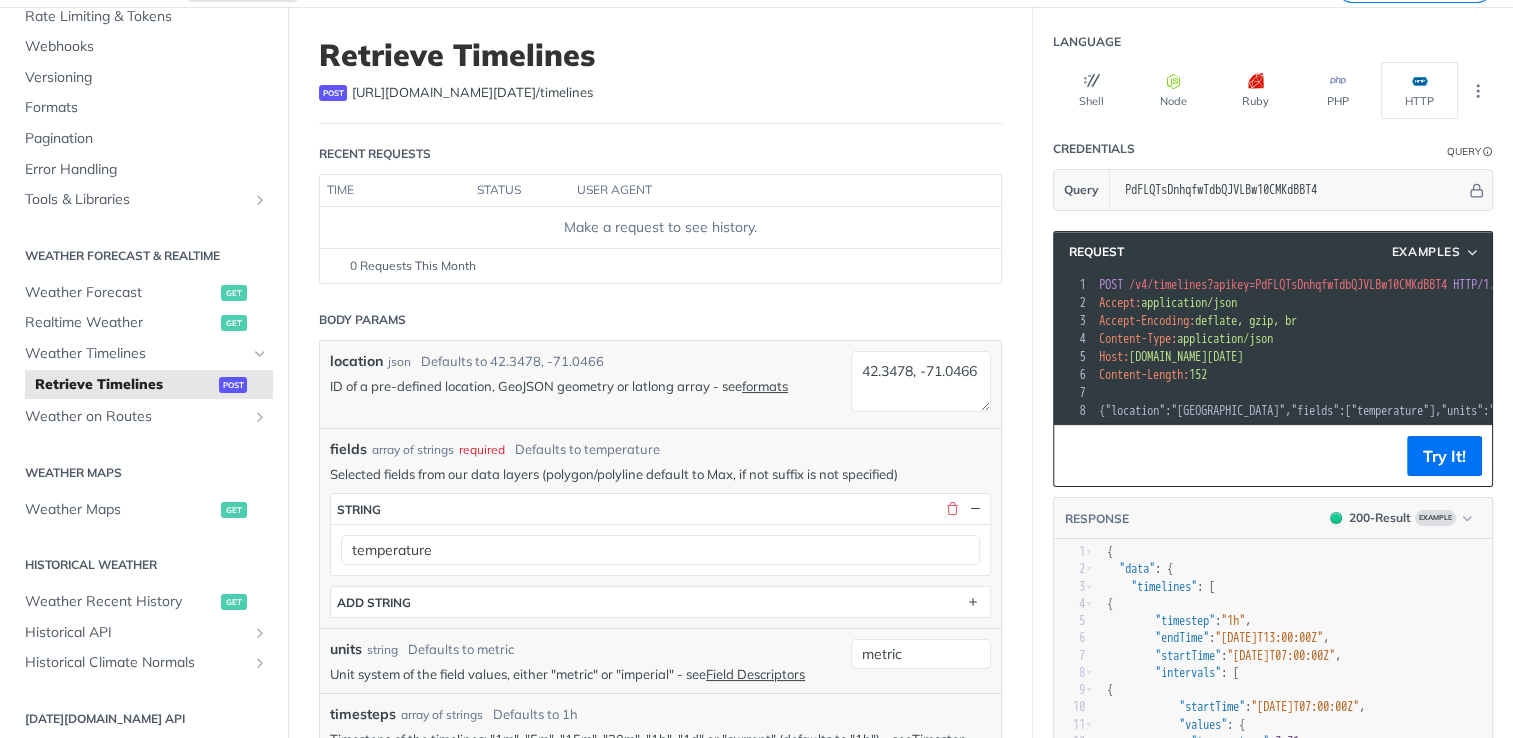 scroll, scrollTop: 0, scrollLeft: 35, axis: horizontal 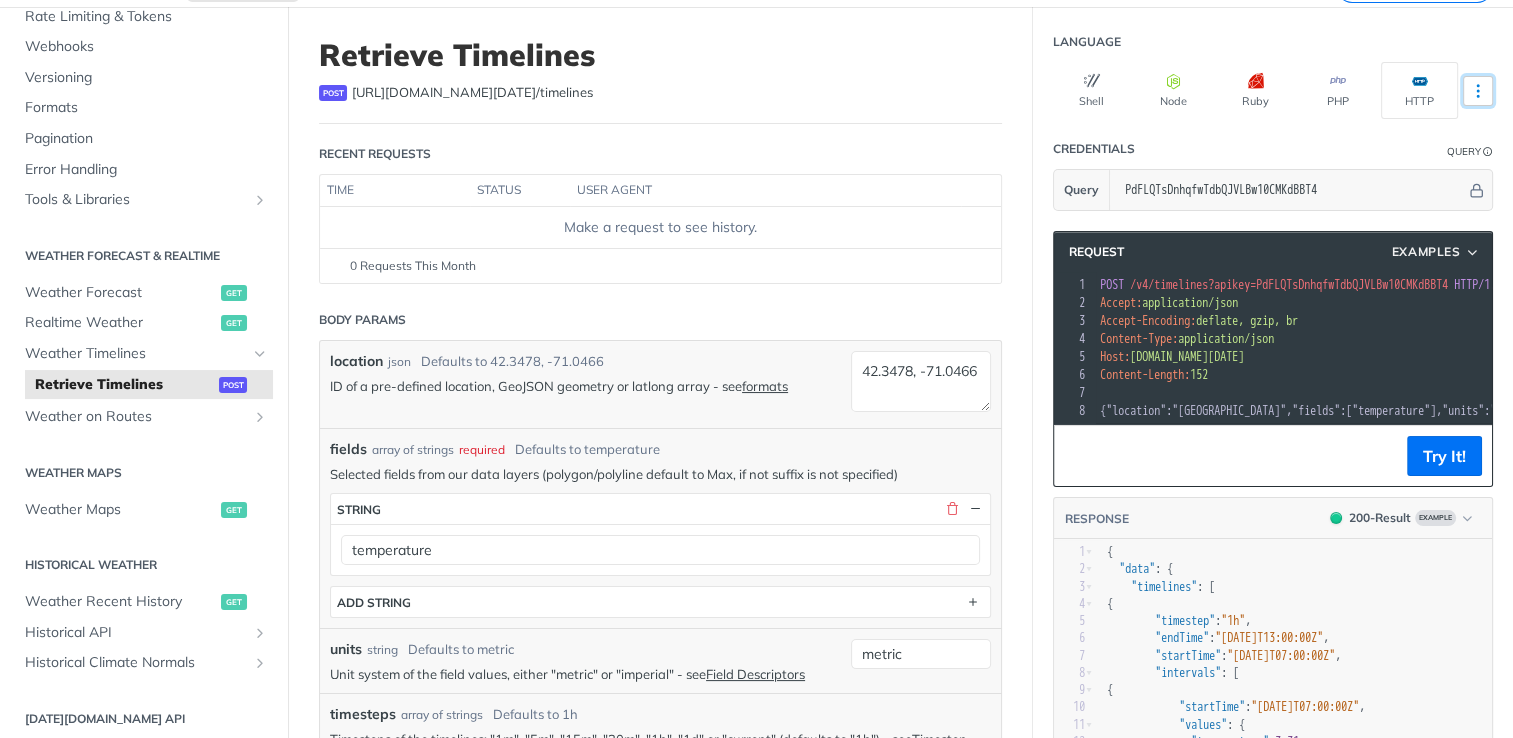 click 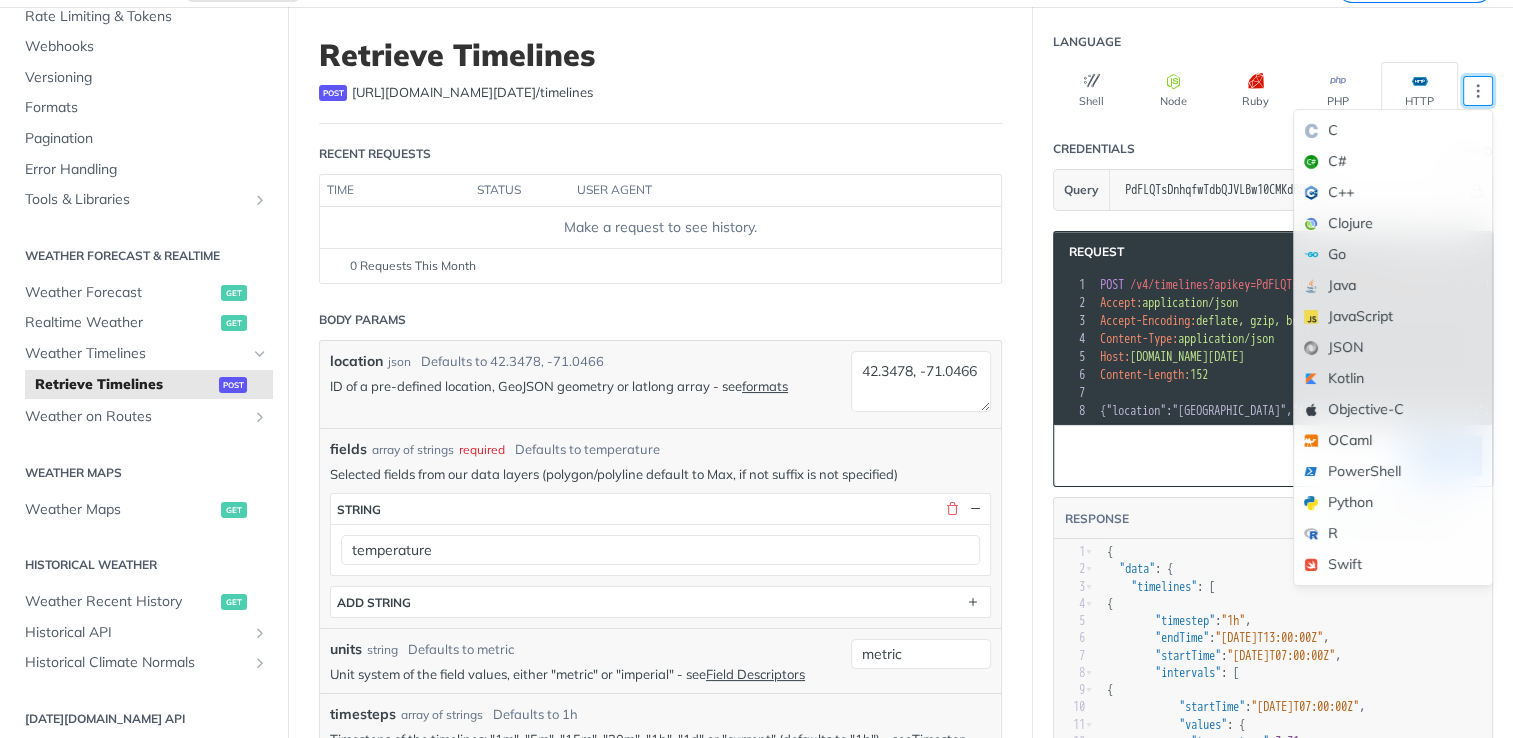 click on "Credentials Query" at bounding box center [1273, 149] 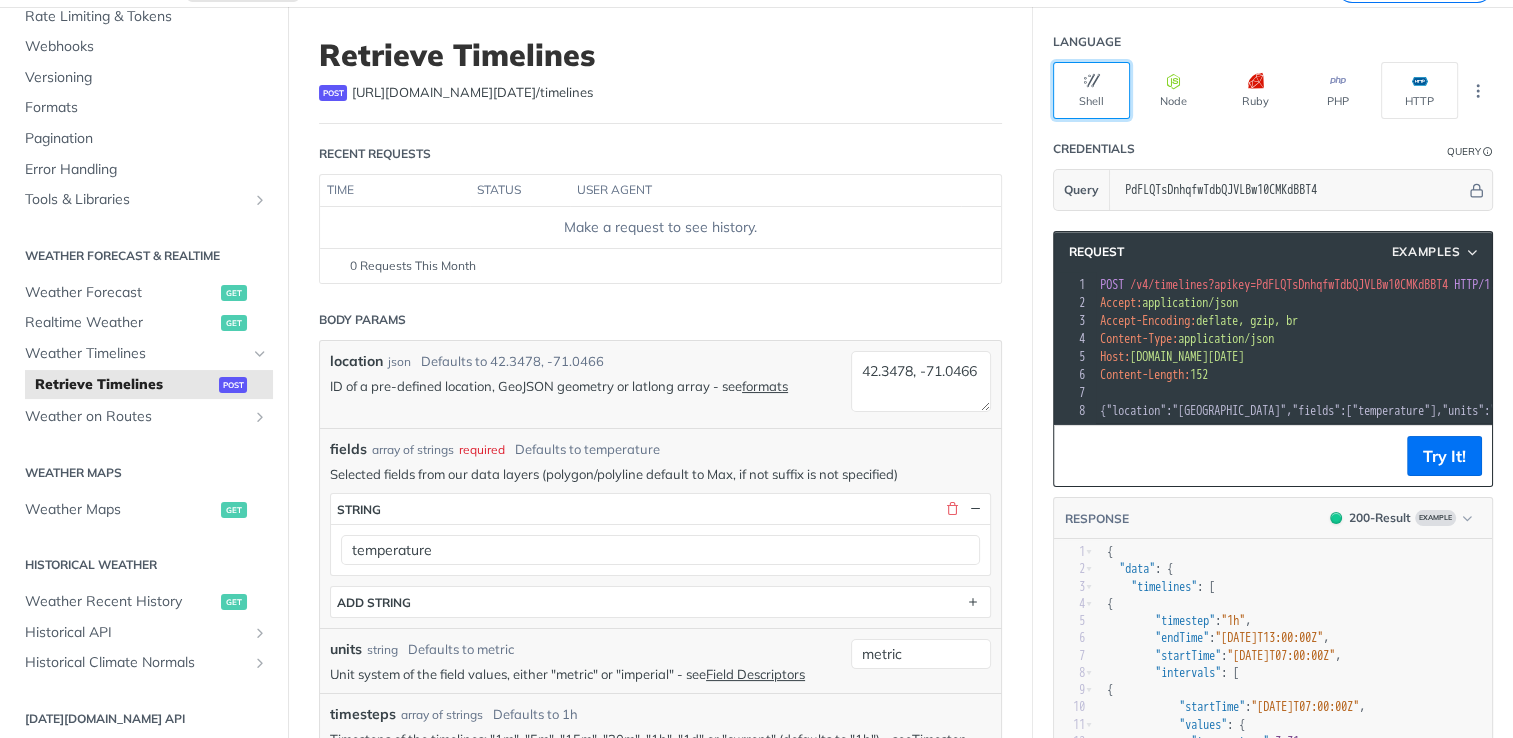 click on "Shell" at bounding box center [1091, 90] 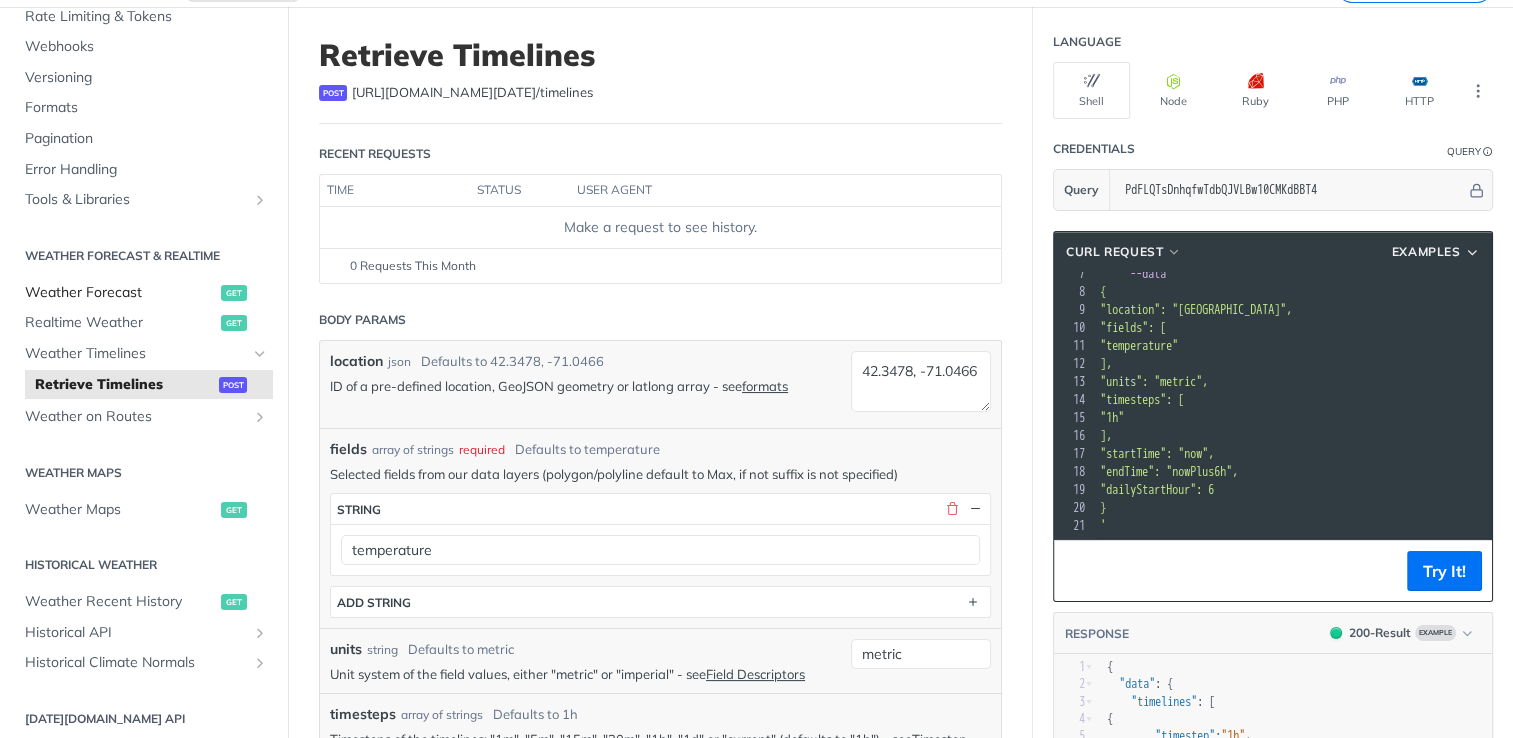 click on "Weather Forecast get" at bounding box center (144, 293) 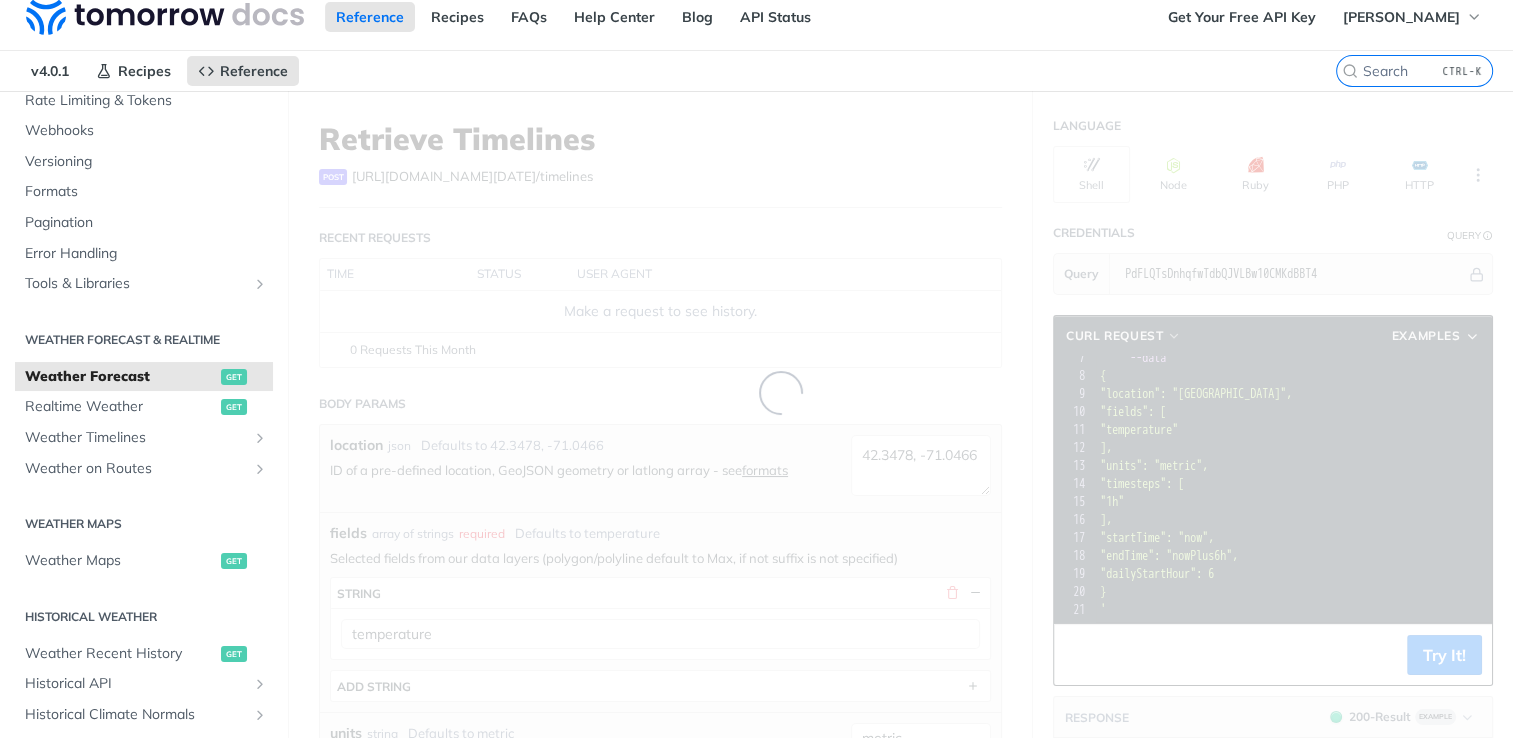 scroll, scrollTop: 0, scrollLeft: 0, axis: both 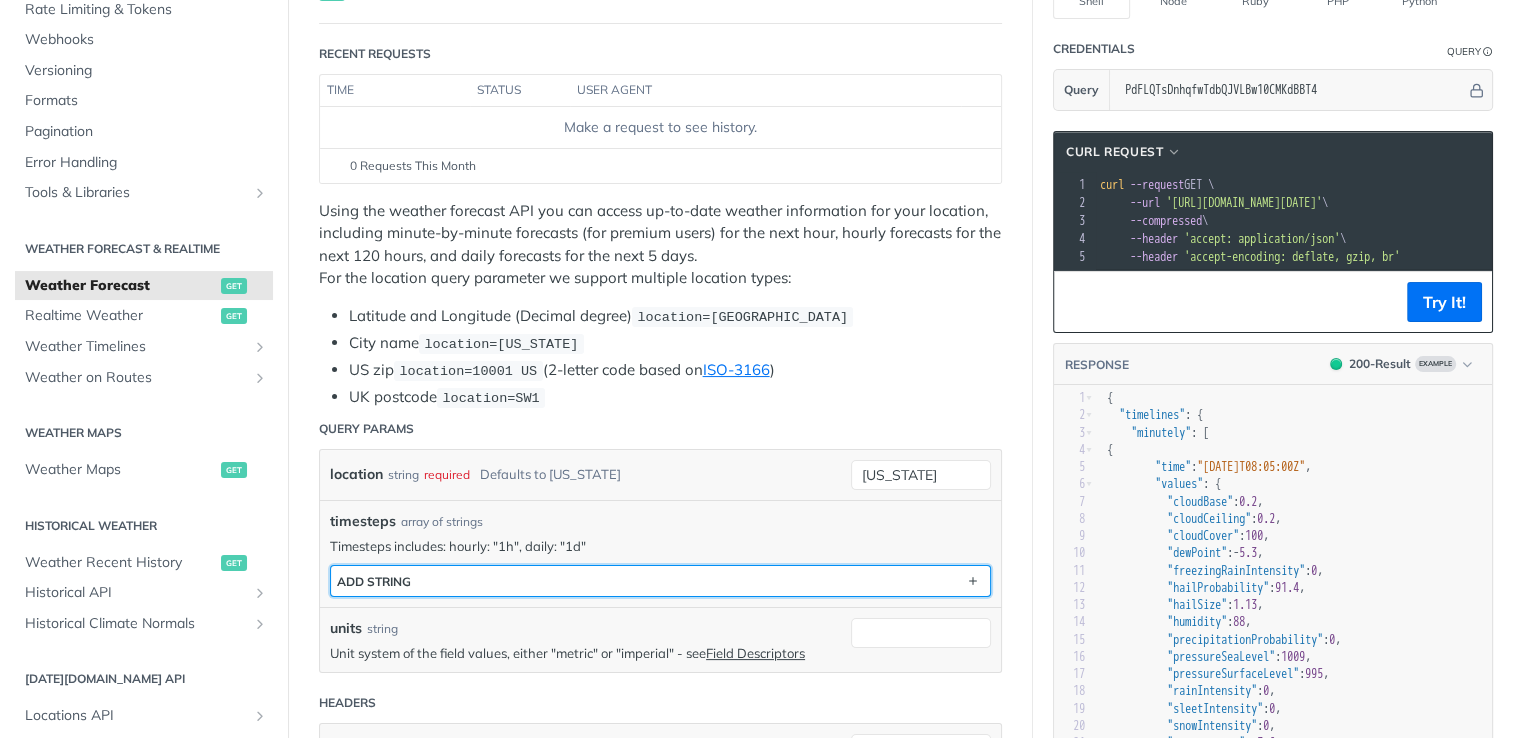 click on "ADD    string" at bounding box center (660, 581) 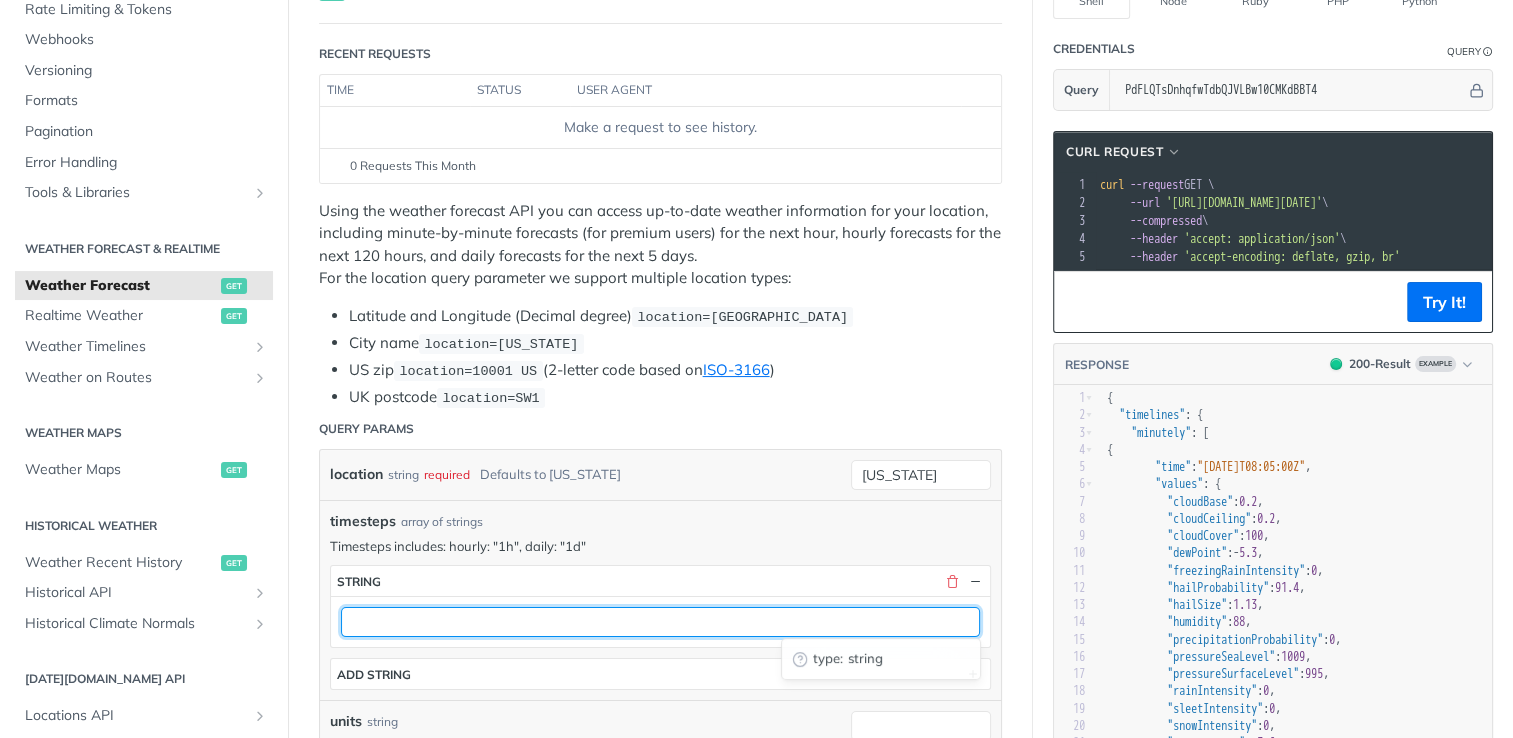 click at bounding box center [660, 622] 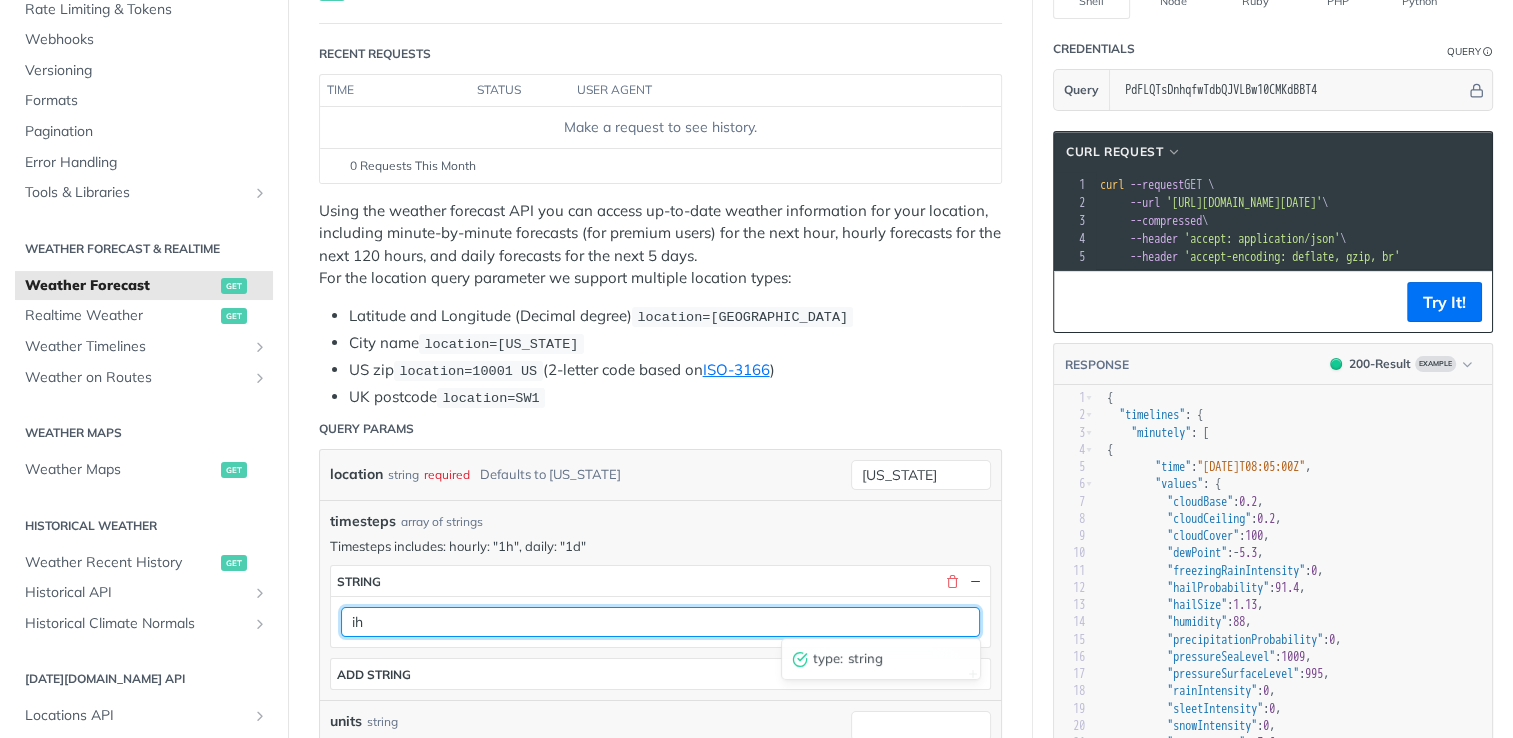 type on "i" 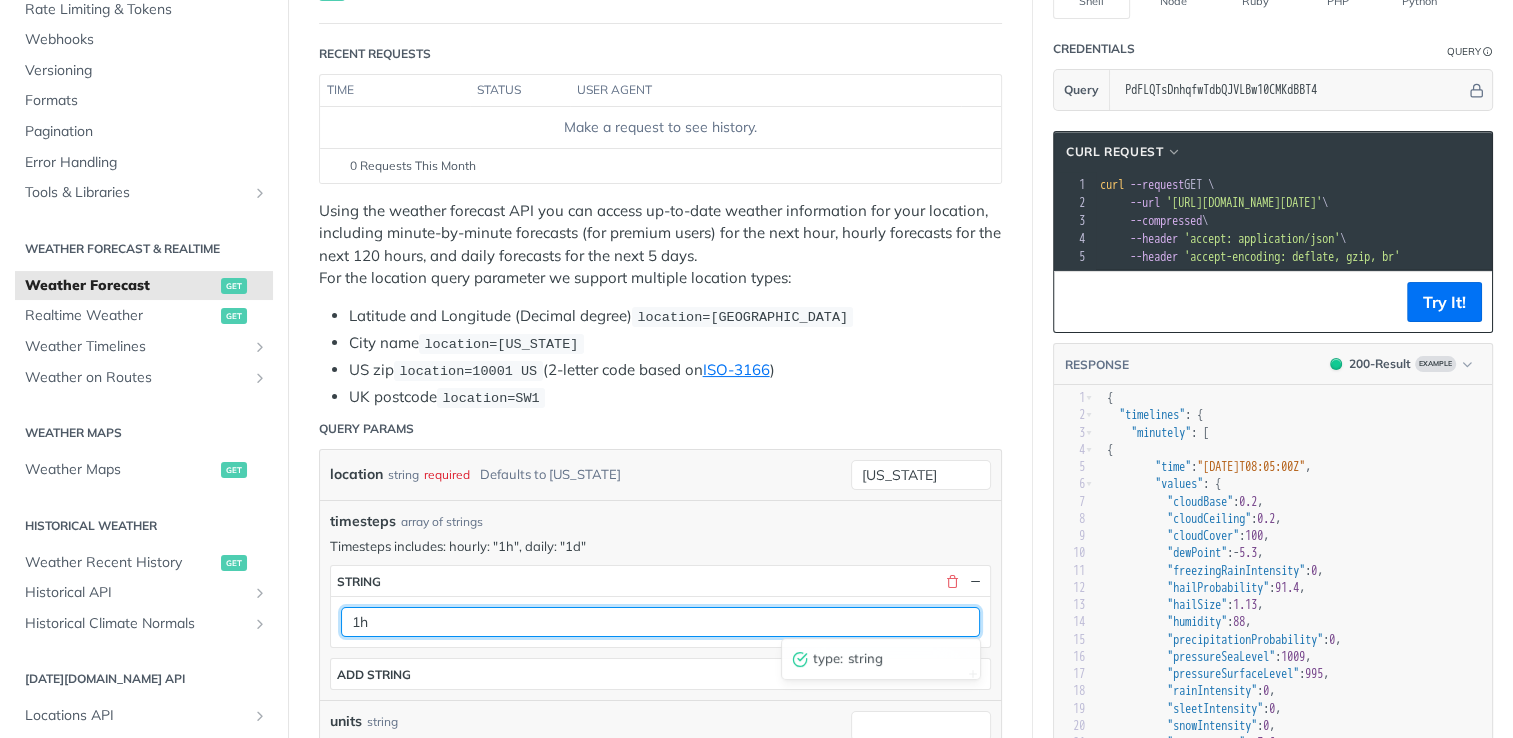 type on "1h" 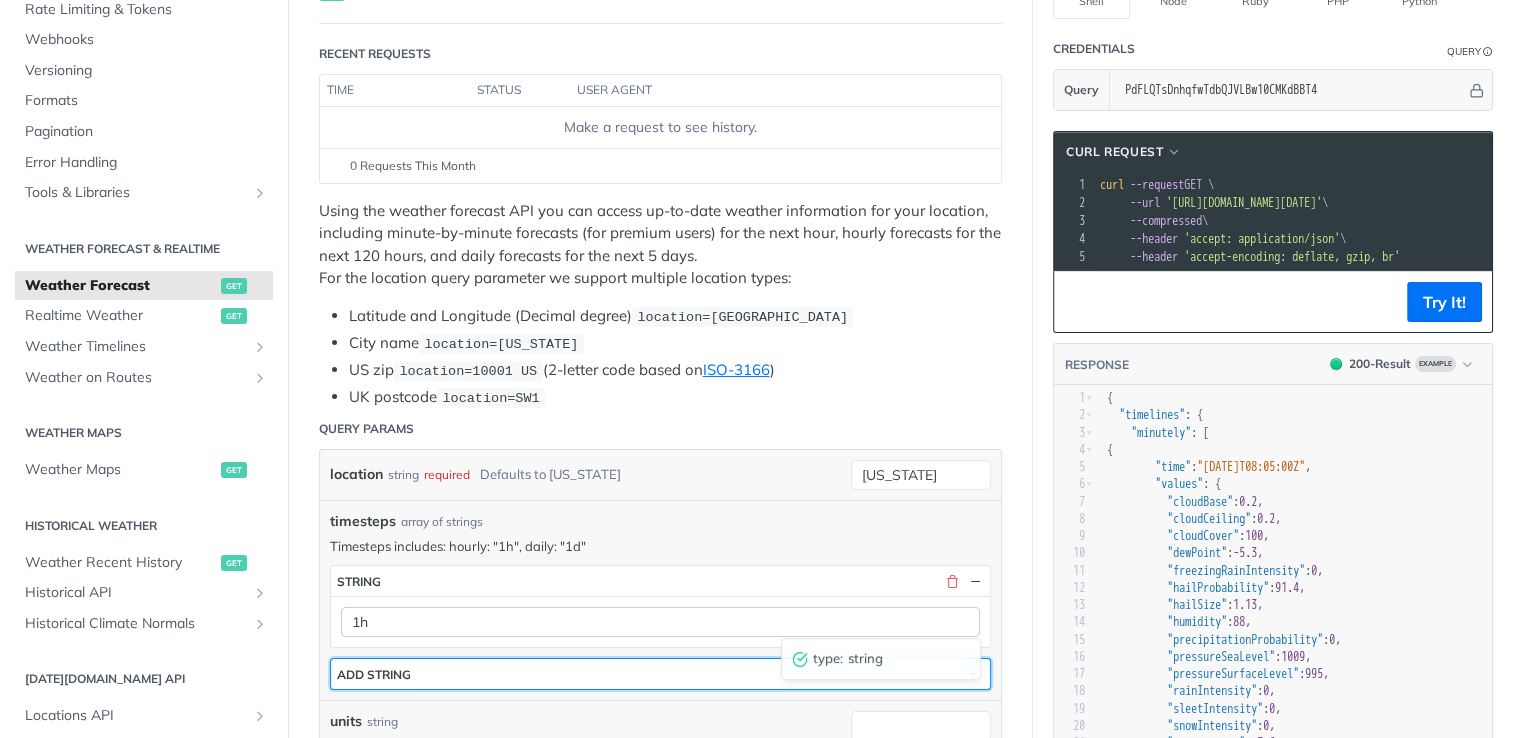 type 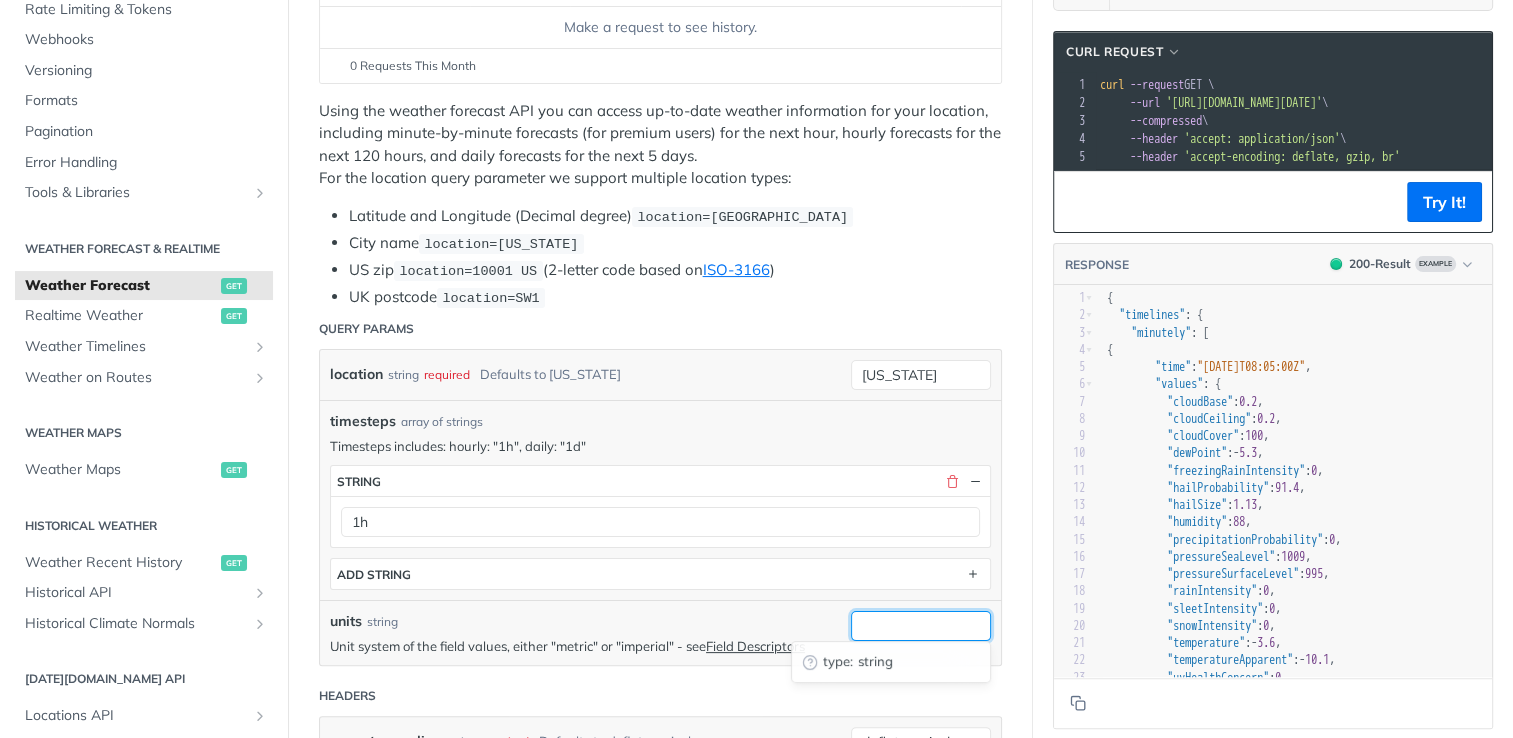 click on "units" at bounding box center (921, 626) 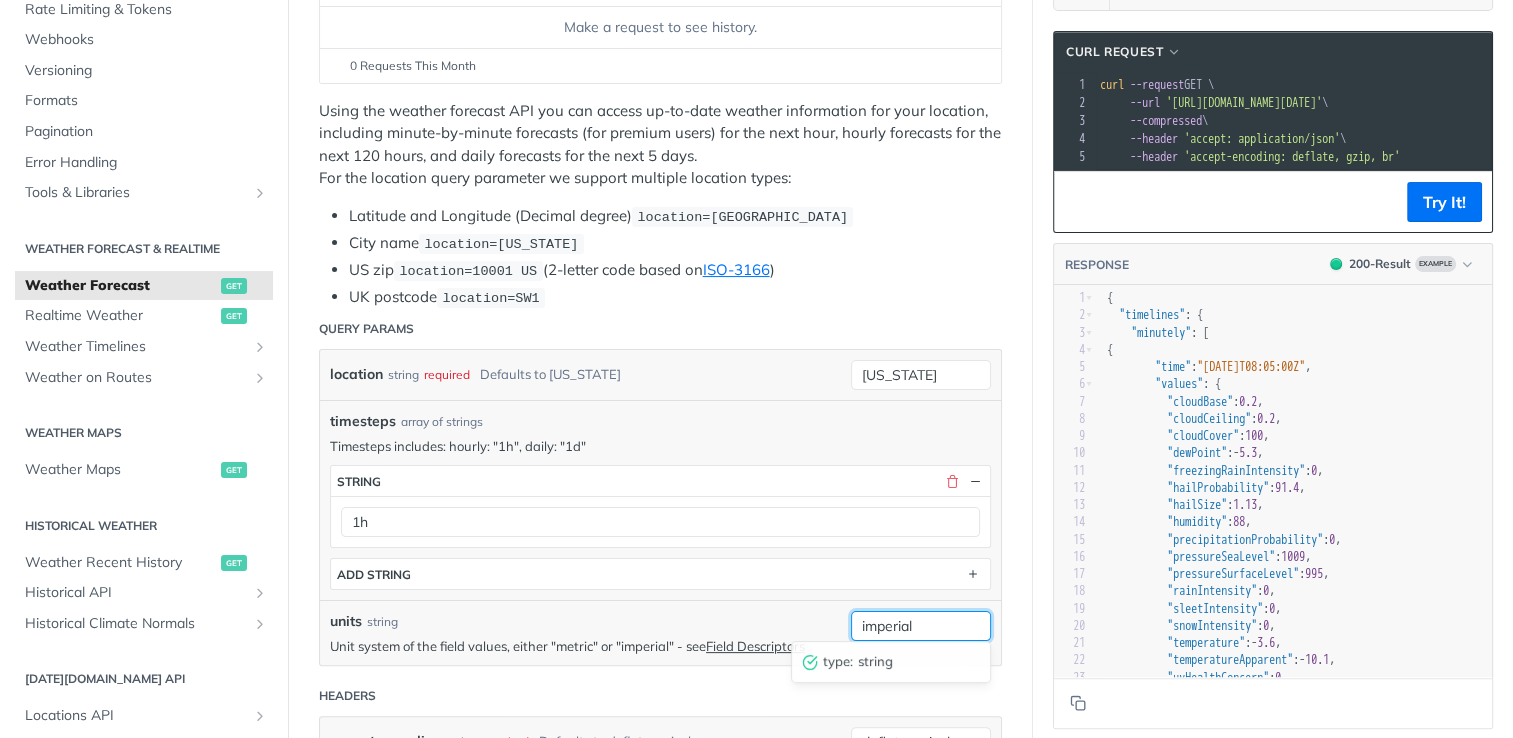 type on "imperial" 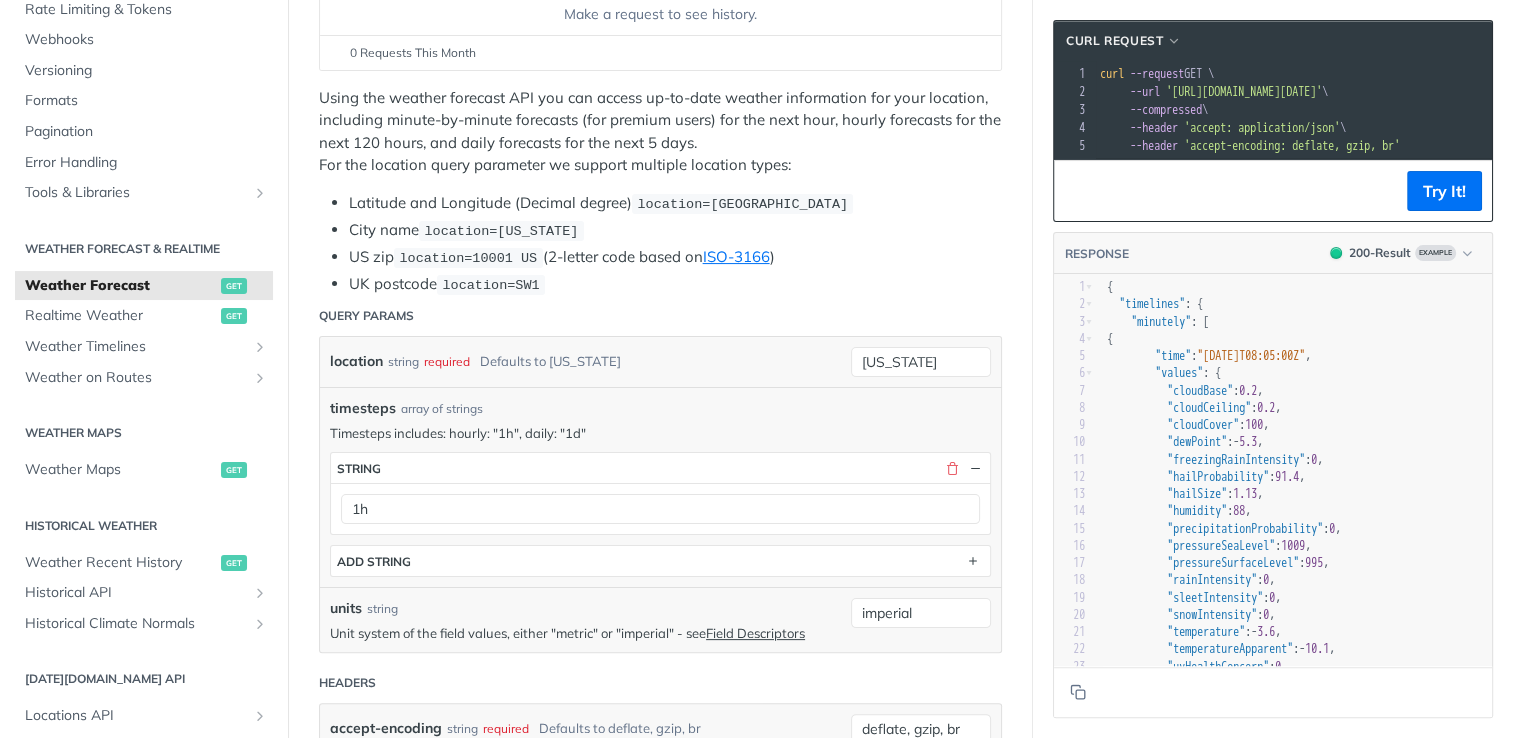 click on "units string Unit system of the field values, either "metric" or "imperial" - see  Field Descriptors imperial" at bounding box center [660, 619] 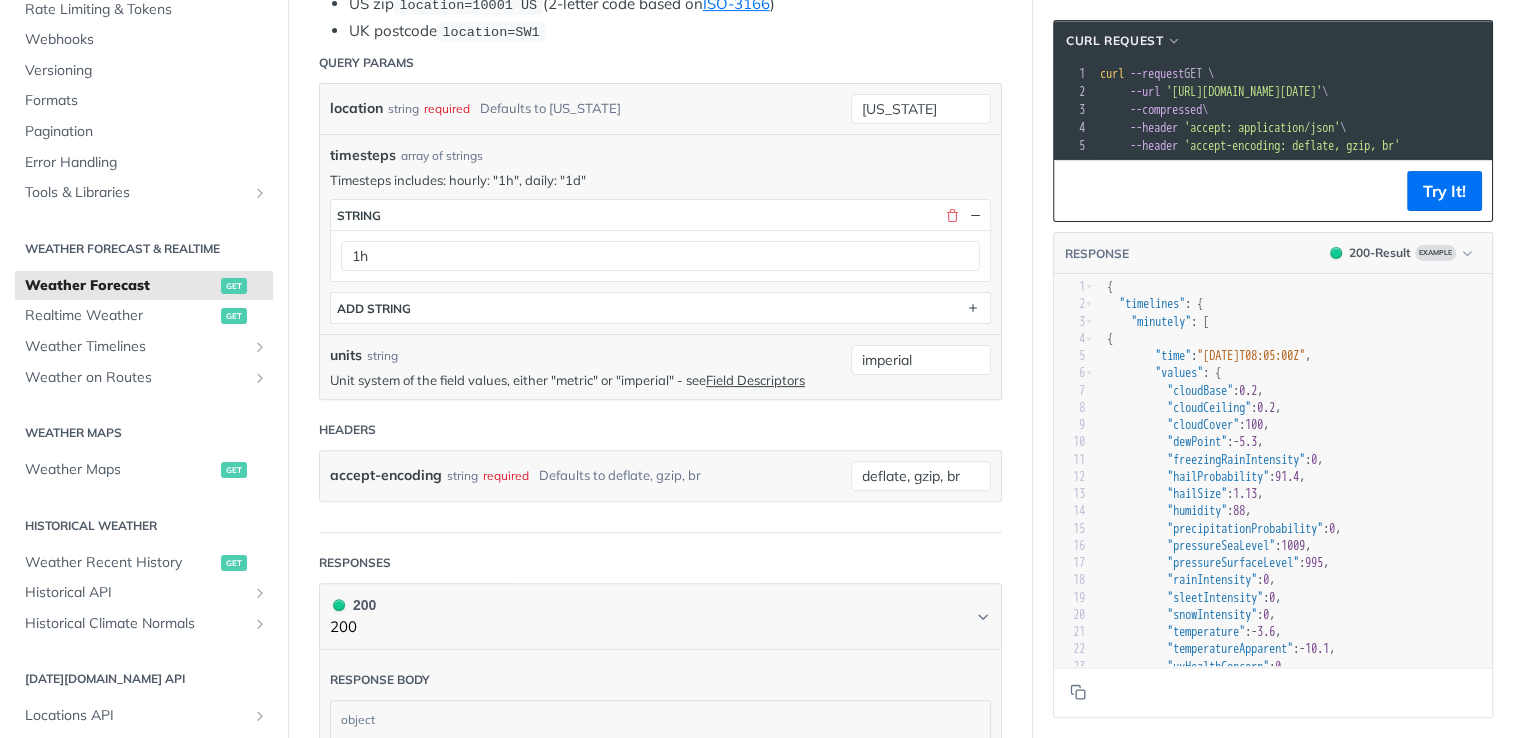 scroll, scrollTop: 613, scrollLeft: 0, axis: vertical 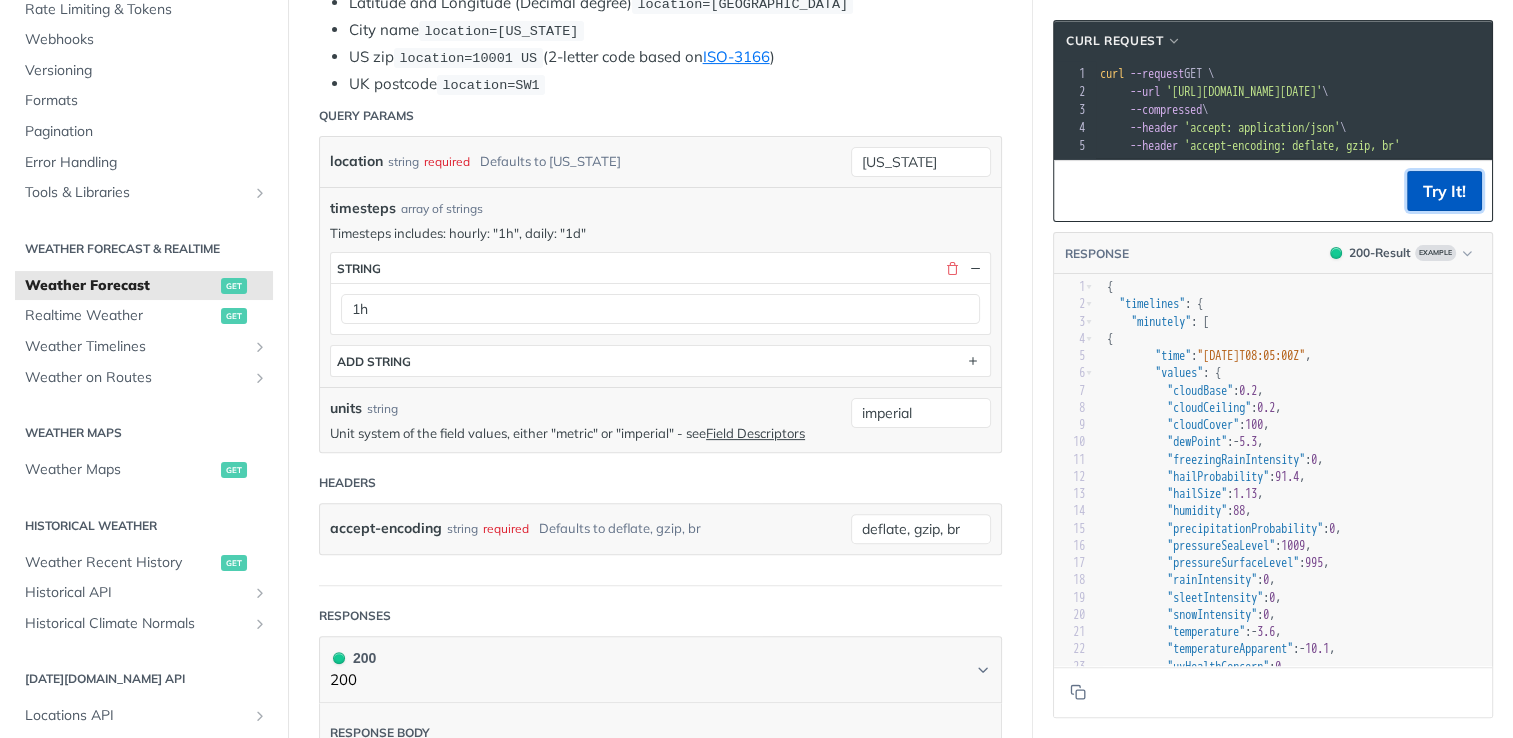 click on "Try It!" at bounding box center (1444, 191) 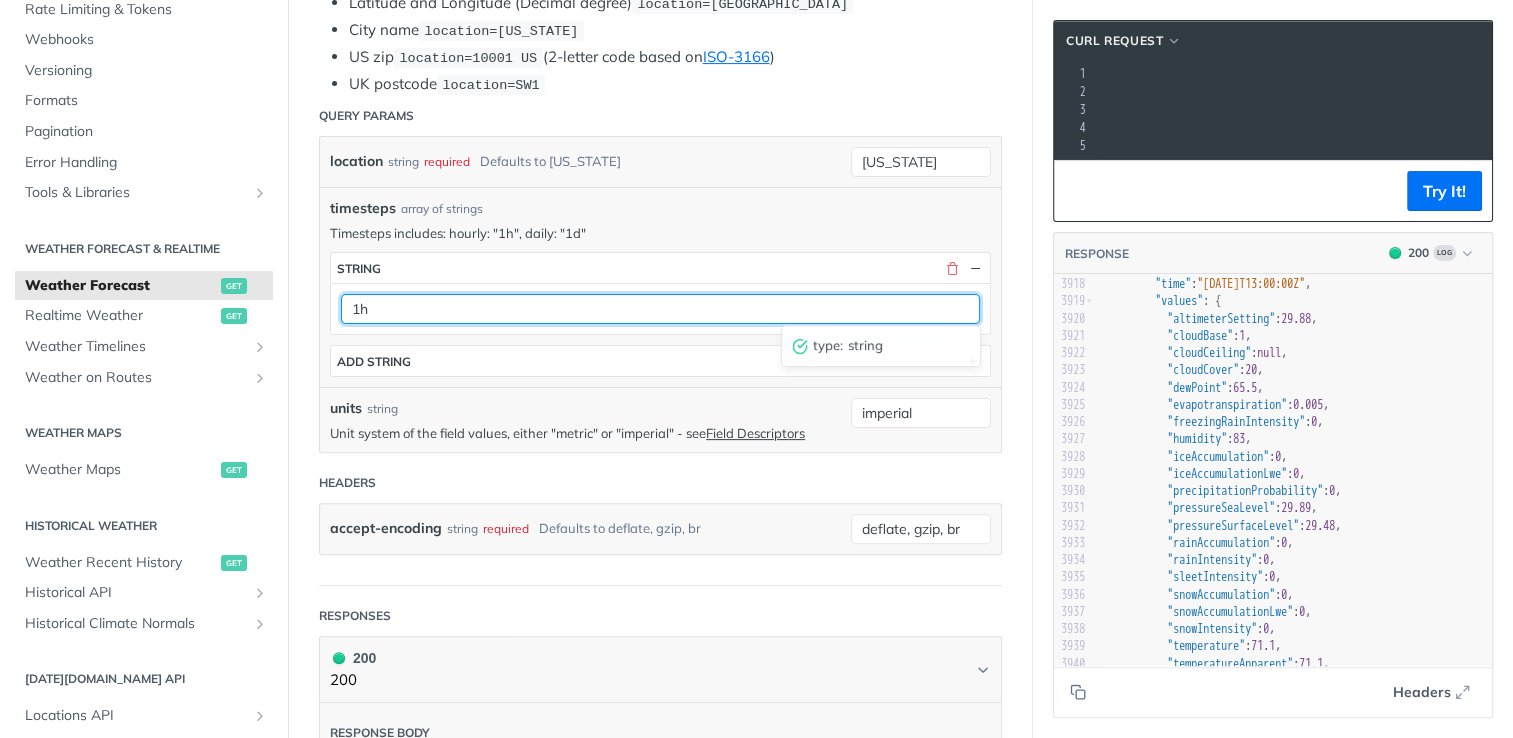 click on "1h" at bounding box center (660, 309) 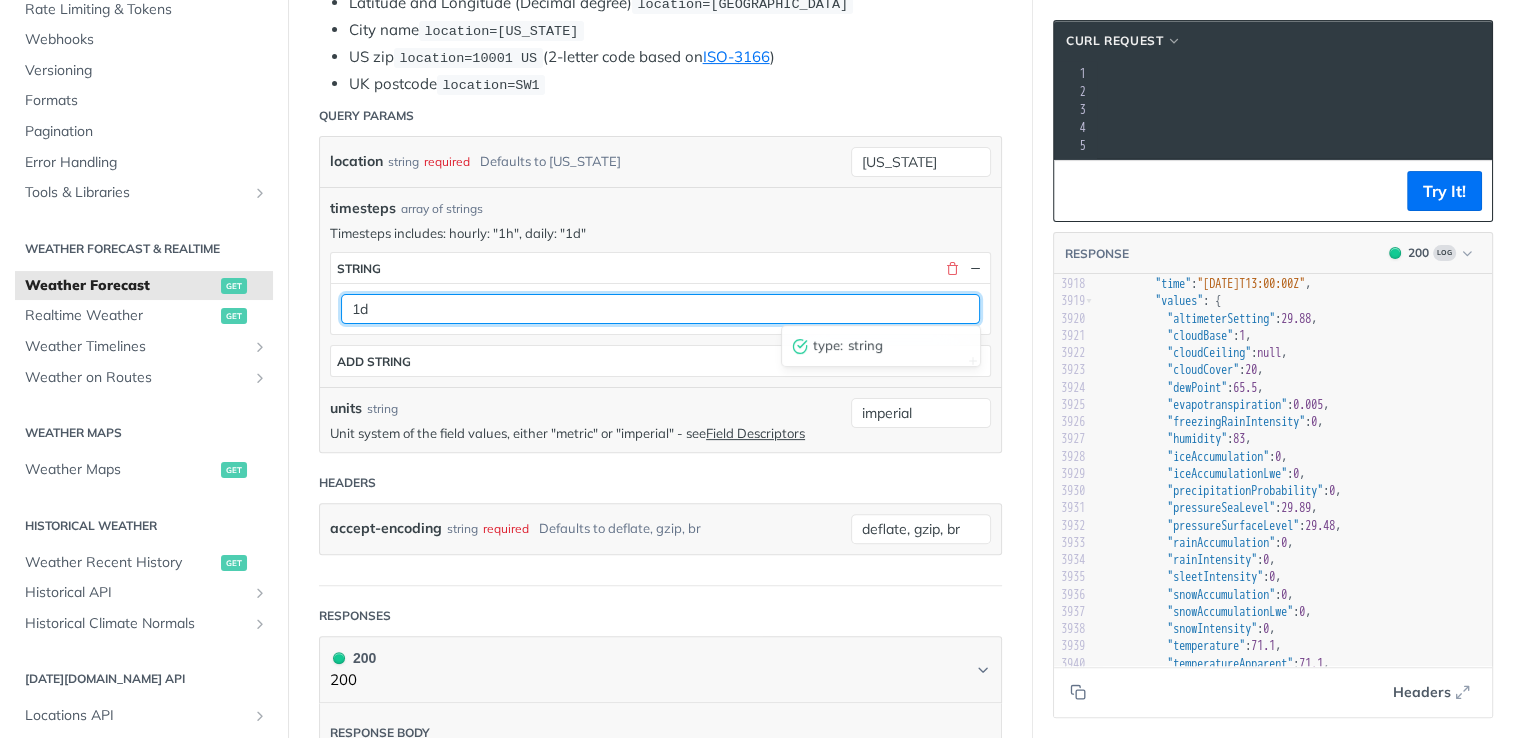 type on "1d" 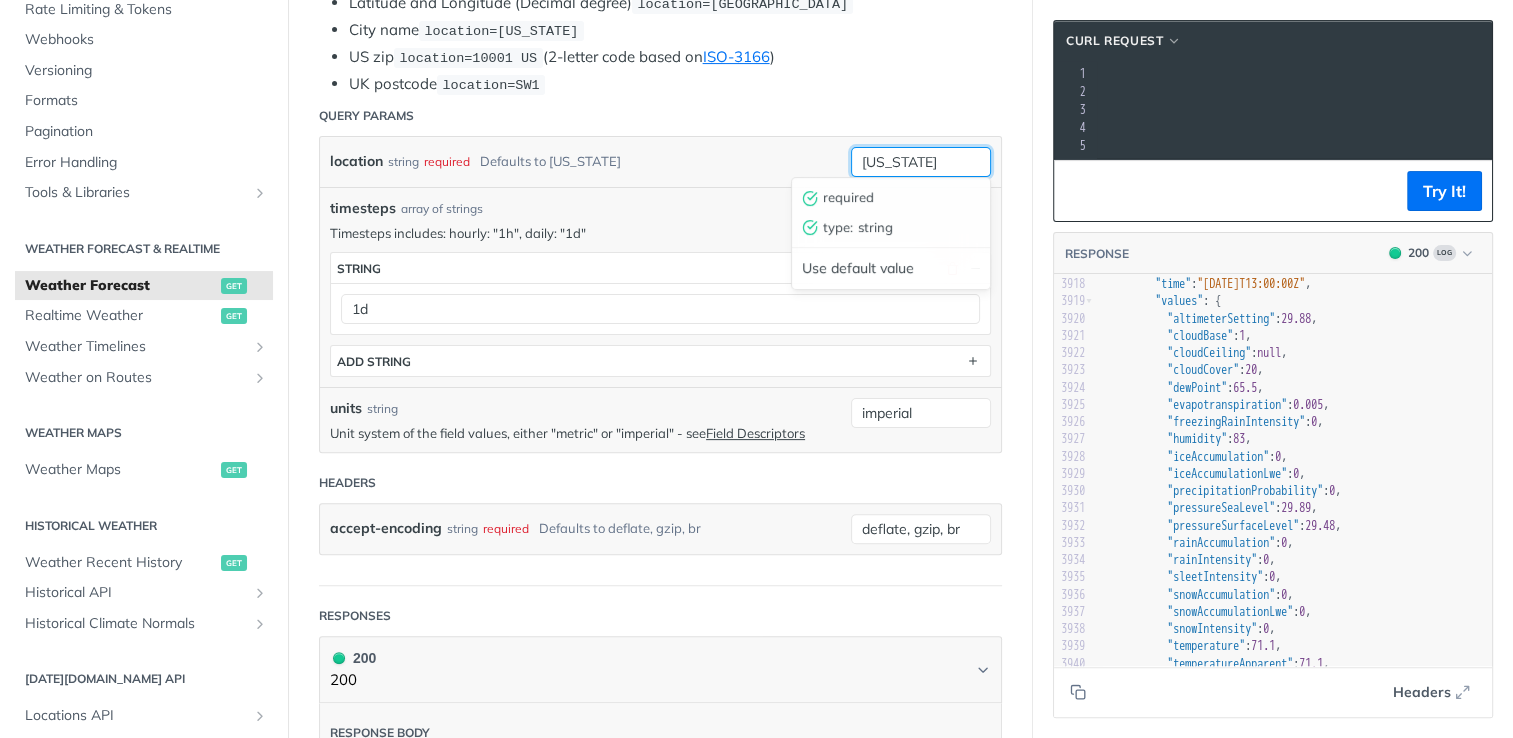 drag, startPoint x: 920, startPoint y: 159, endPoint x: 828, endPoint y: 142, distance: 93.55747 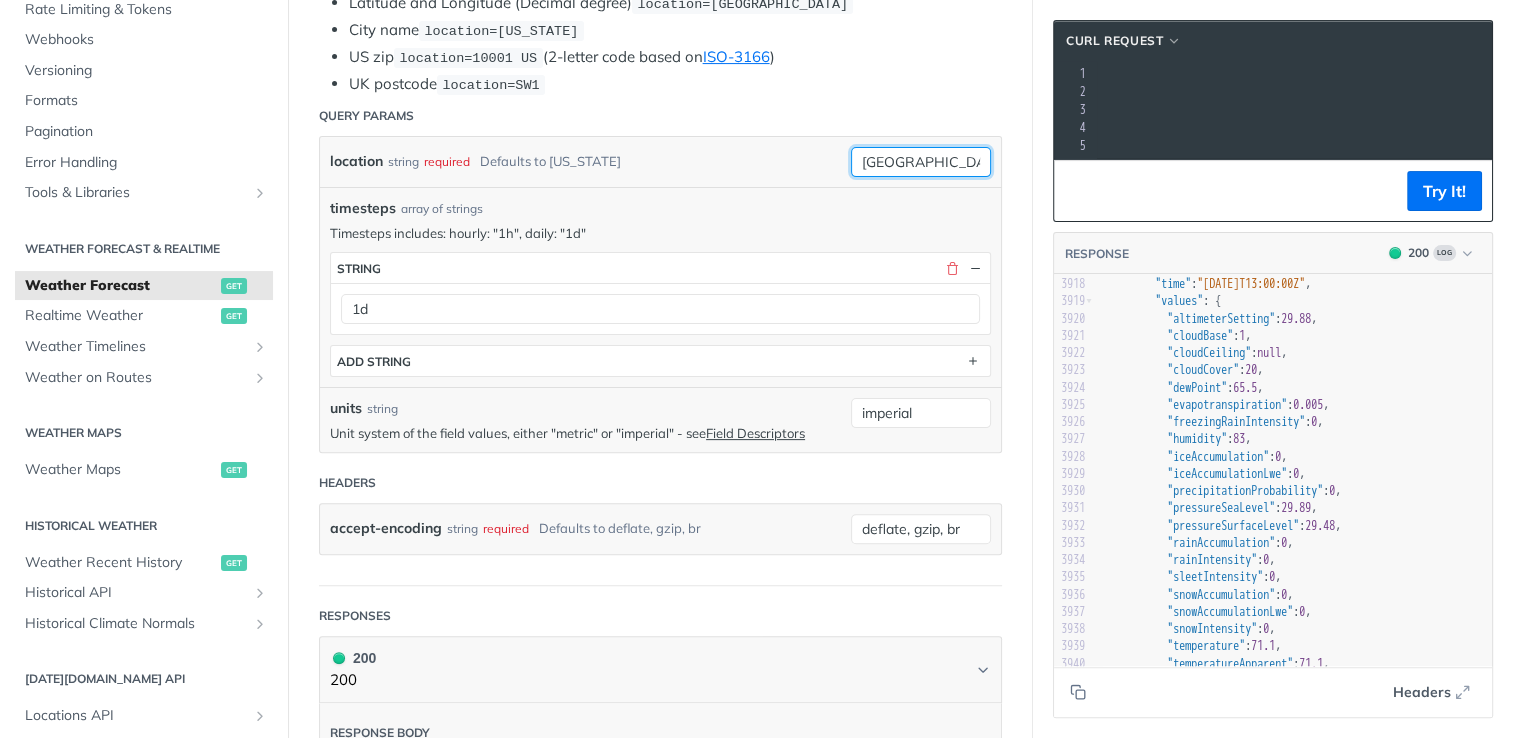 type on "dublin" 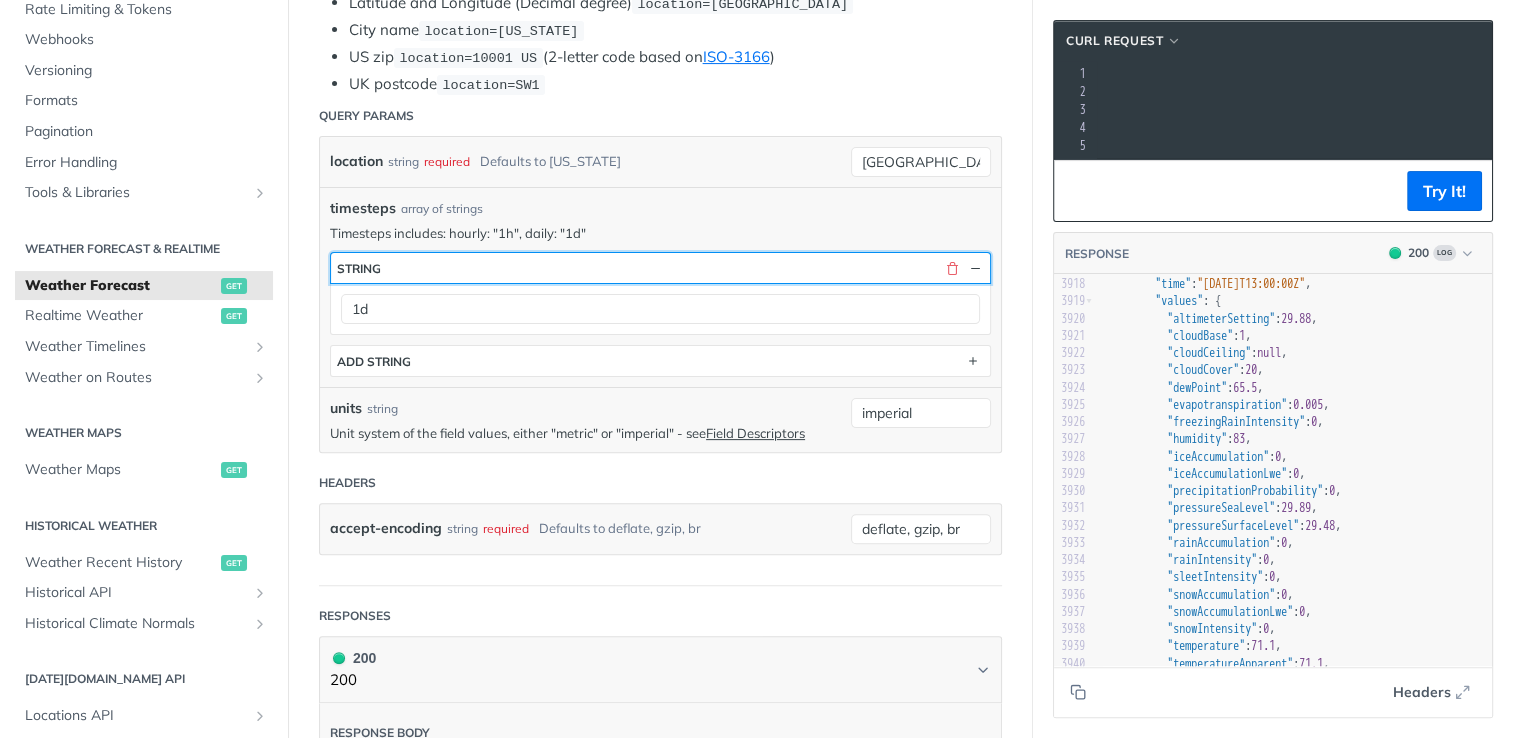 type 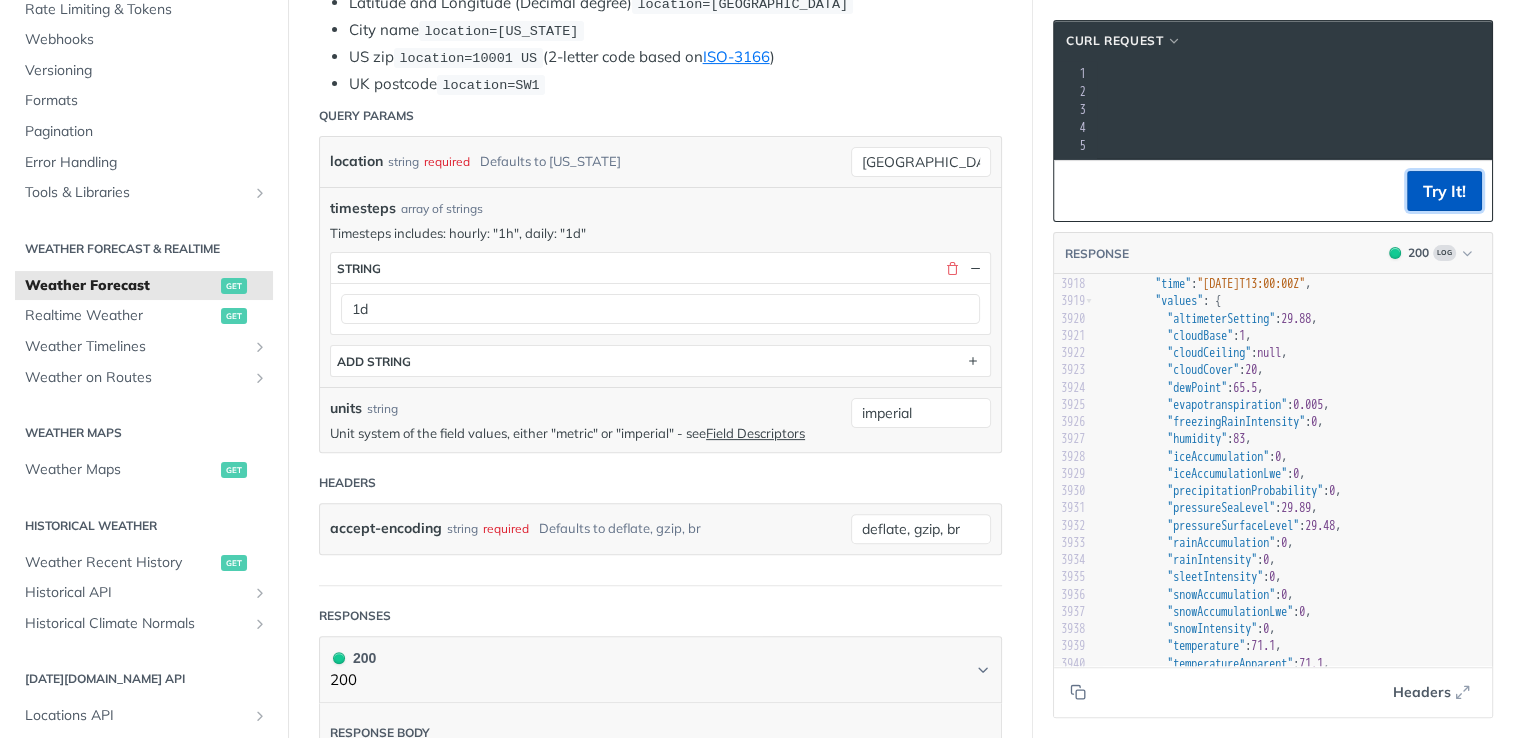 click on "Try It!" at bounding box center [1444, 191] 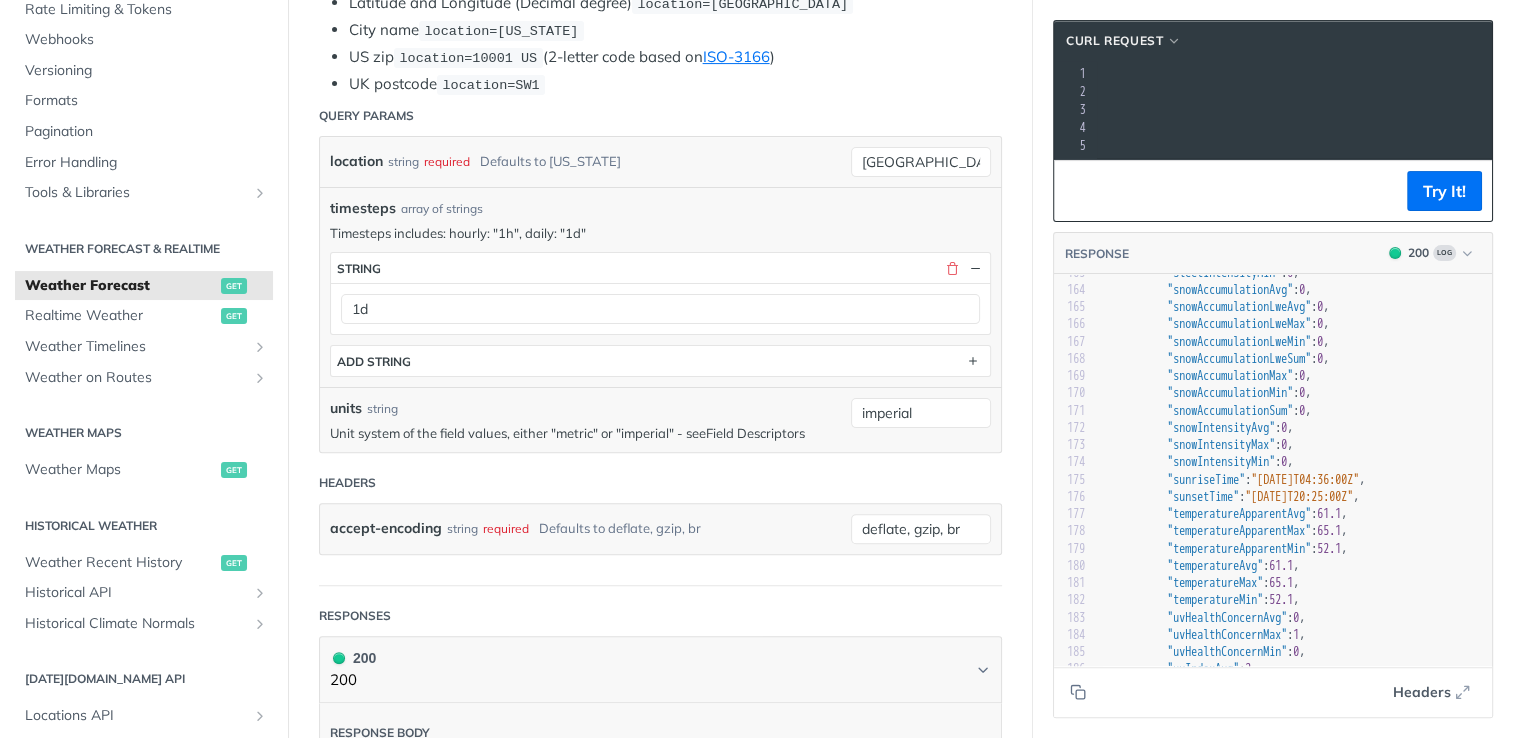 click on "Field Descriptors" at bounding box center [755, 433] 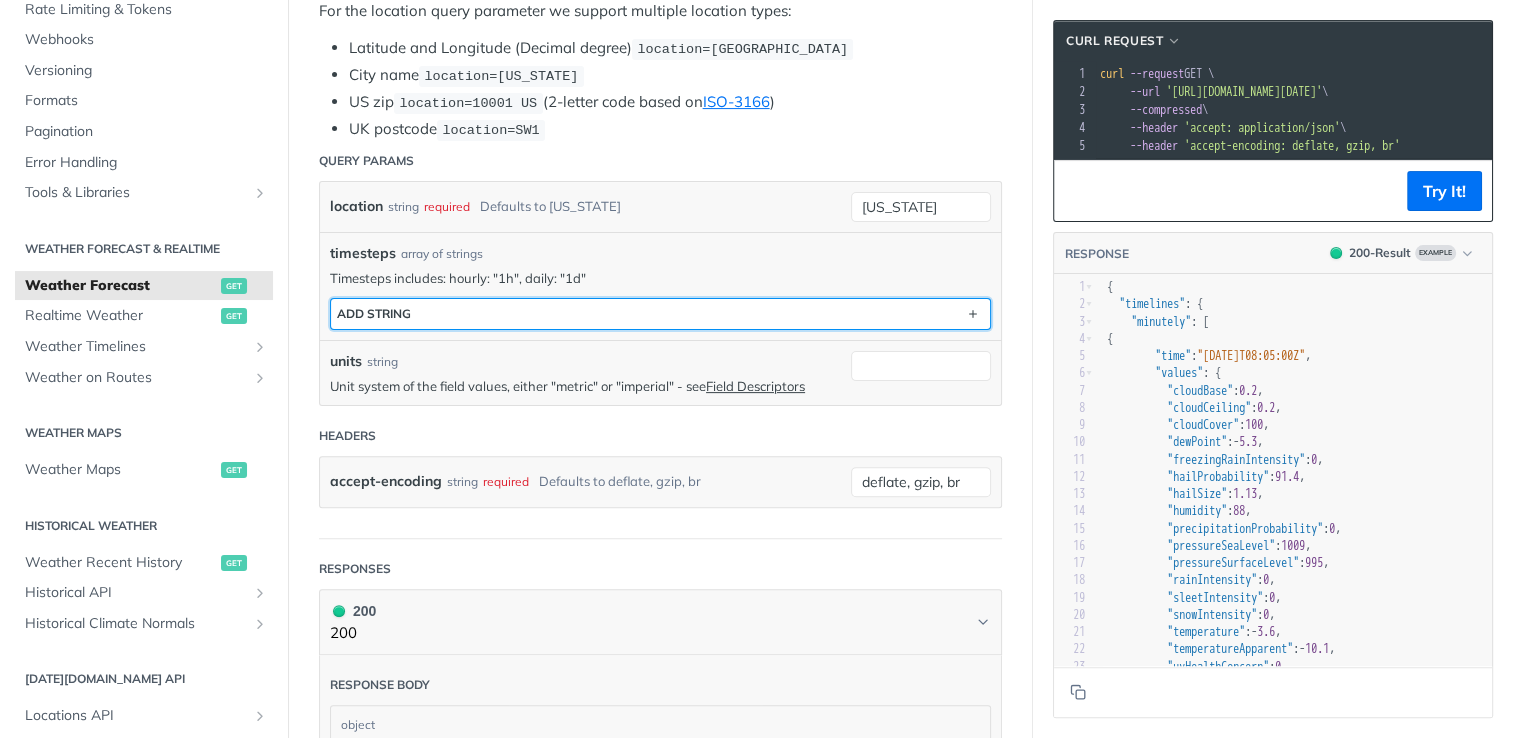 click on "ADD    string" at bounding box center [660, 314] 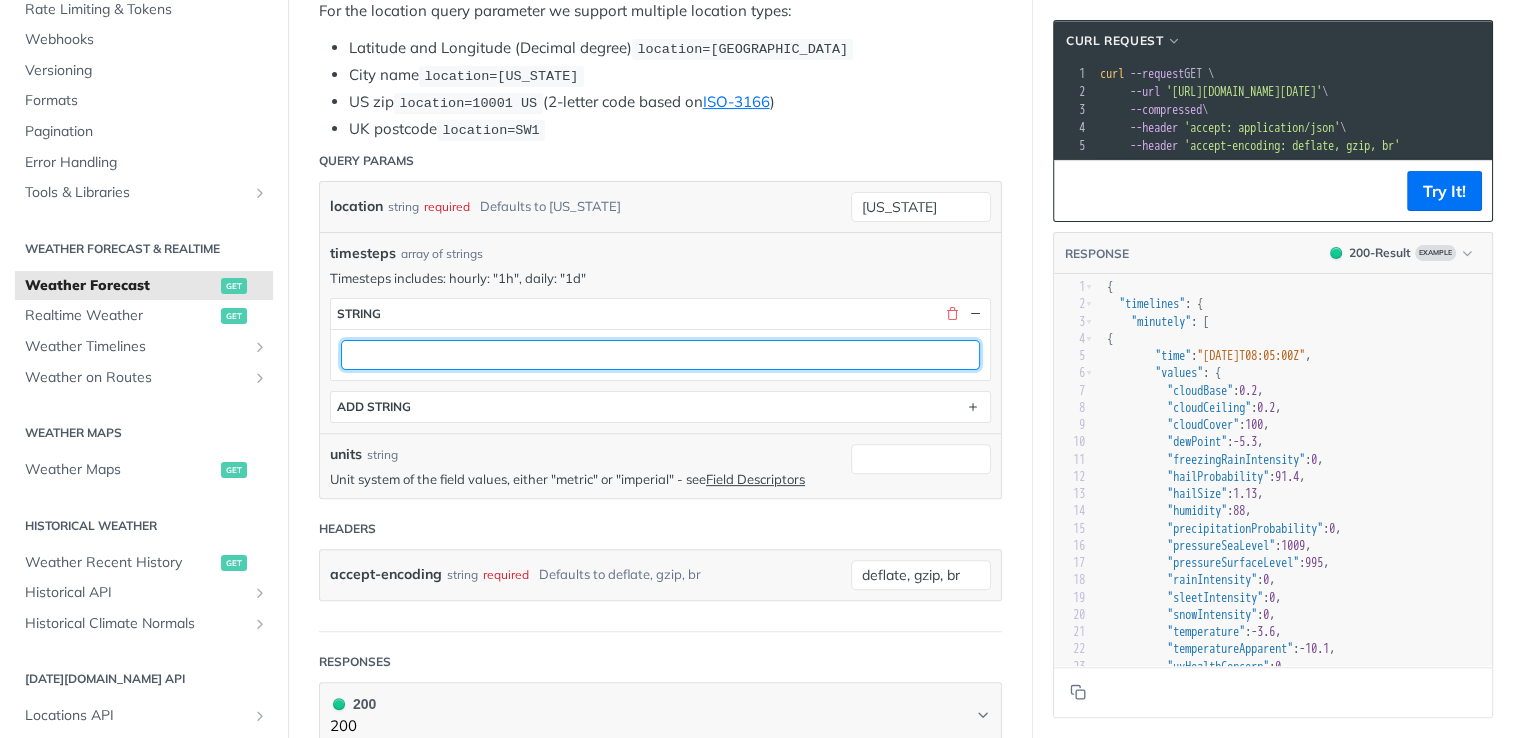 click at bounding box center (660, 355) 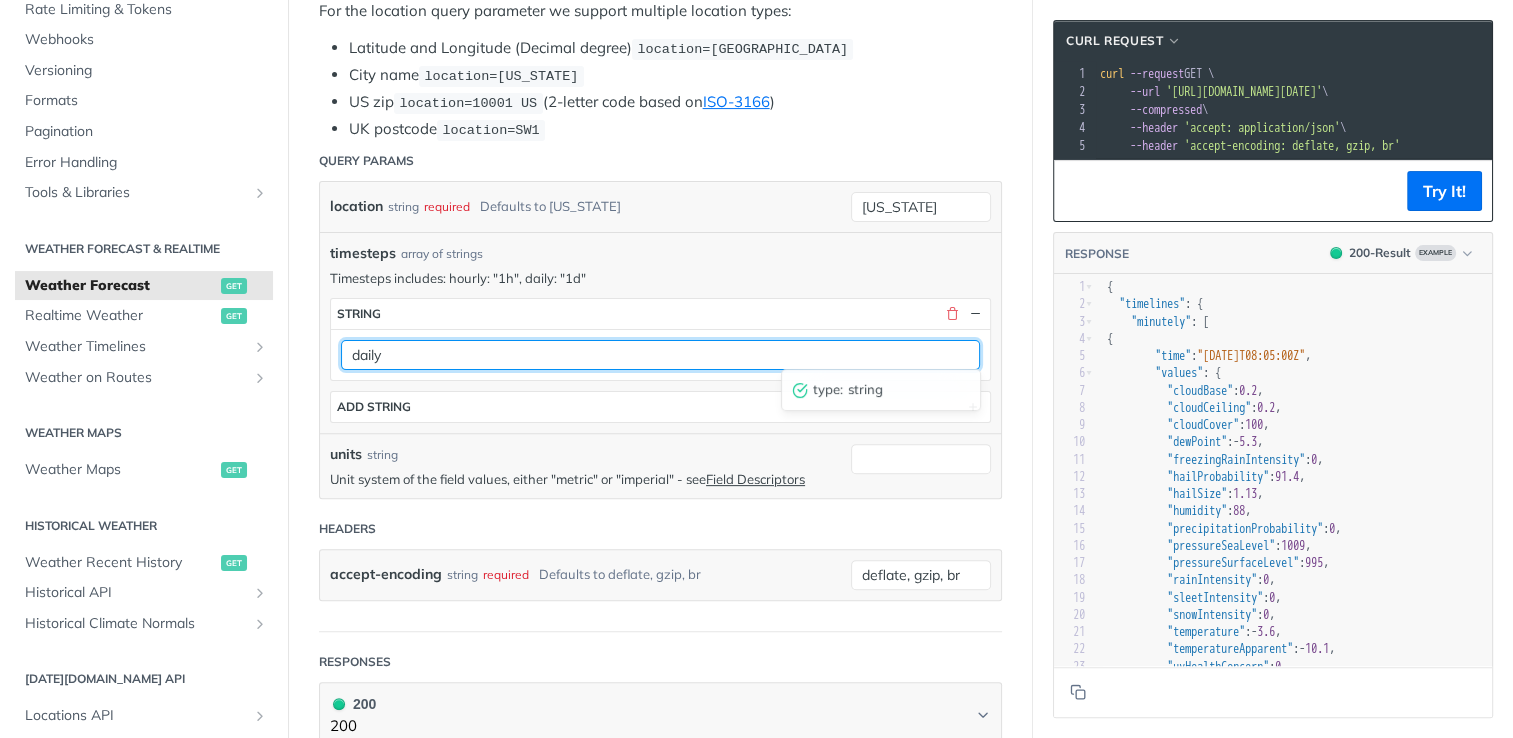 type on "daily" 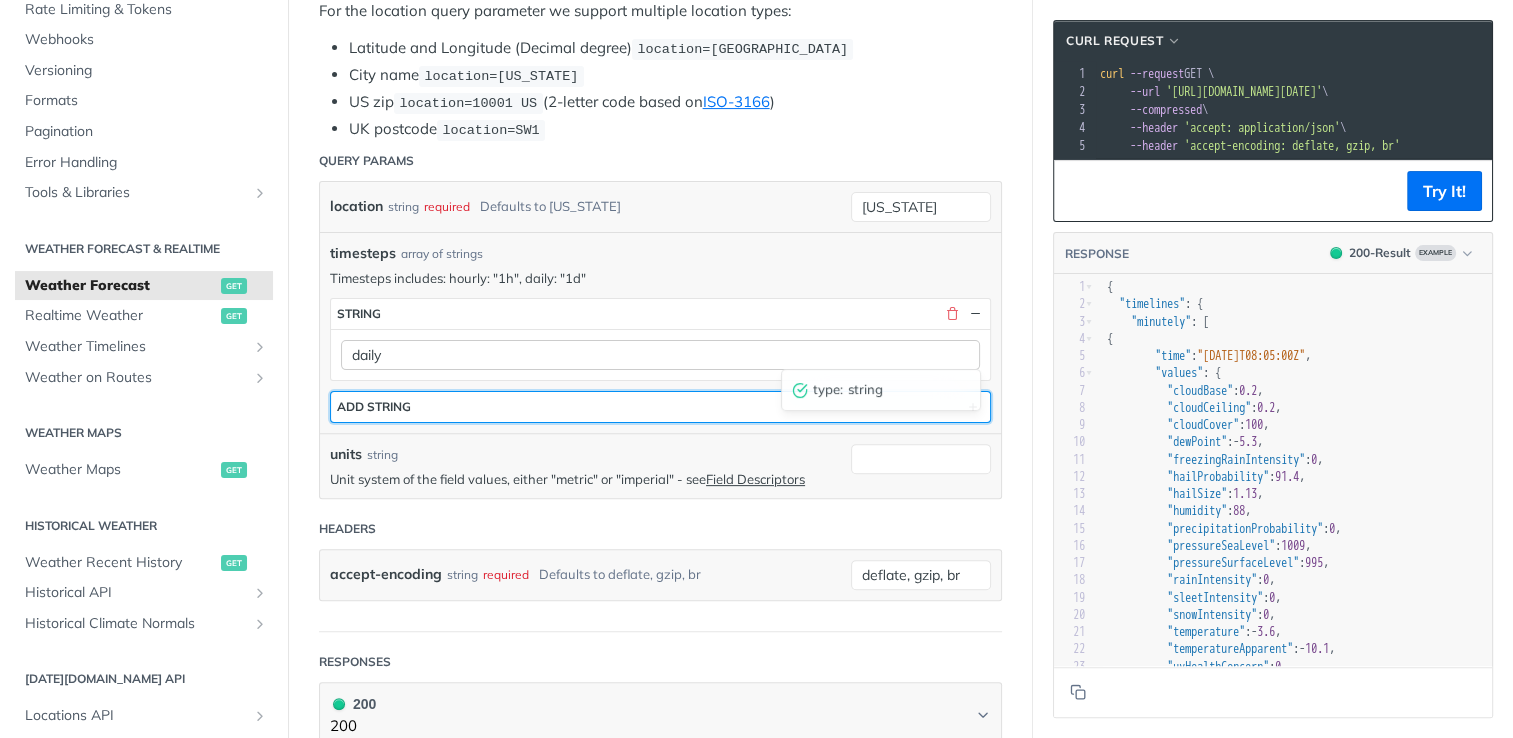type 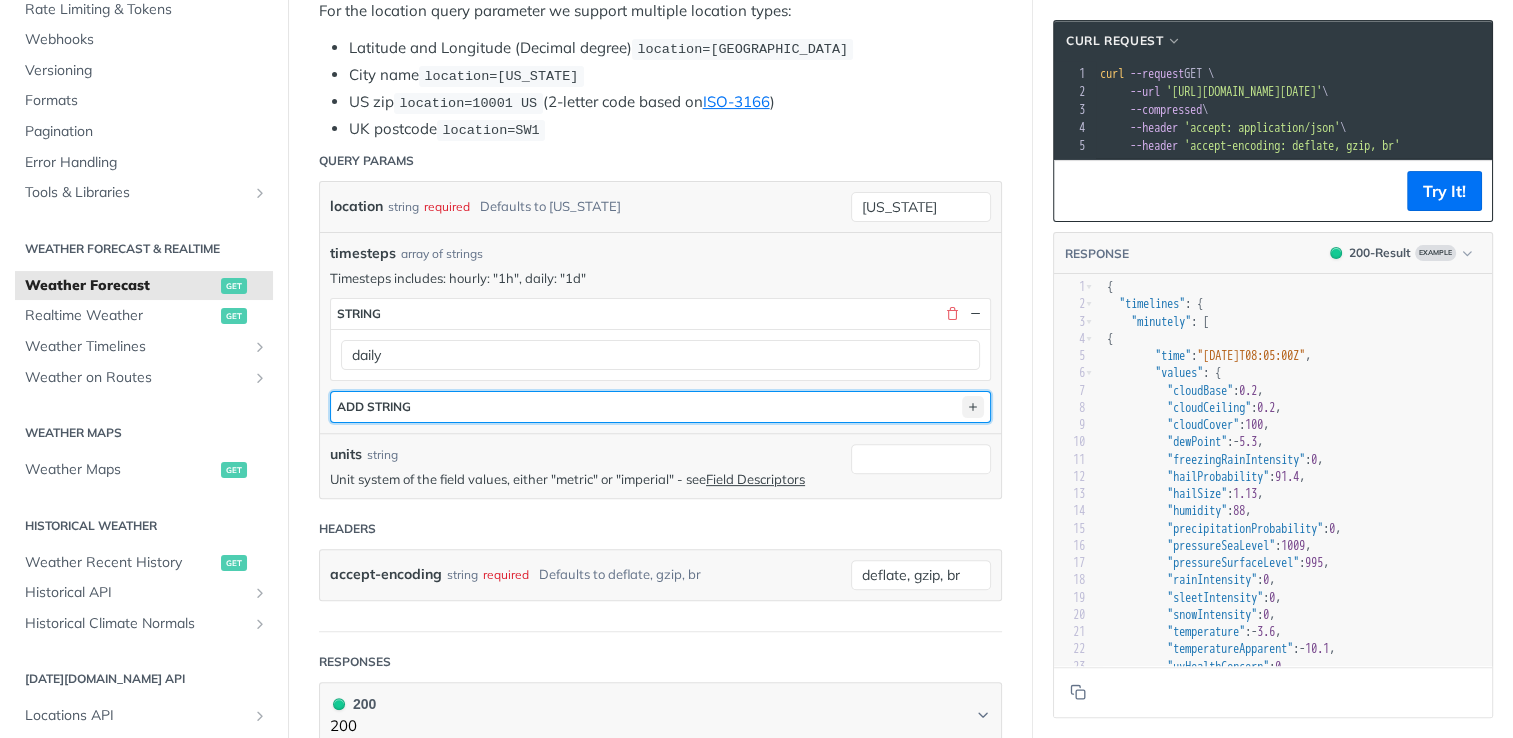 click at bounding box center [973, 407] 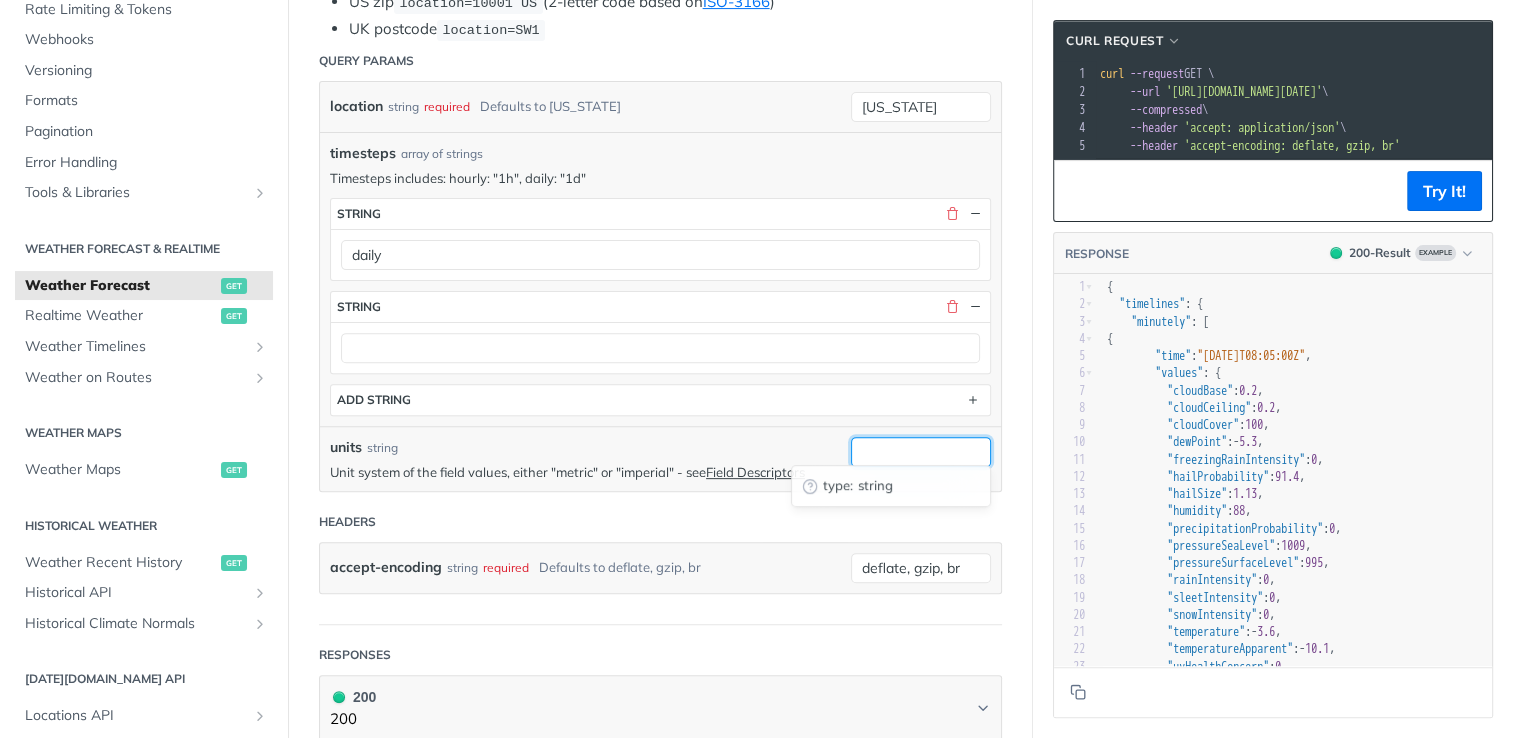 click on "units" at bounding box center (921, 452) 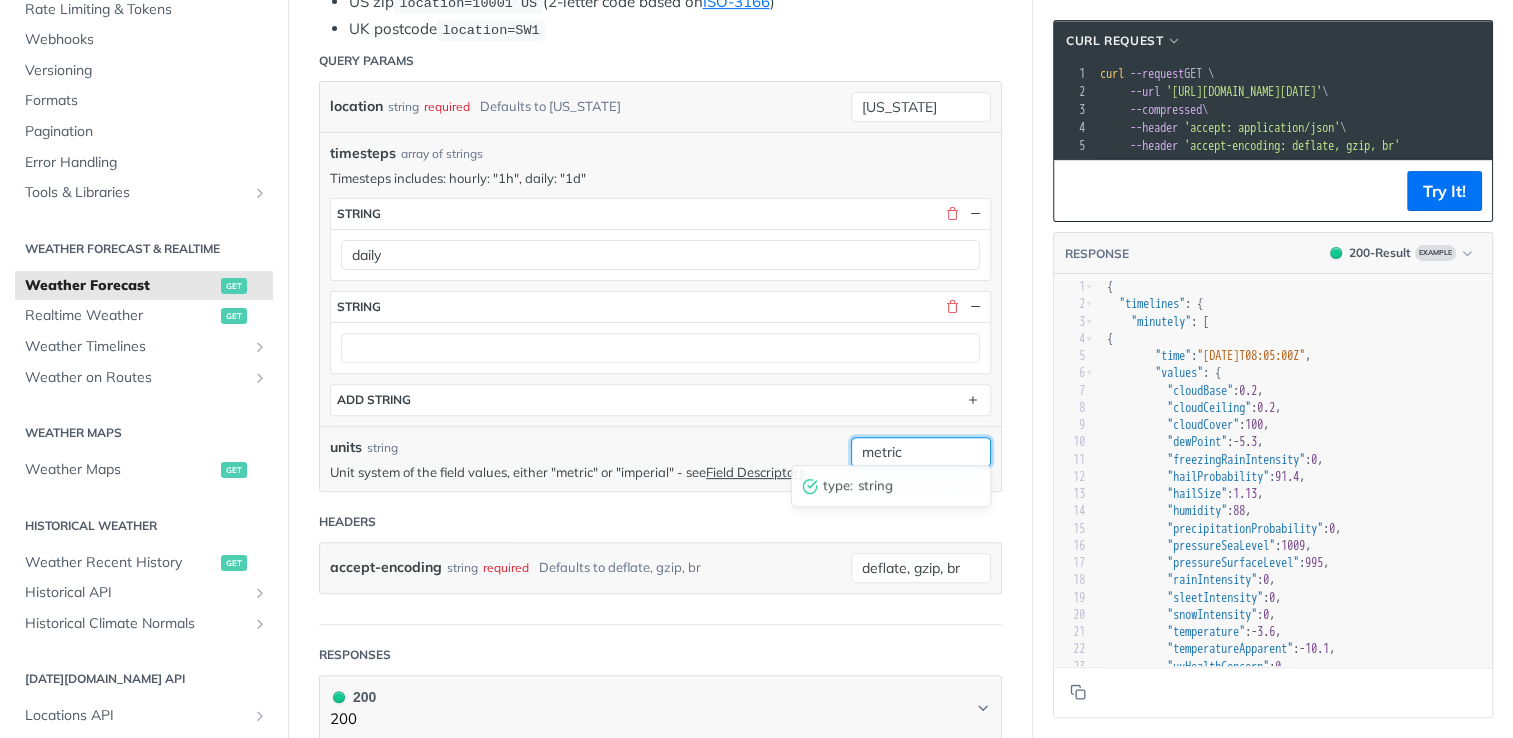 type on "metric" 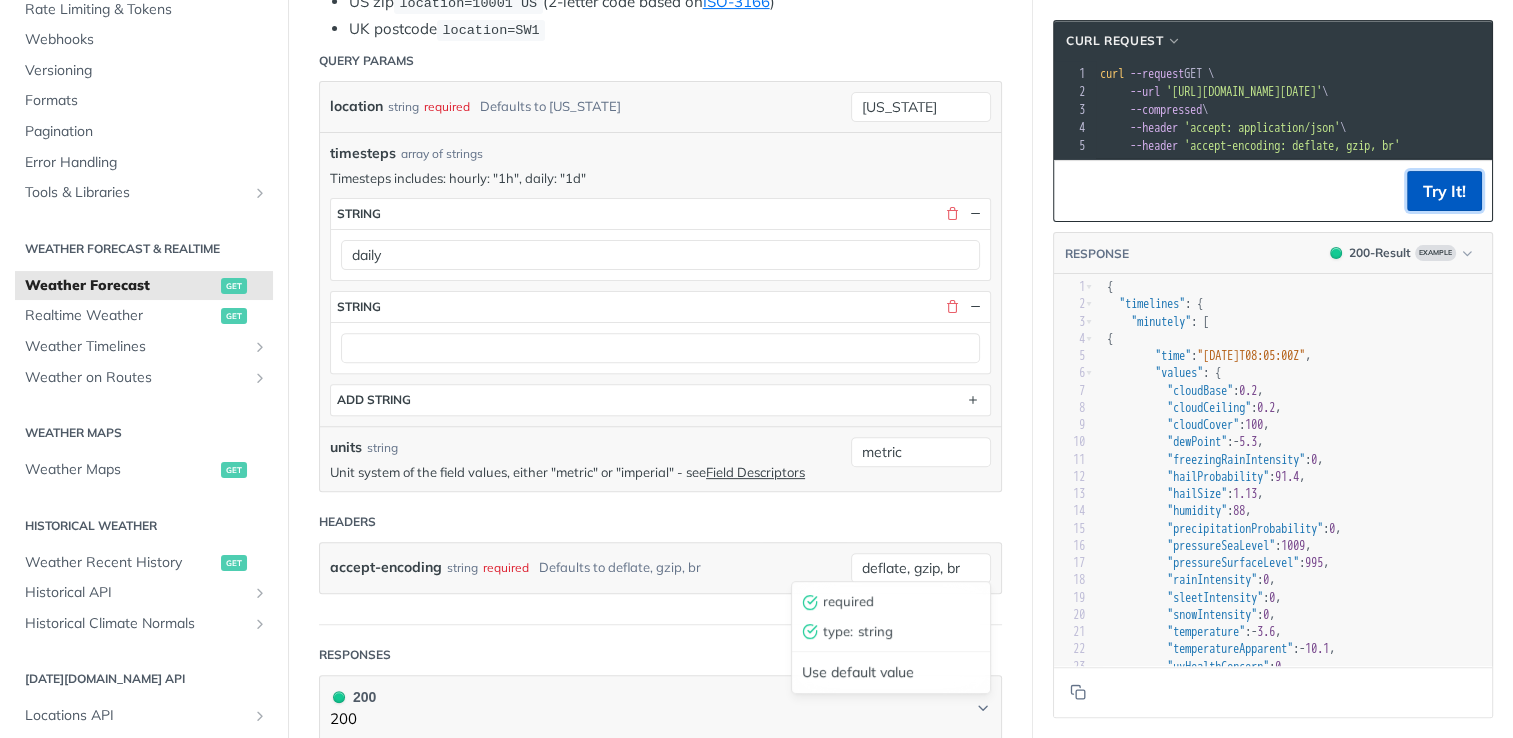 click on "Try It!" at bounding box center [1444, 191] 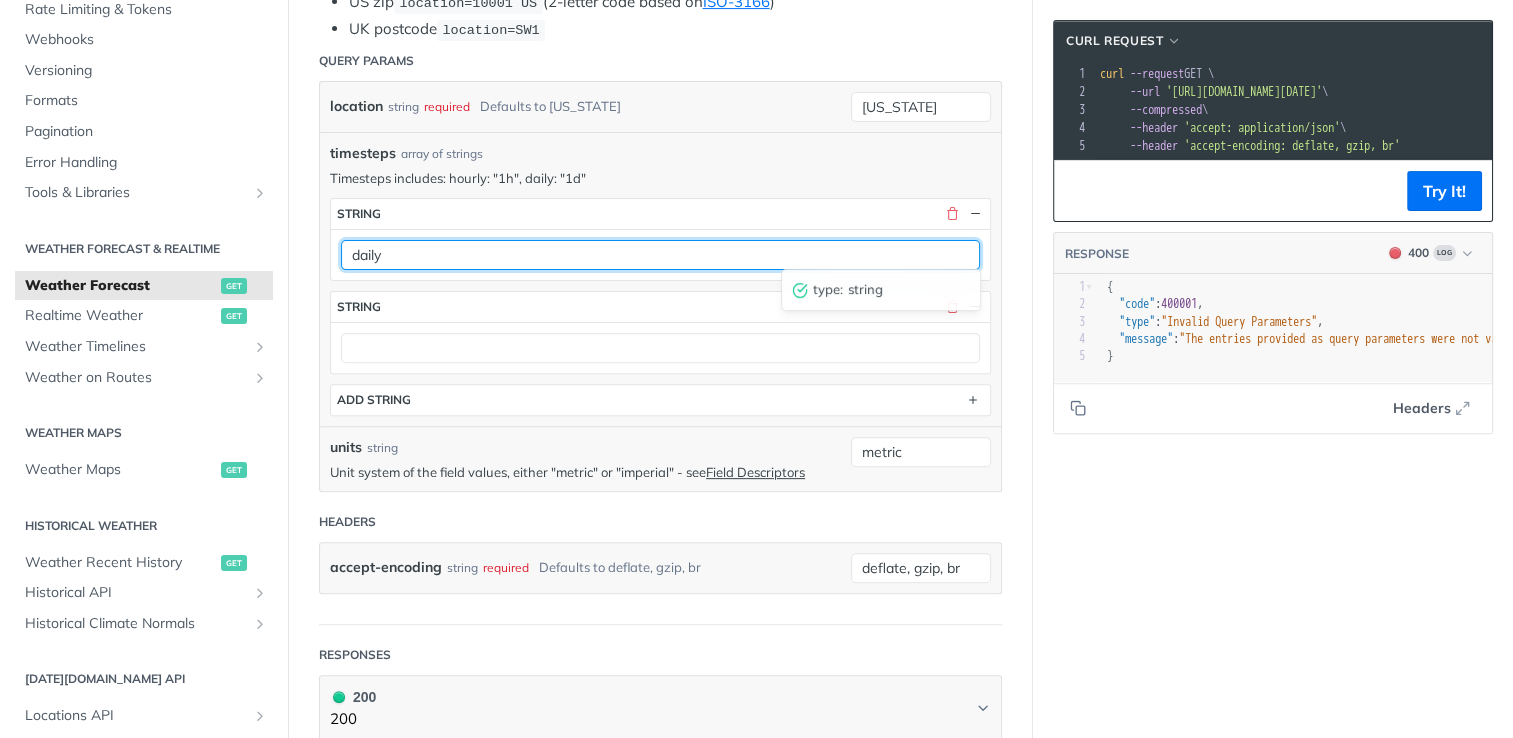 drag, startPoint x: 379, startPoint y: 246, endPoint x: 327, endPoint y: 252, distance: 52.34501 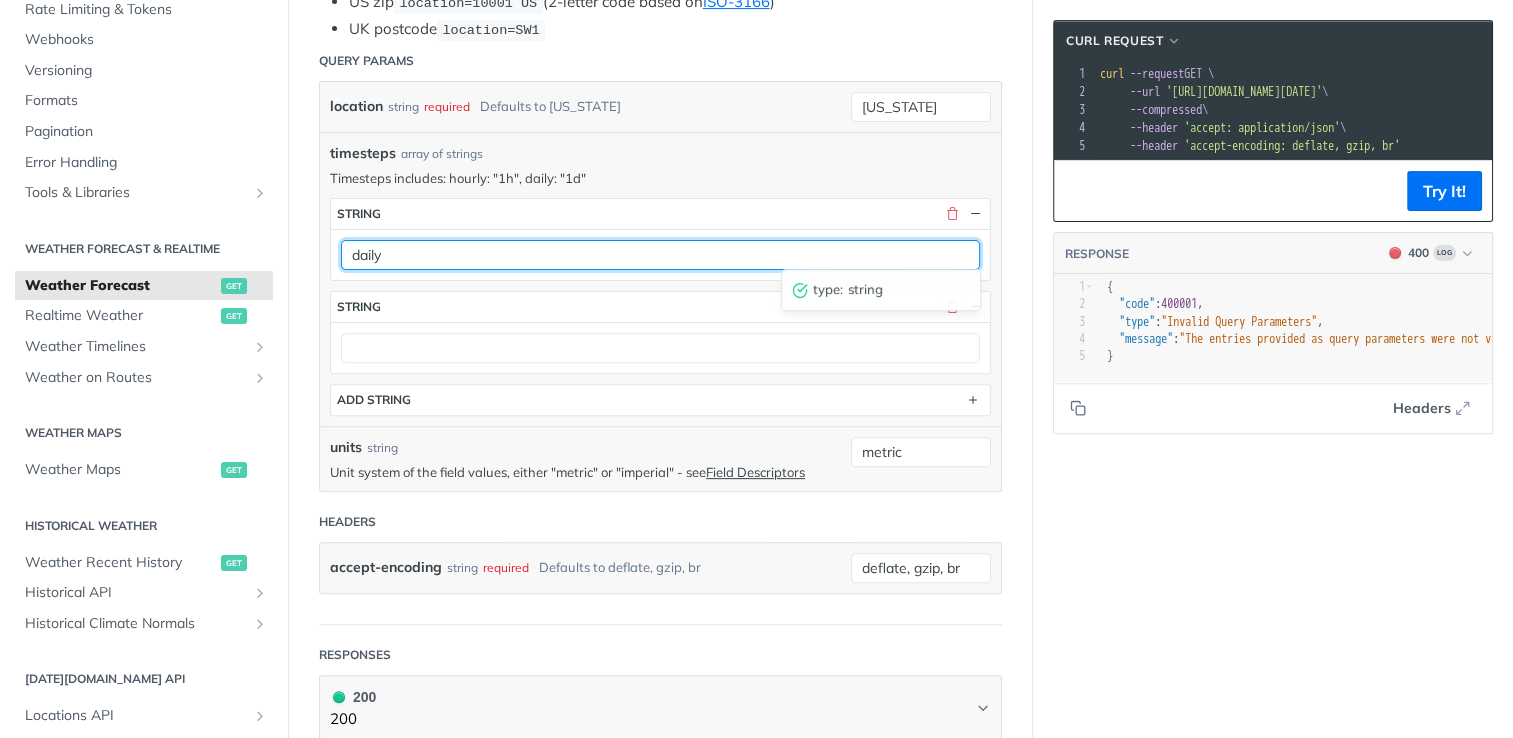 click on "timesteps array of strings Timesteps includes: hourly: "1h", daily: "1d" timesteps   string daily type : string   string ADD    string" at bounding box center [660, 278] 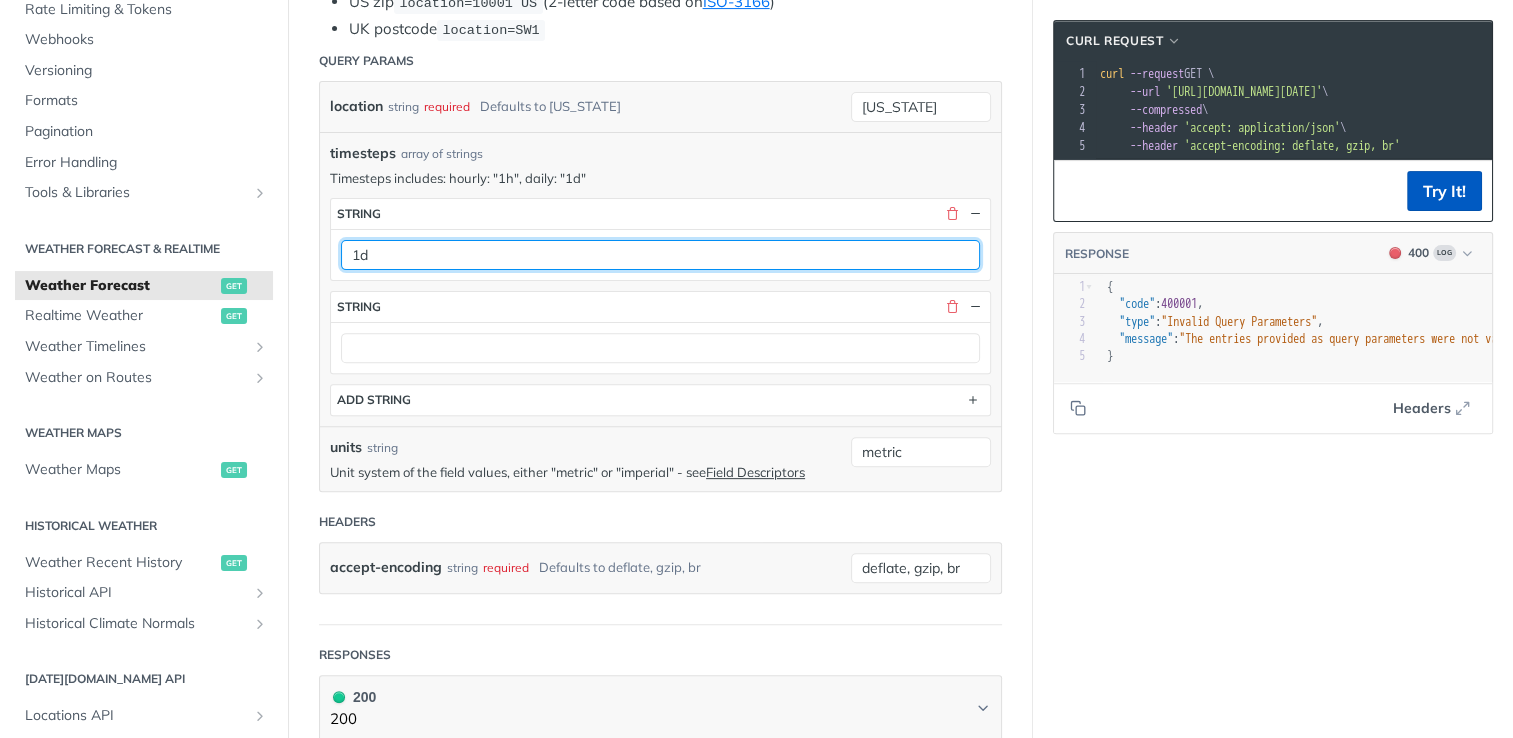 type on "1d" 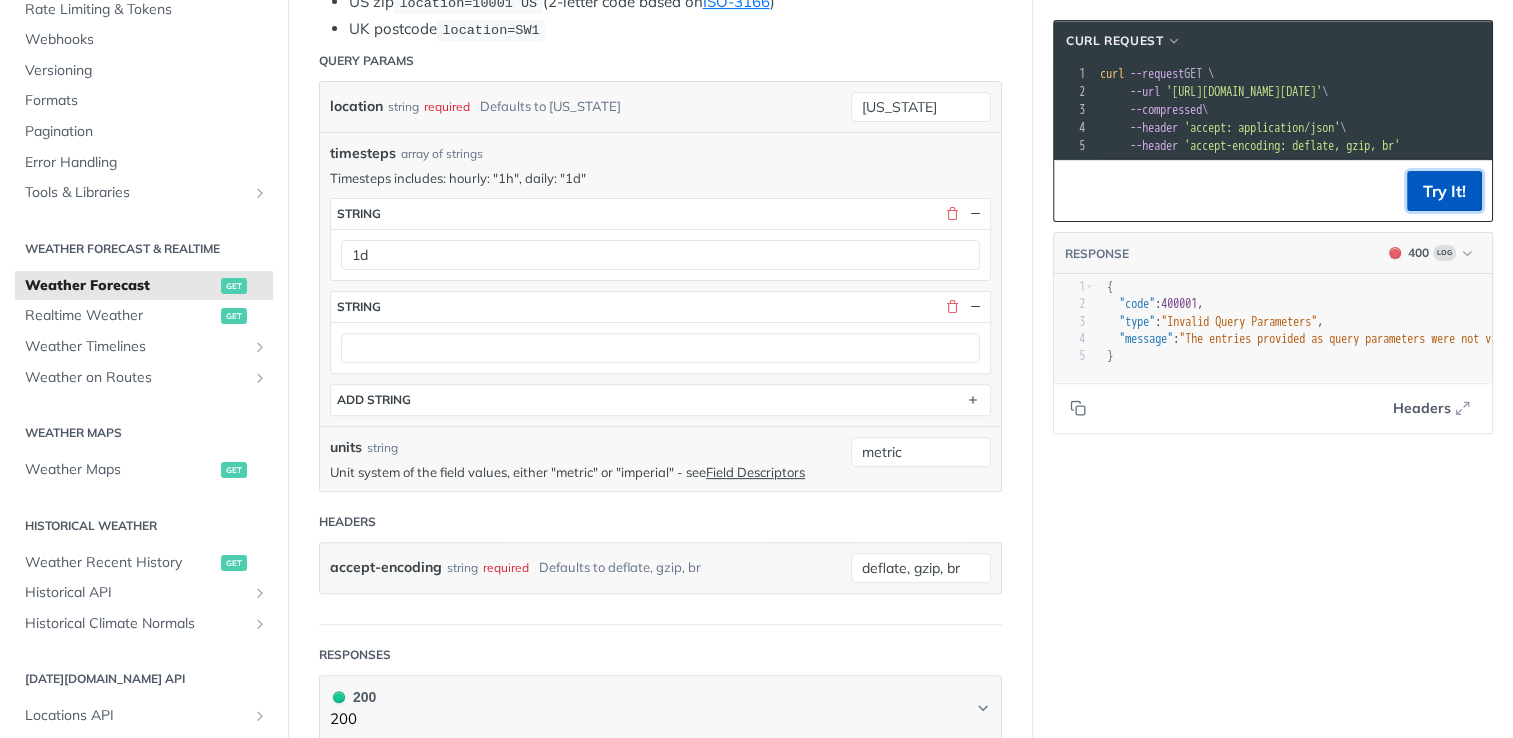 click on "Try It!" at bounding box center (1444, 191) 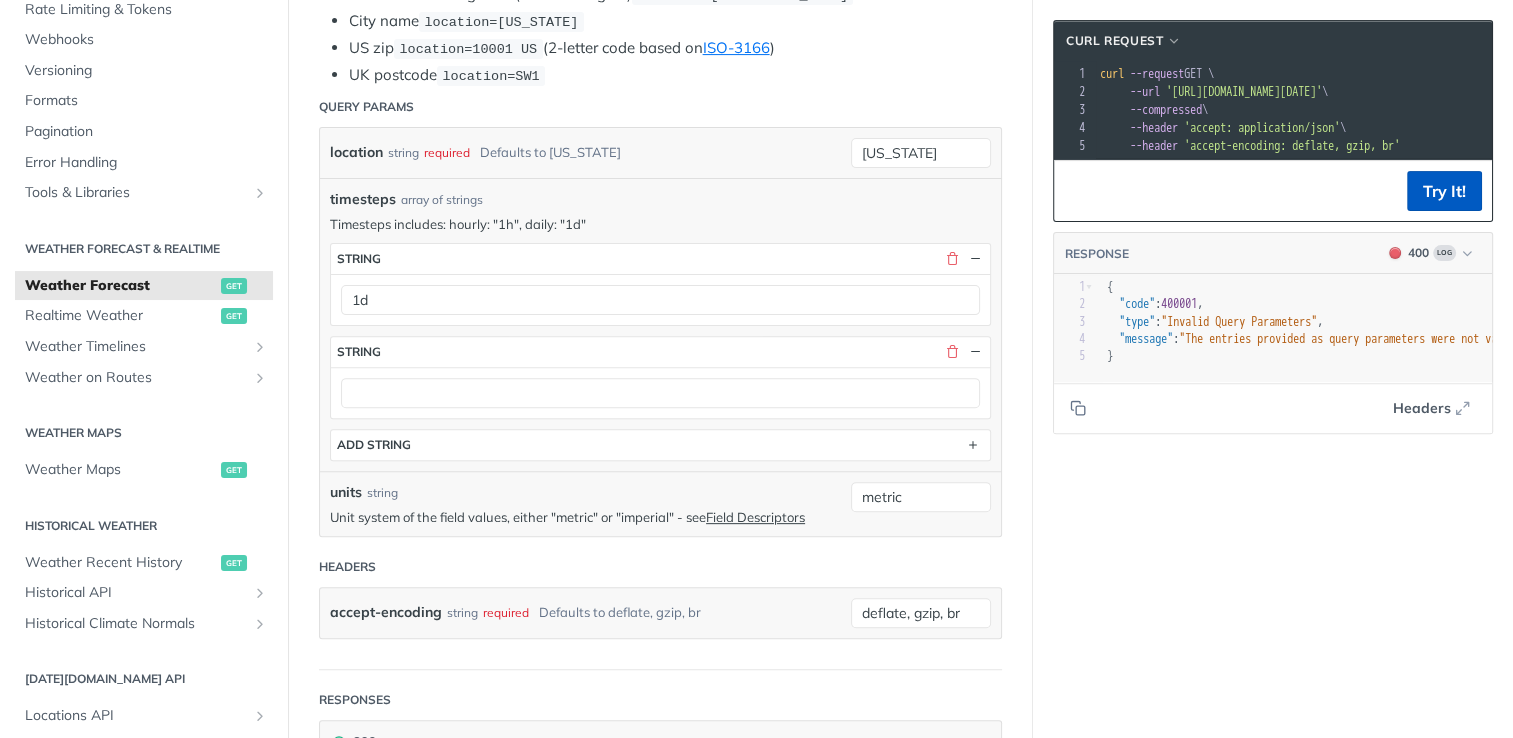 scroll, scrollTop: 662, scrollLeft: 0, axis: vertical 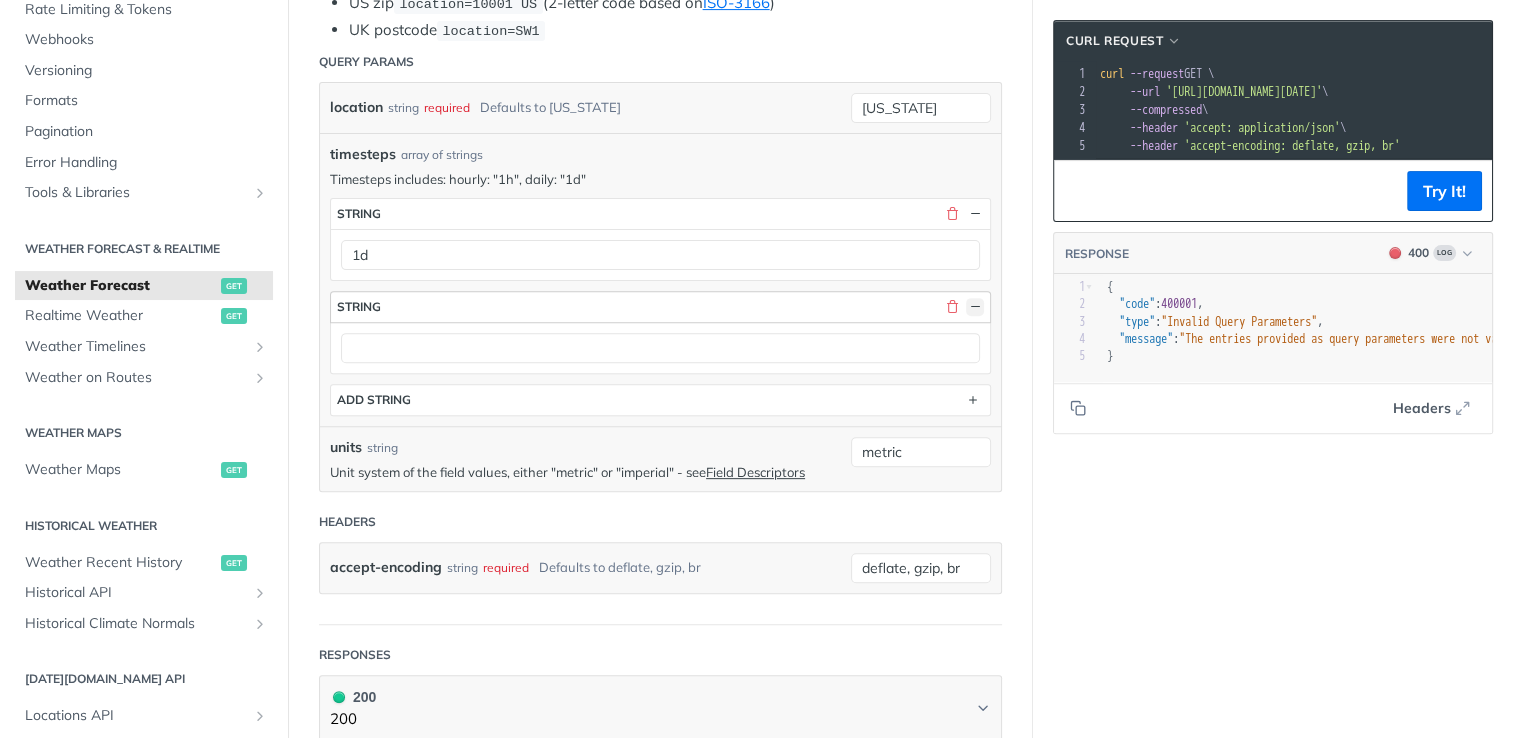click at bounding box center (975, 307) 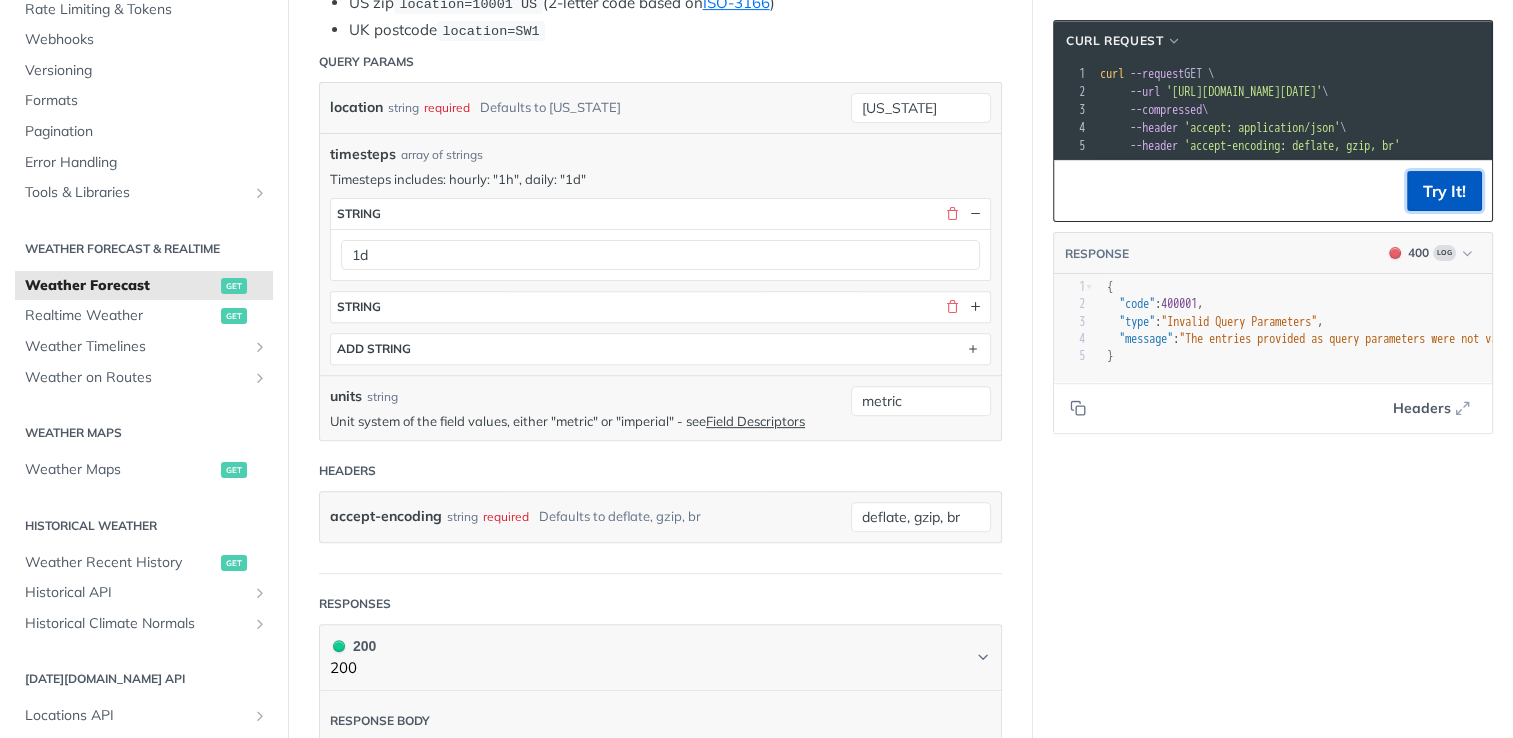 click on "Try It!" at bounding box center [1444, 191] 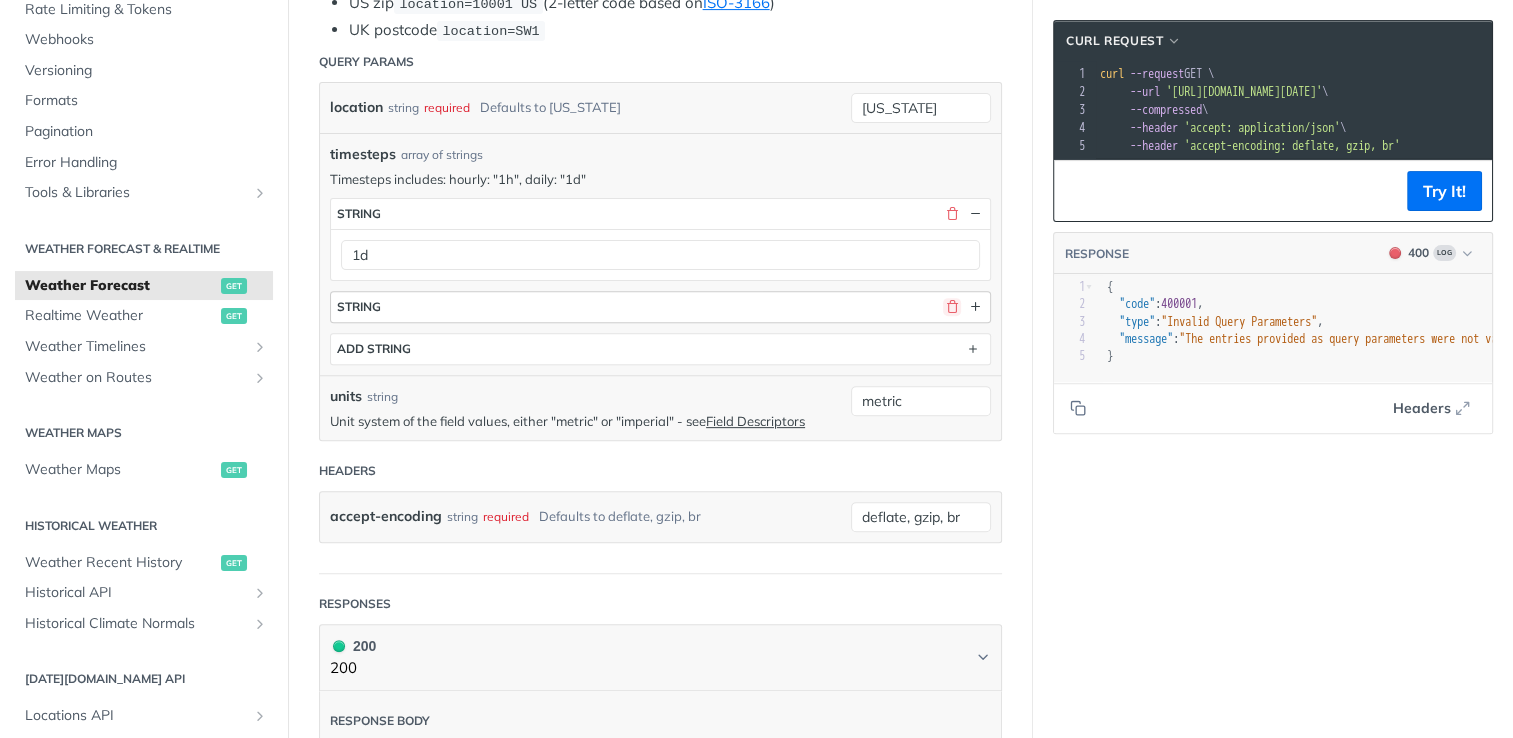 click at bounding box center (952, 307) 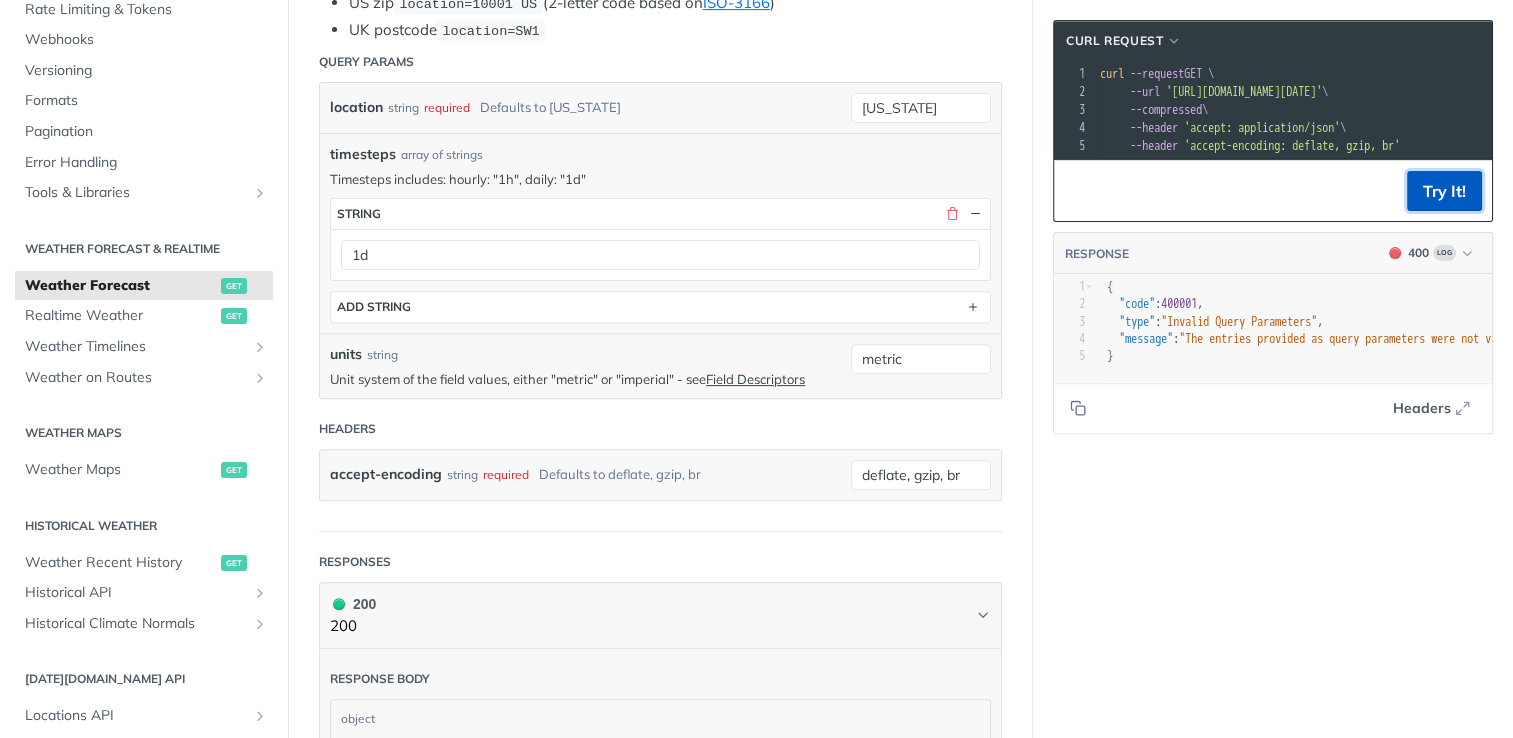 click on "Try It!" at bounding box center (1444, 191) 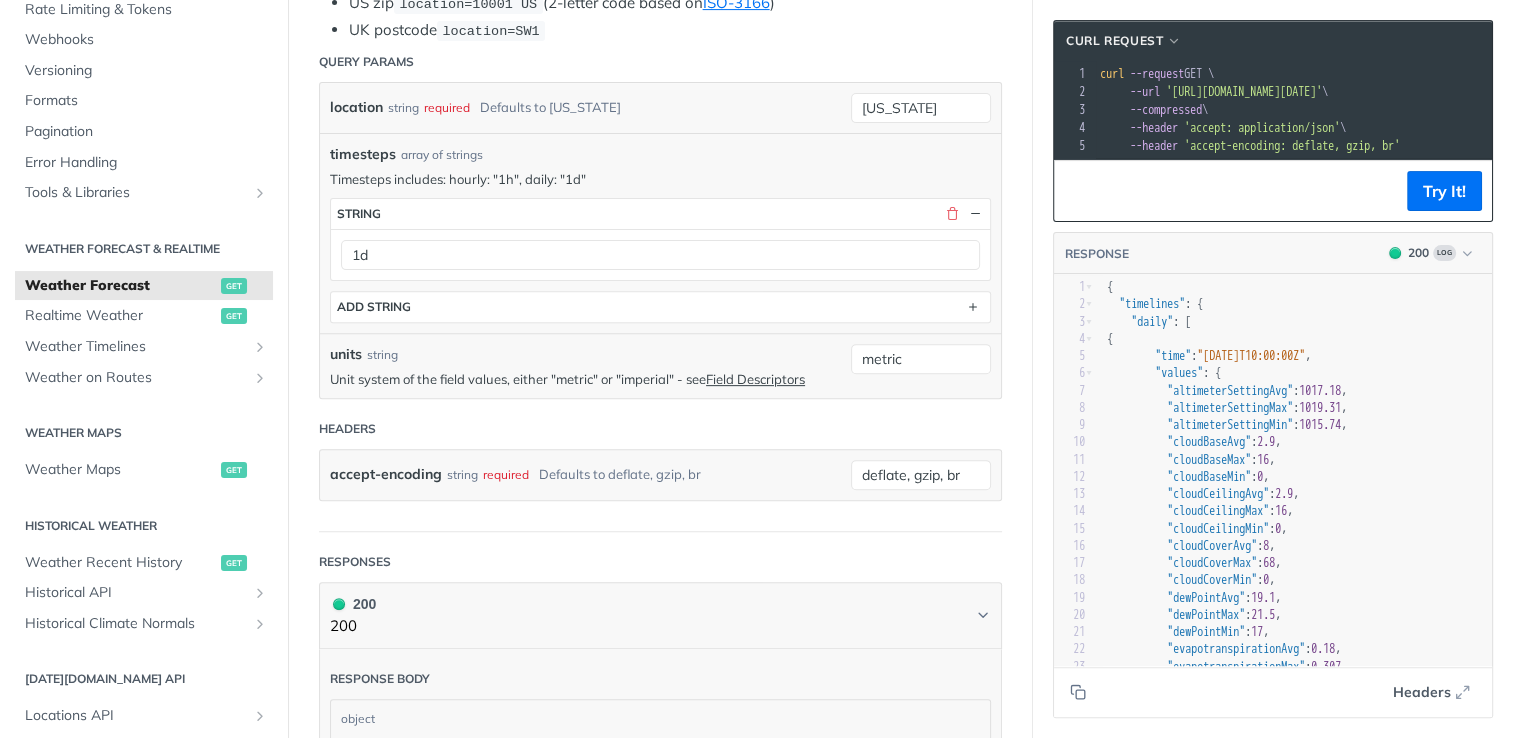 scroll, scrollTop: 97, scrollLeft: 0, axis: vertical 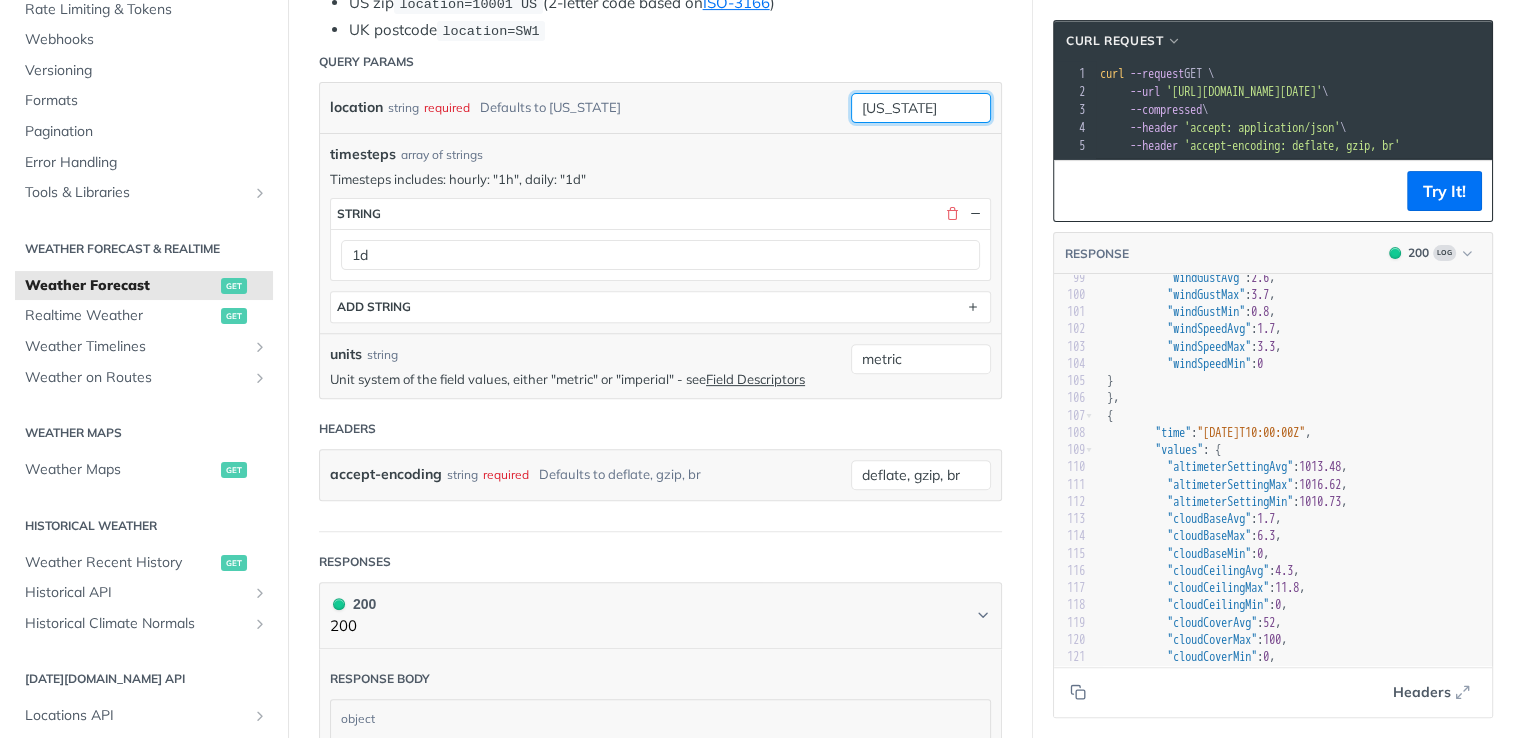 drag, startPoint x: 931, startPoint y: 97, endPoint x: 830, endPoint y: 95, distance: 101.0198 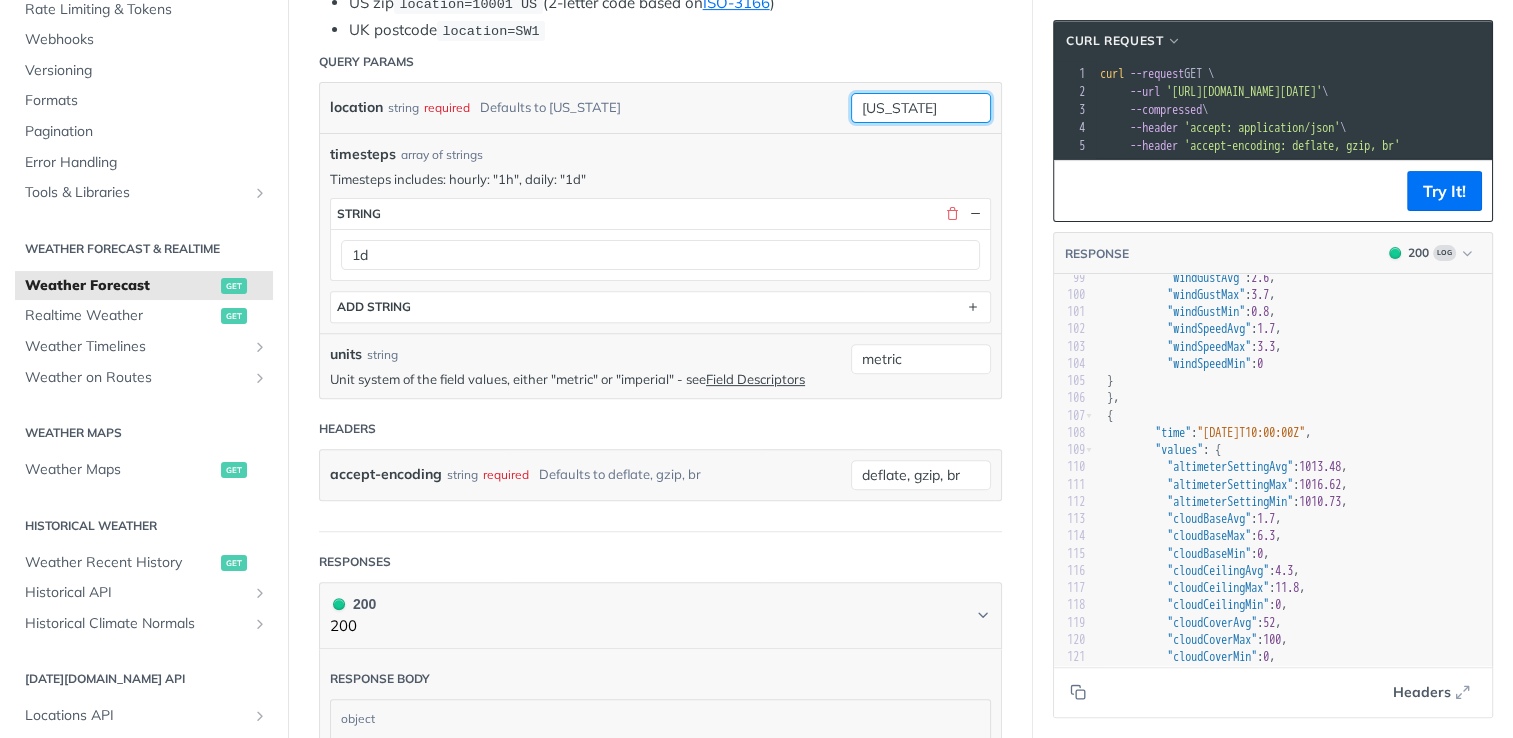 click on "location string required Defaults to new york new york required type : string Use default value" at bounding box center (660, 108) 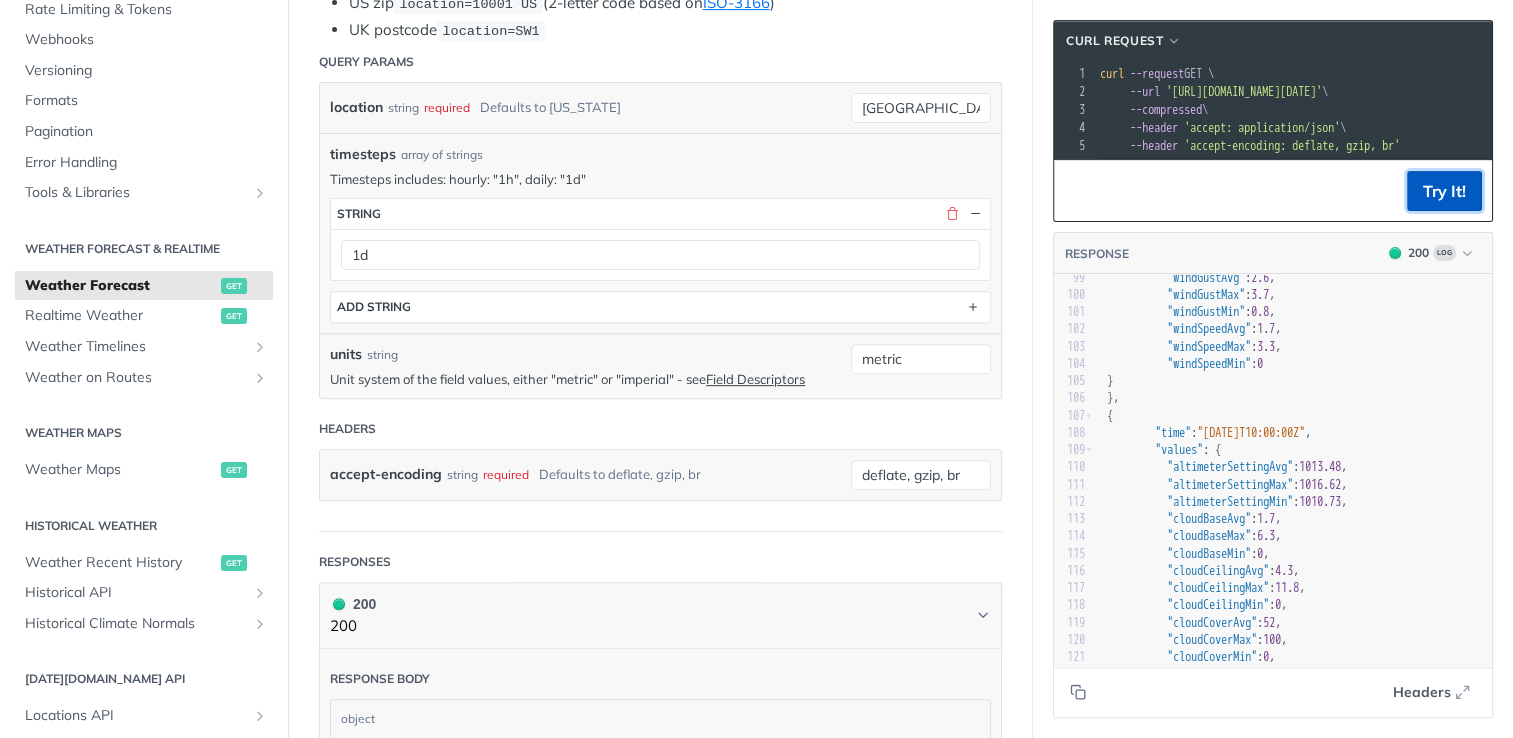 click on "Try It!" at bounding box center (1444, 191) 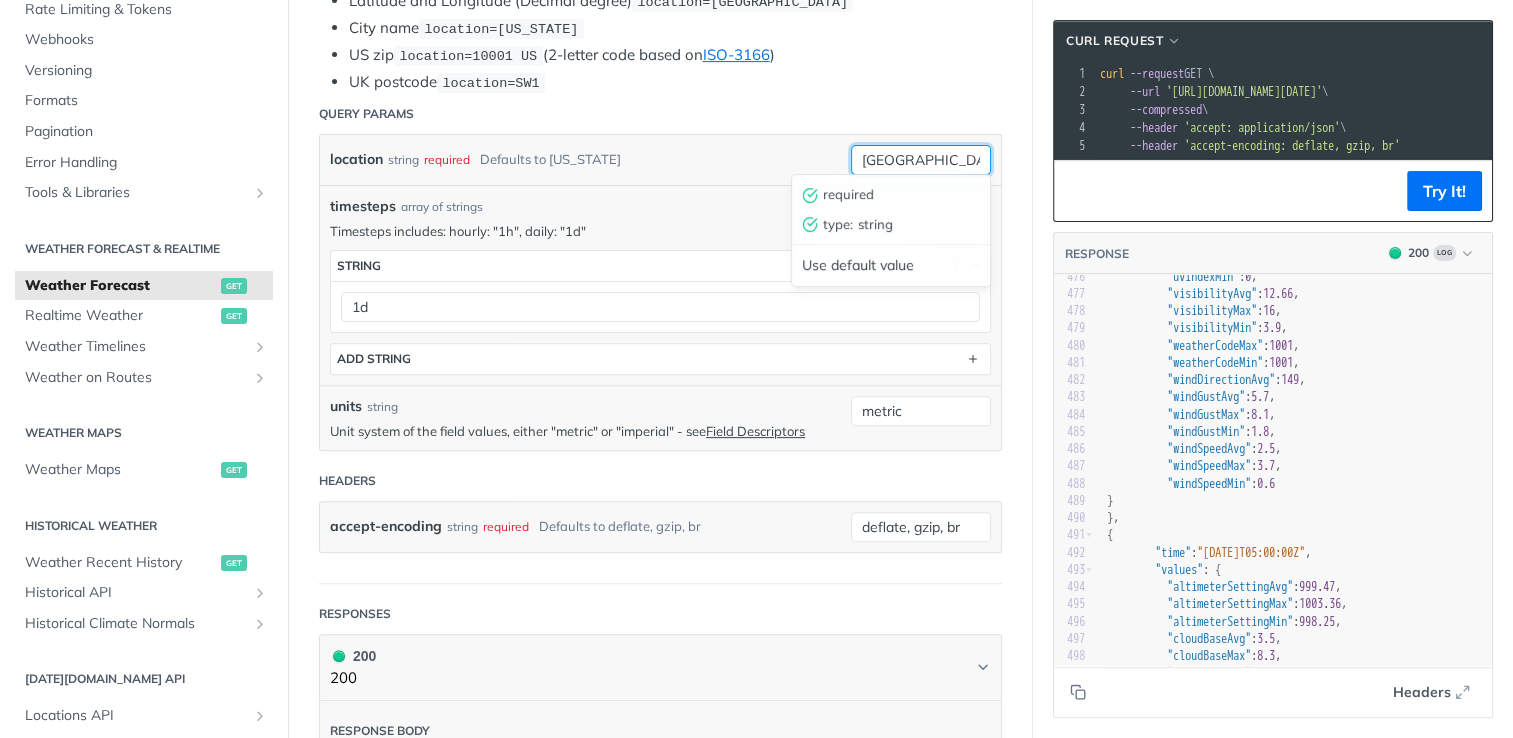drag, startPoint x: 912, startPoint y: 155, endPoint x: 783, endPoint y: 146, distance: 129.31357 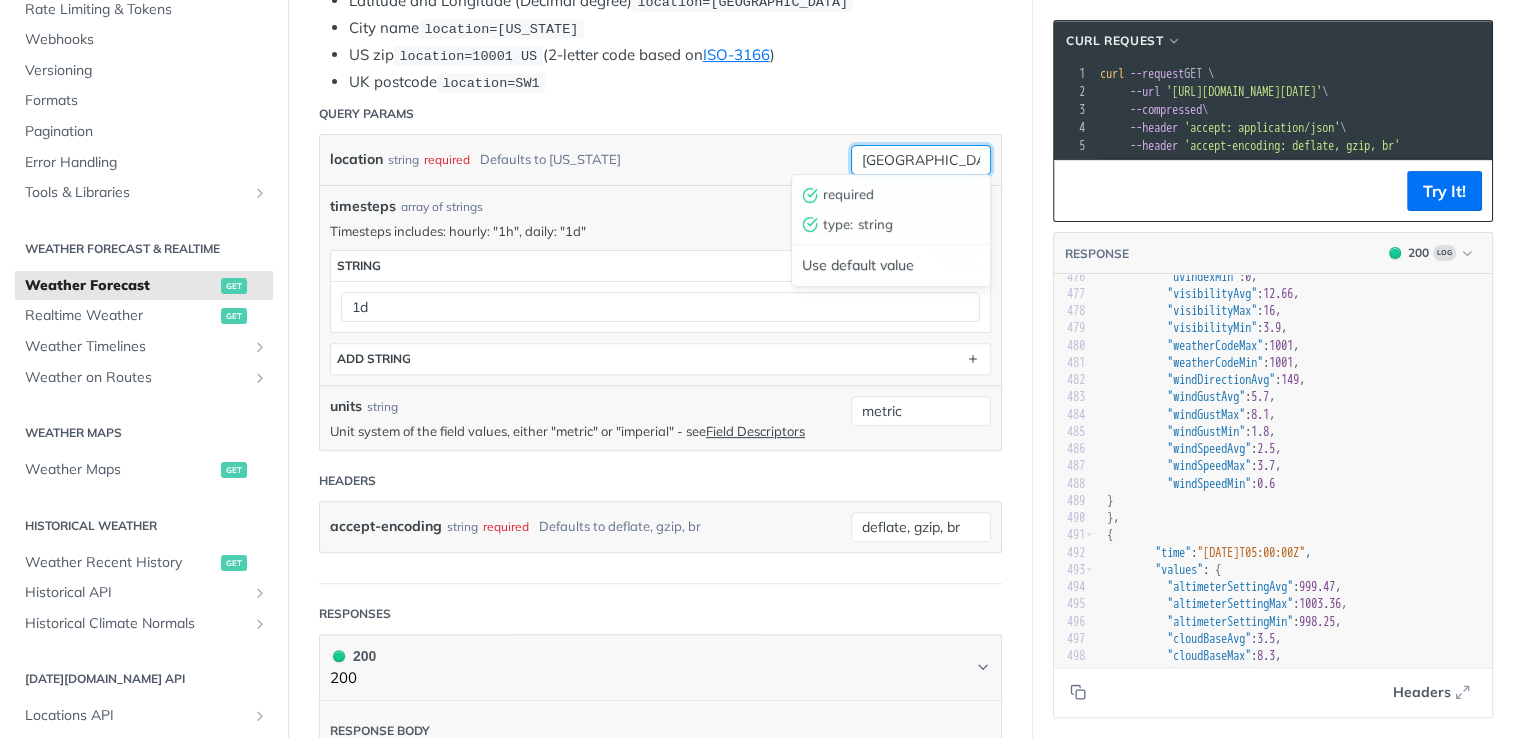 click on "location string required Defaults to new york dublin required type : string Use default value" at bounding box center (660, 160) 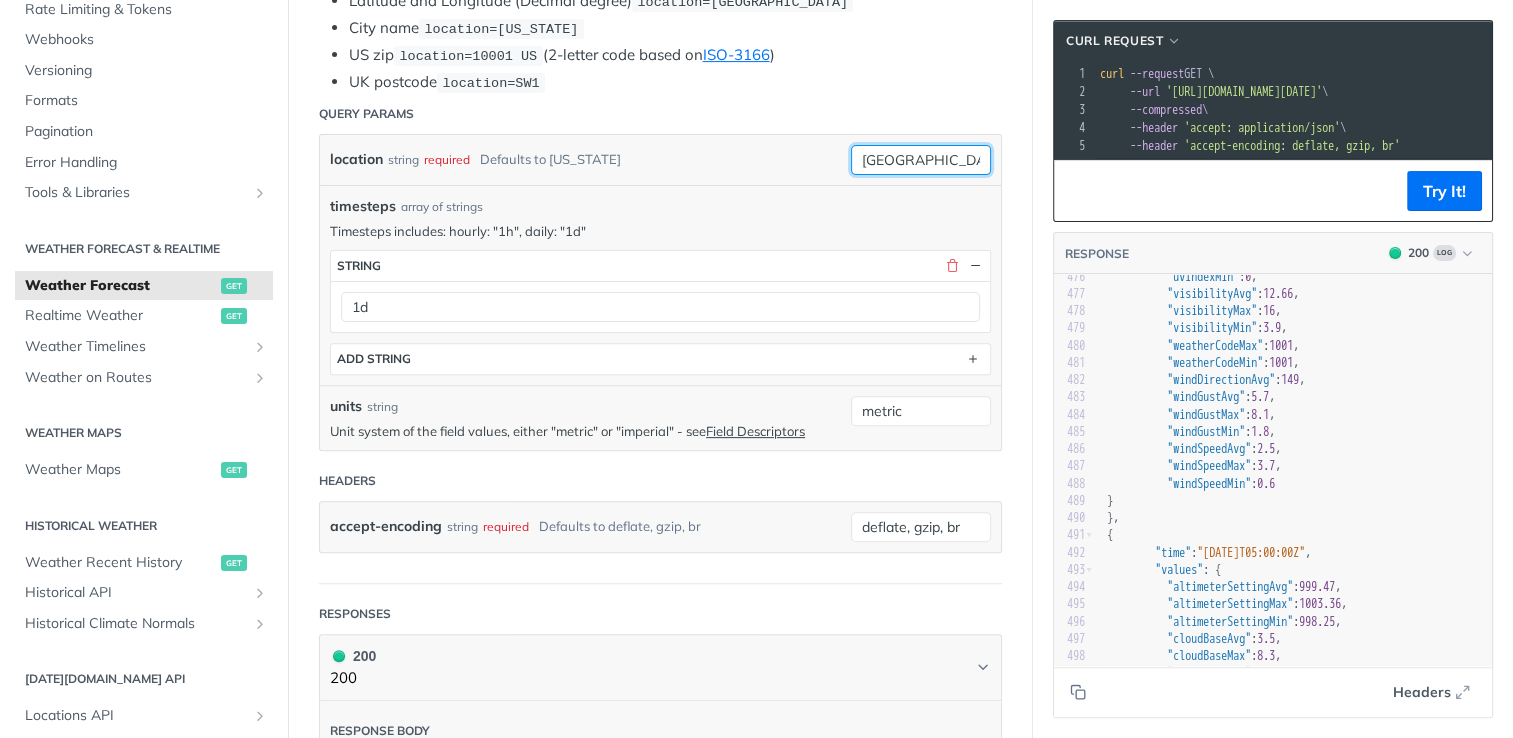 paste on "52.35683,-7.70213" 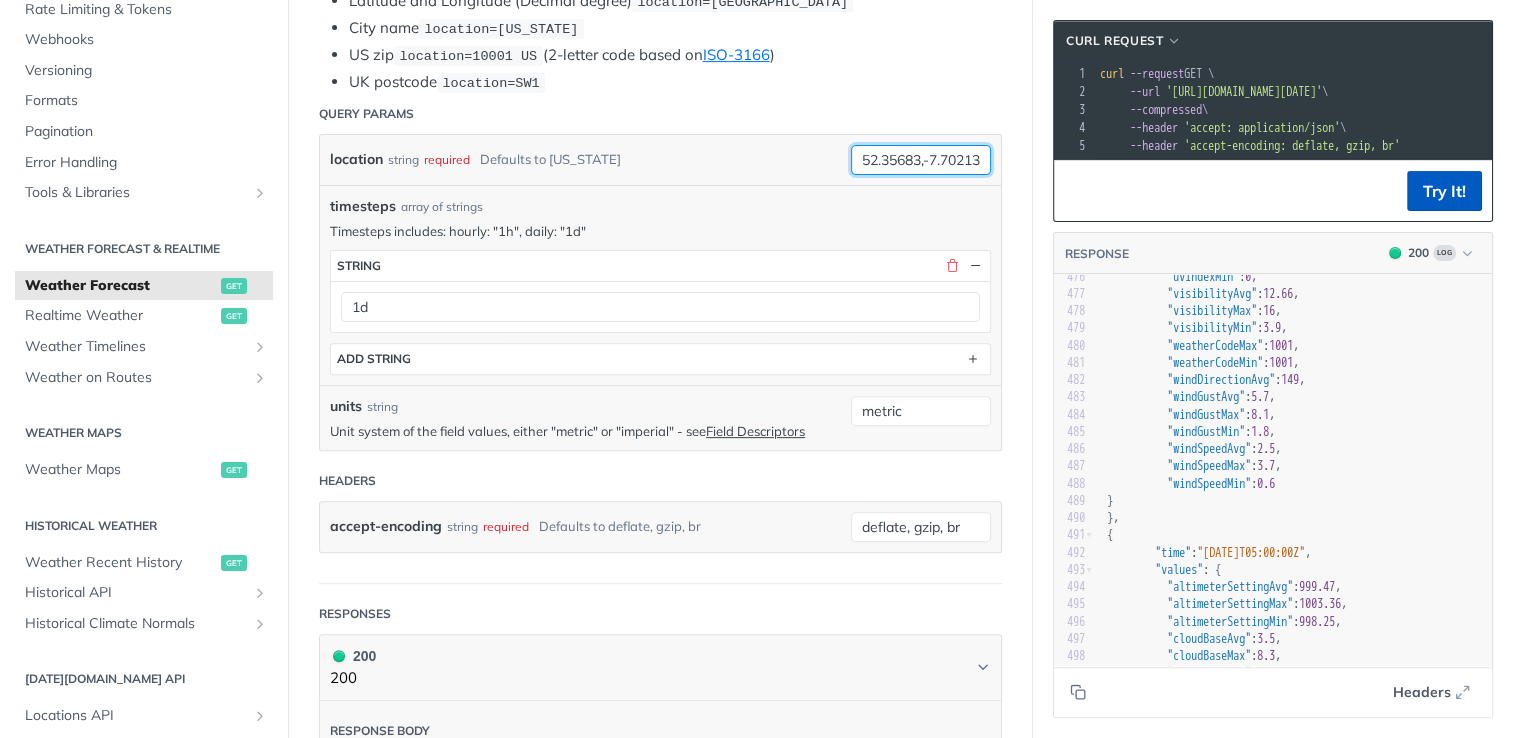 type on "52.35683,-7.70213" 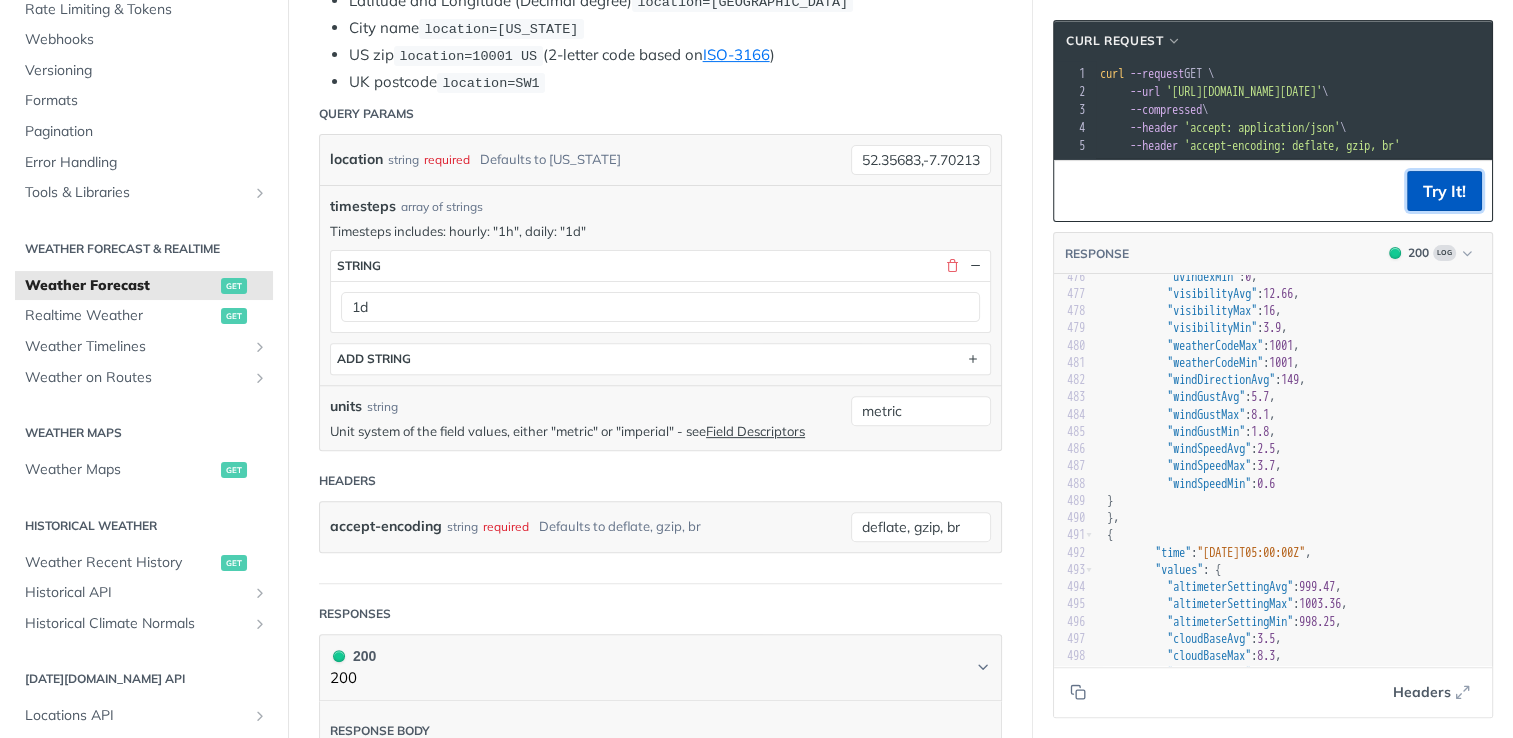 click on "Try It!" at bounding box center (1444, 191) 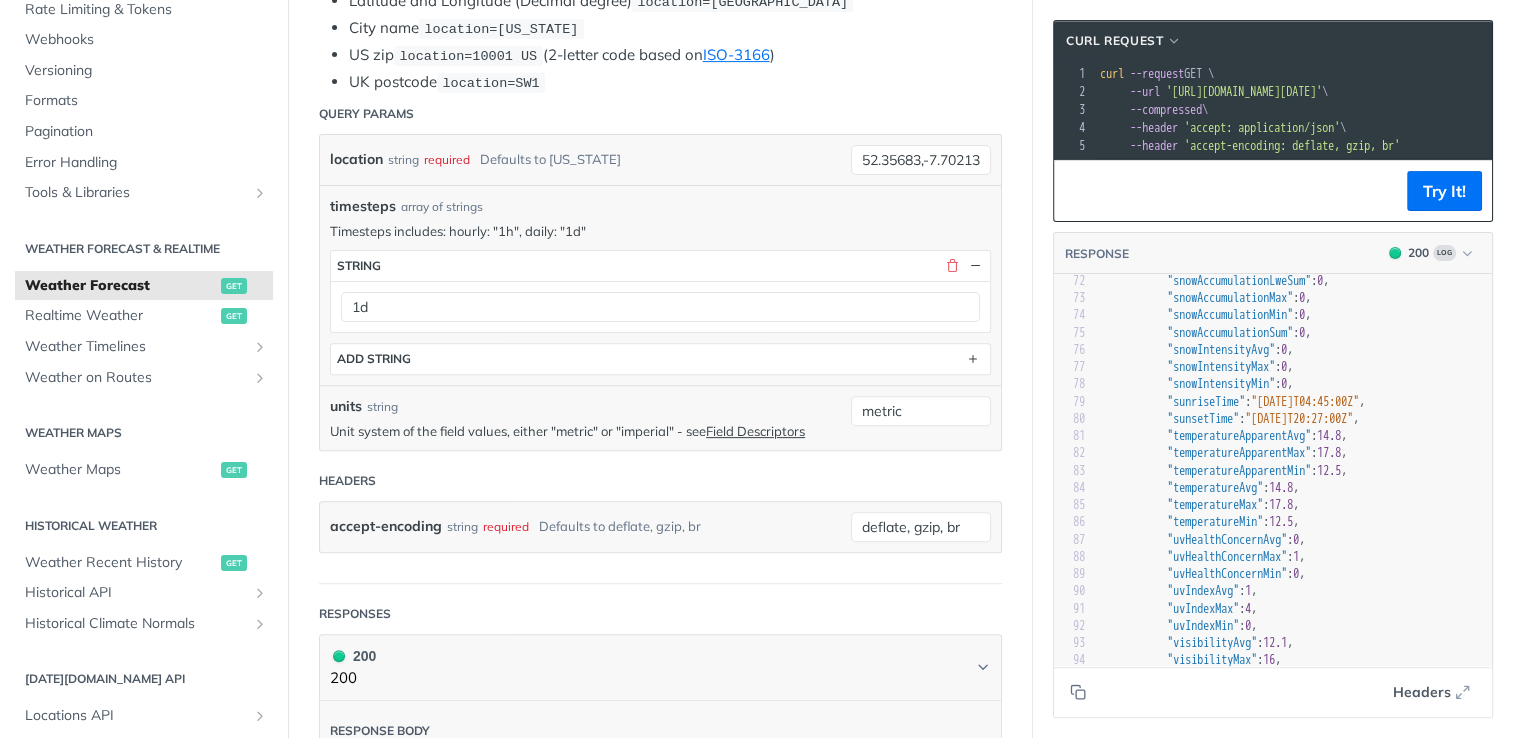 scroll, scrollTop: 1427, scrollLeft: 0, axis: vertical 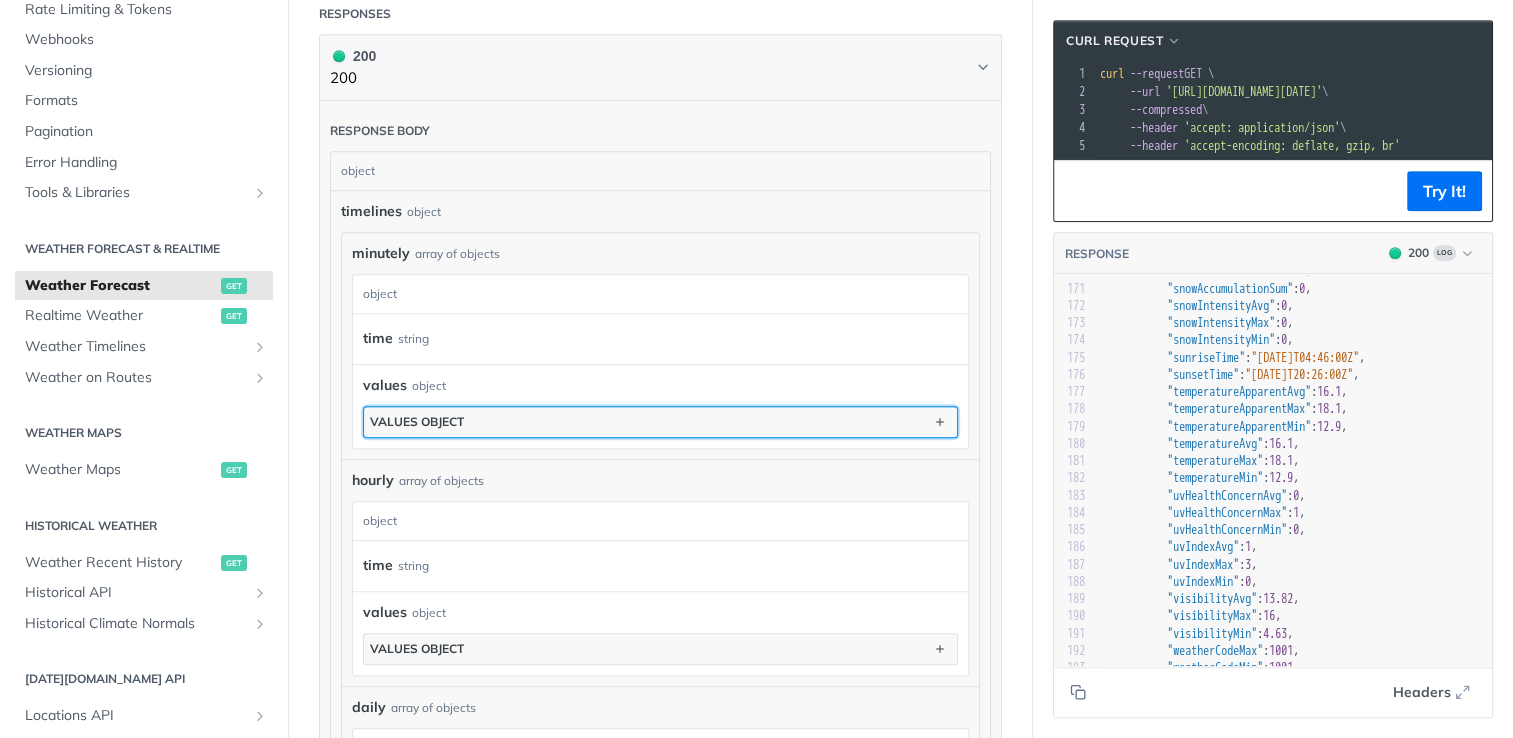 click on "values   object" at bounding box center (660, 422) 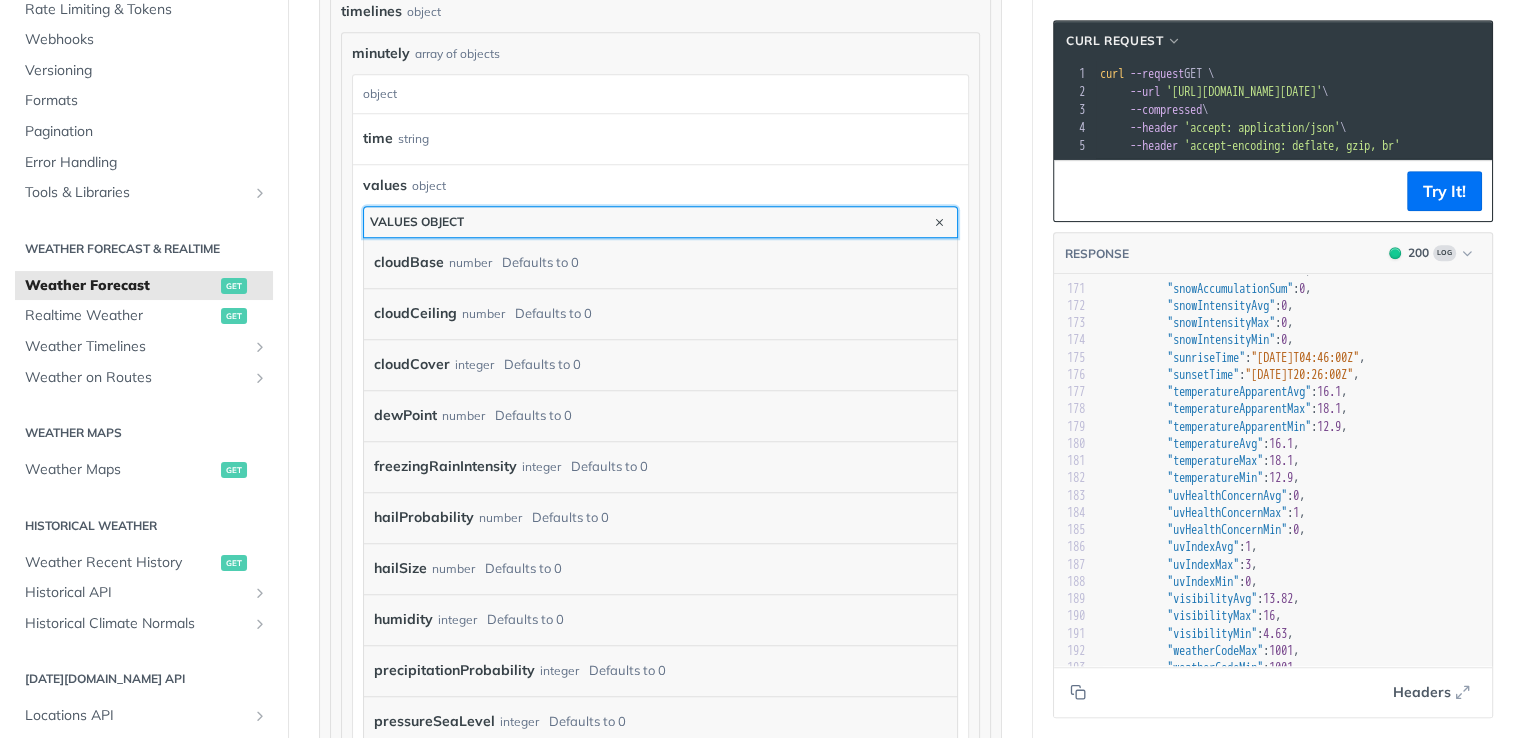 click on "values   object" at bounding box center [660, 222] 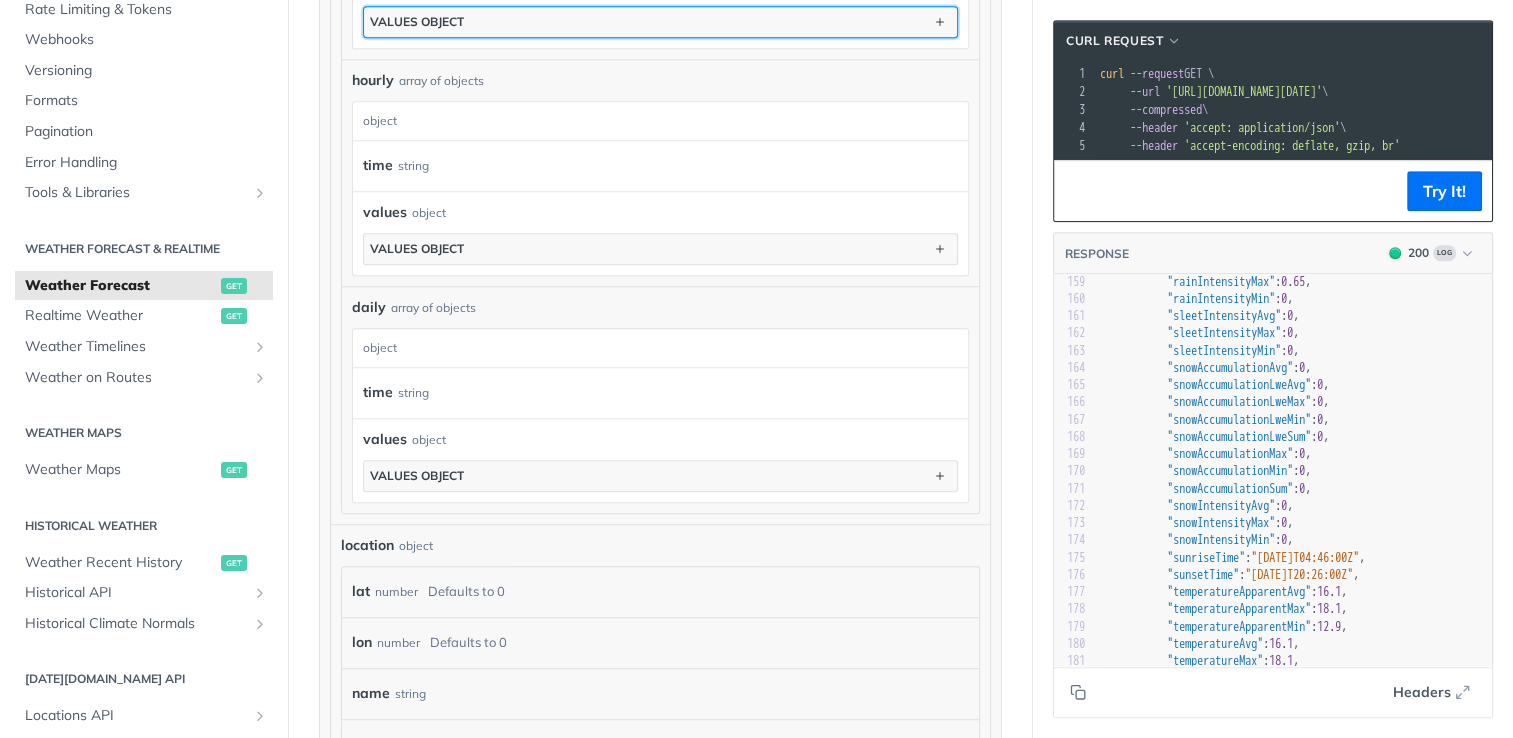 scroll, scrollTop: 2513, scrollLeft: 0, axis: vertical 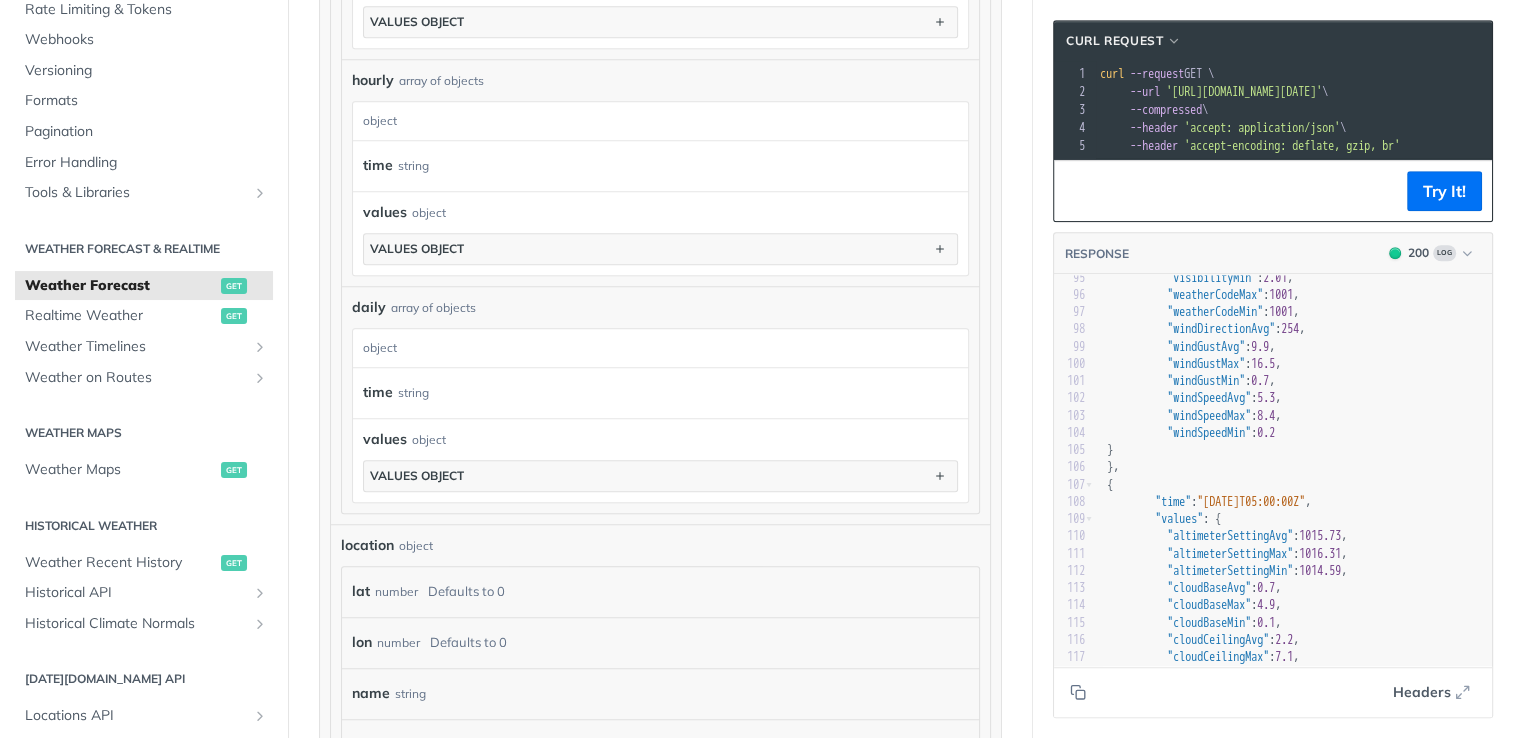 click on "string" at bounding box center (413, 392) 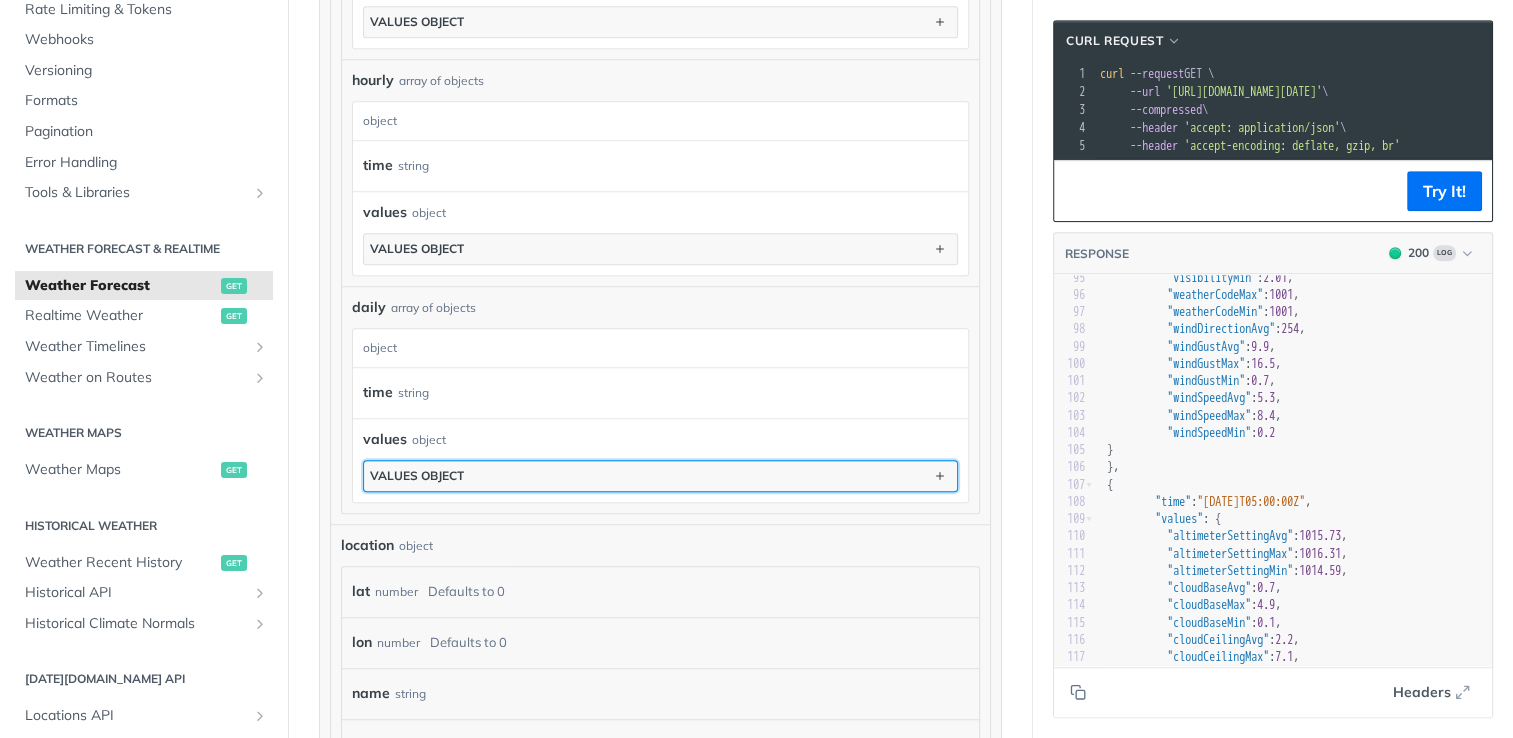 click on "values   object" at bounding box center (417, 475) 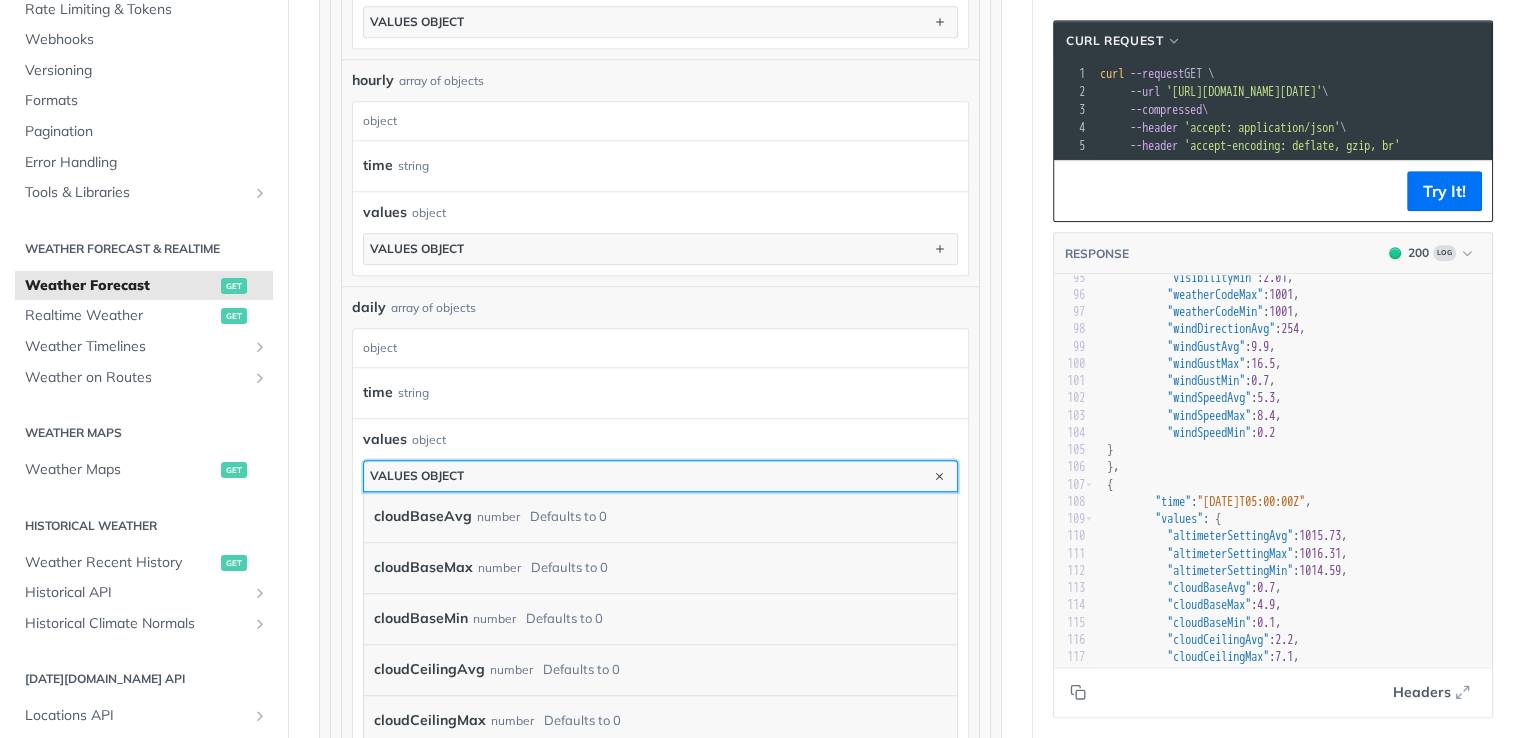 drag, startPoint x: 478, startPoint y: 460, endPoint x: 489, endPoint y: 450, distance: 14.866069 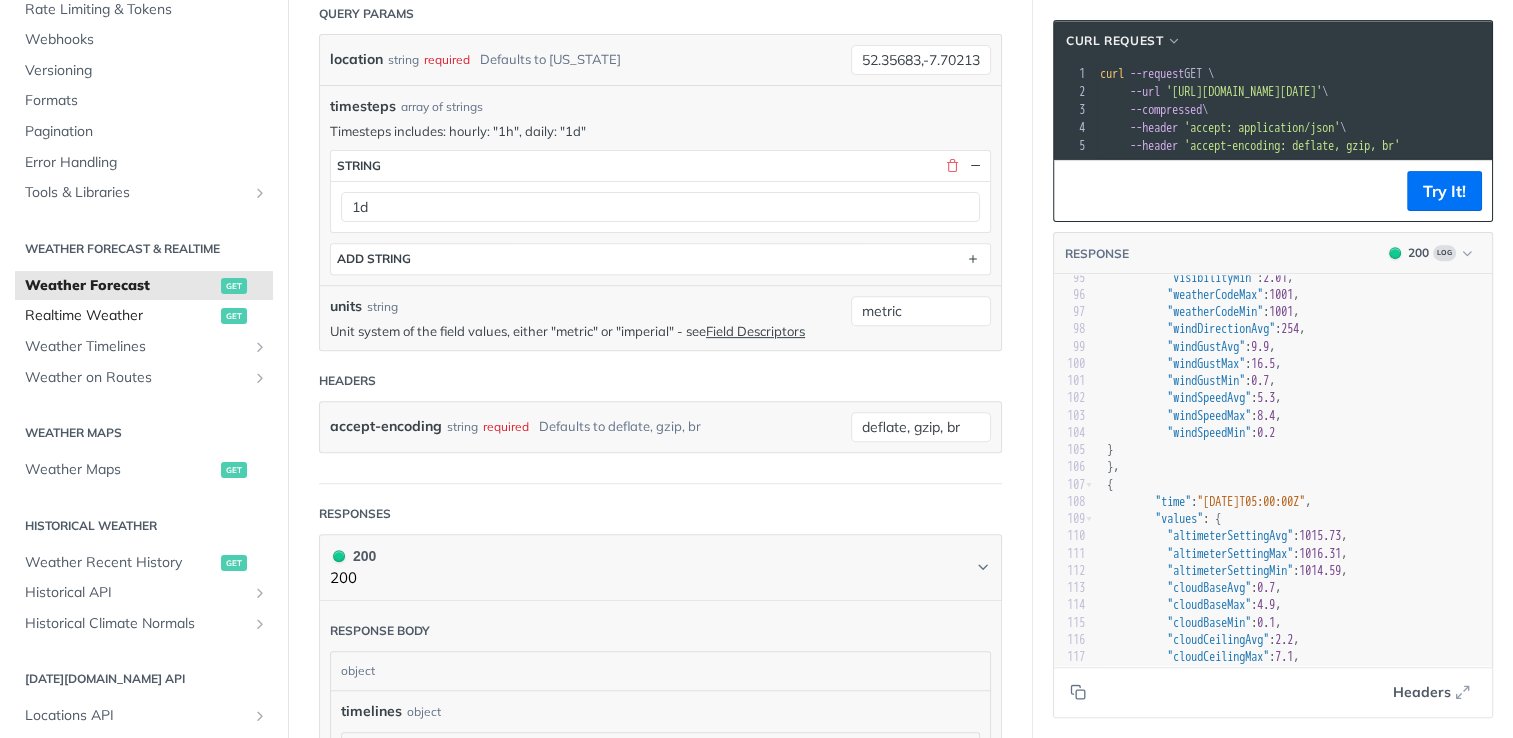 click on "Realtime Weather" at bounding box center (120, 316) 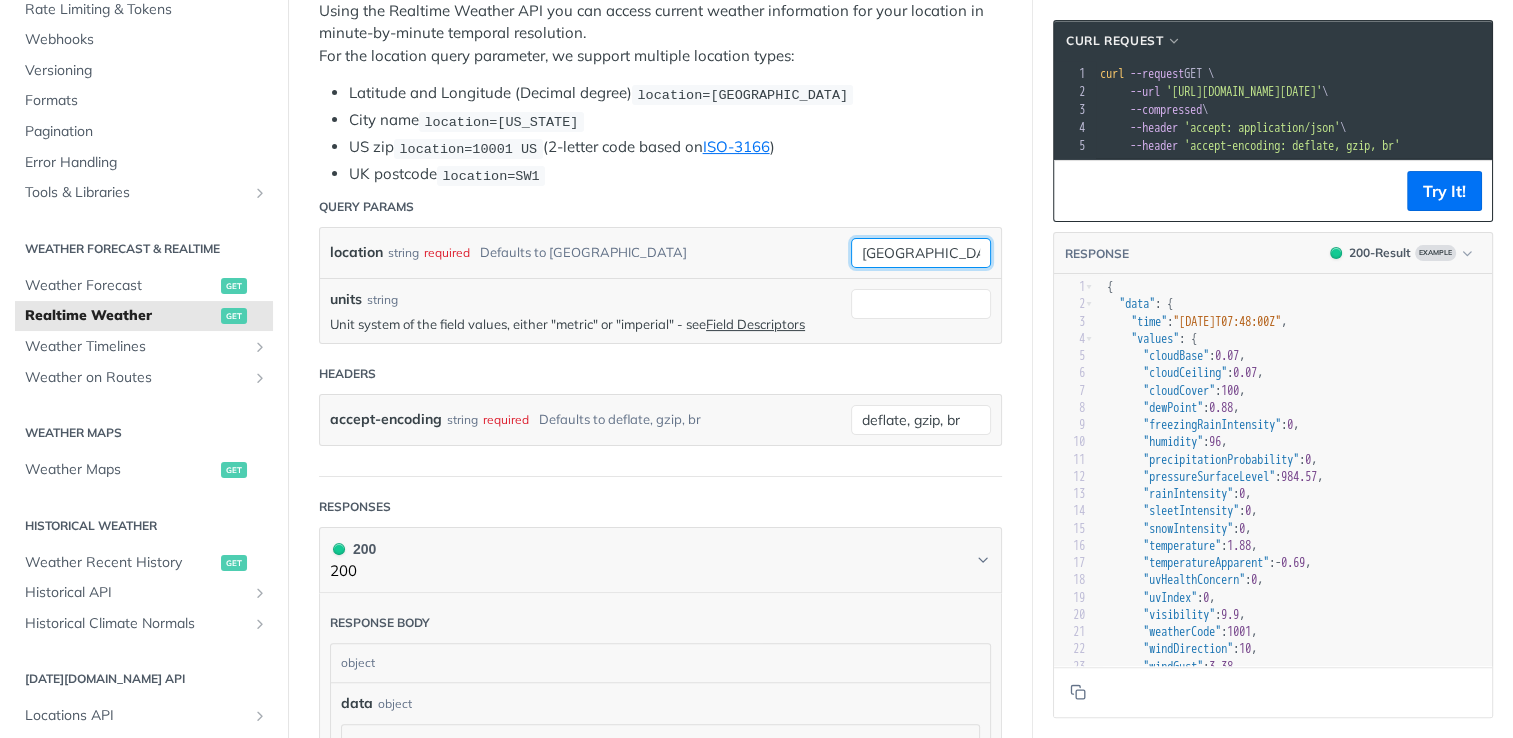 drag, startPoint x: 916, startPoint y: 246, endPoint x: 785, endPoint y: 245, distance: 131.00381 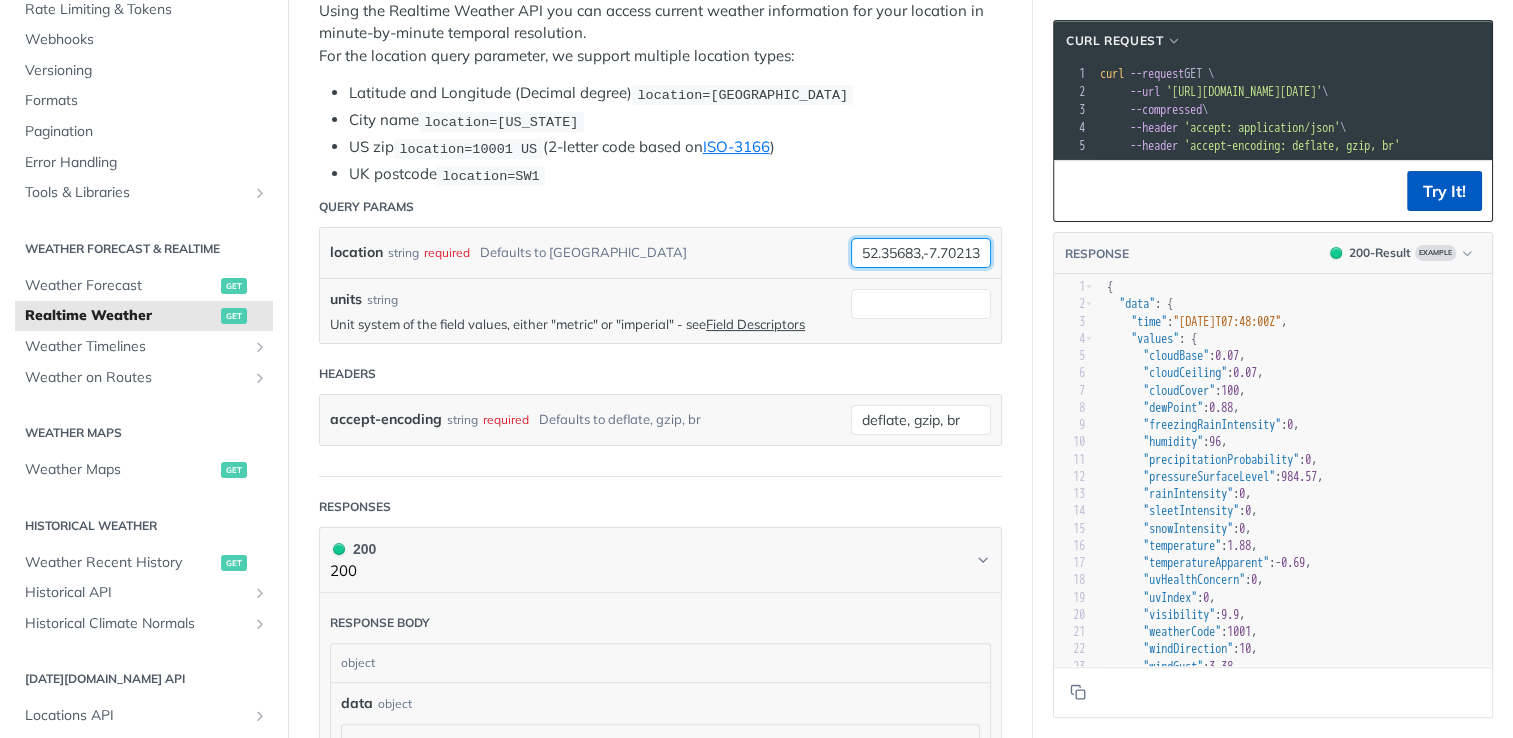type on "52.35683,-7.70213" 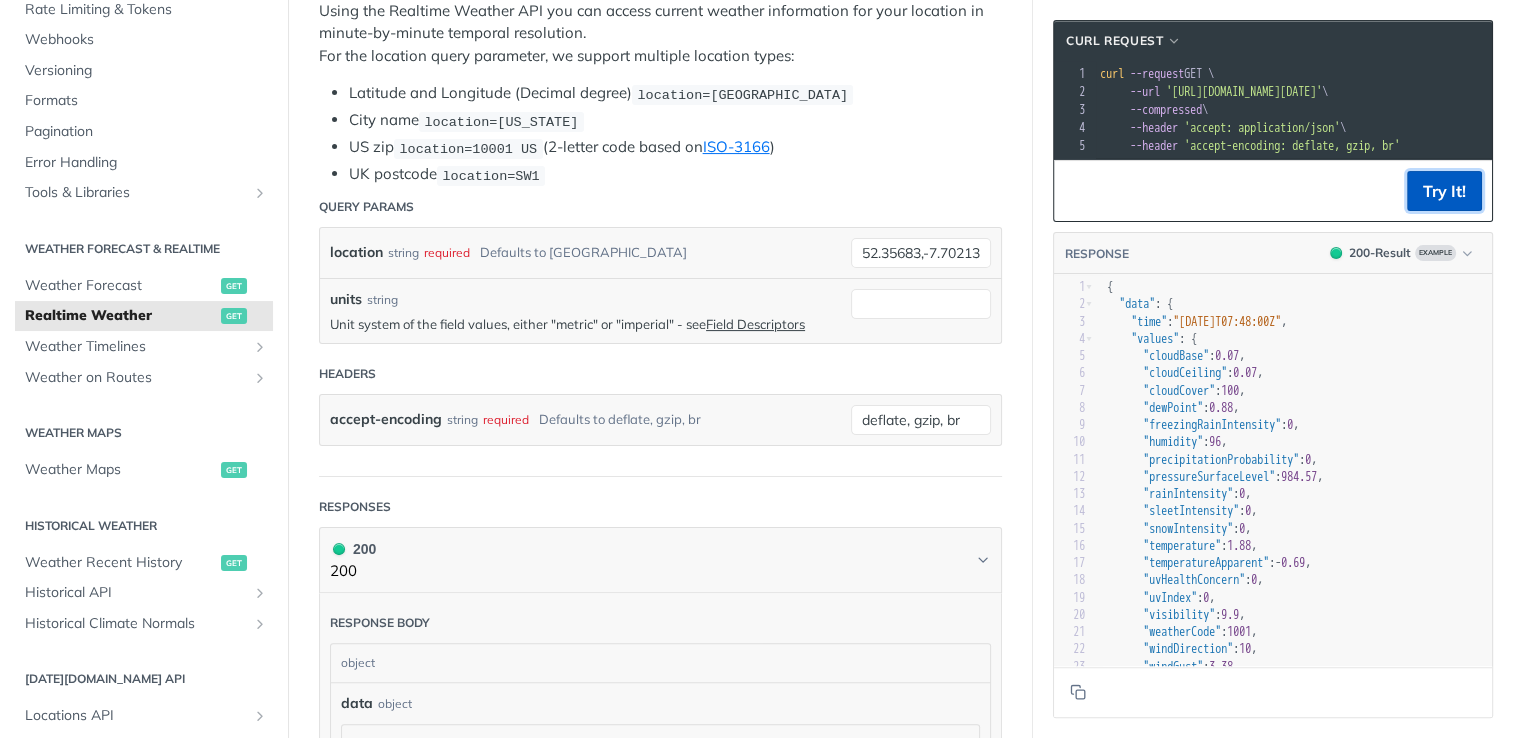 click on "Try It!" at bounding box center [1444, 191] 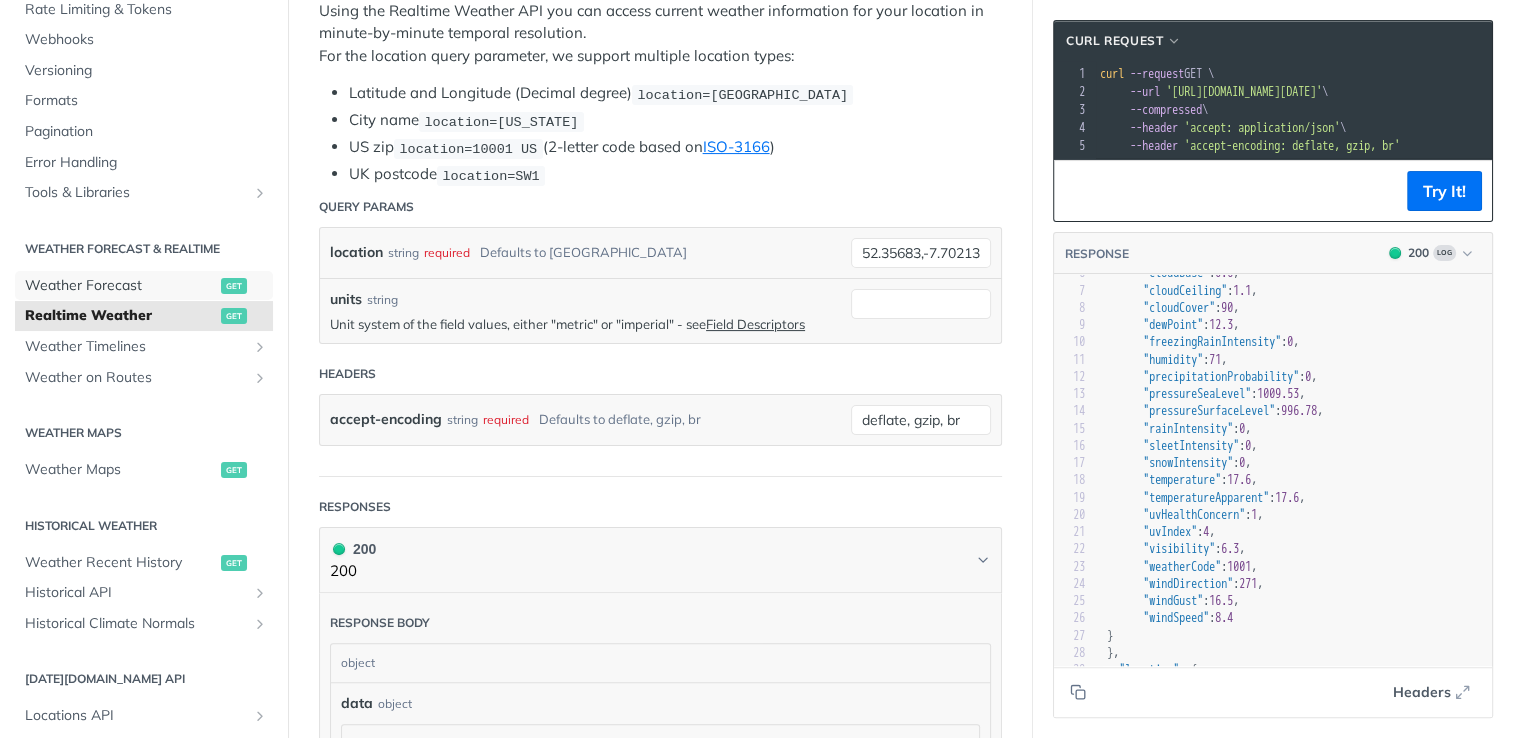 drag, startPoint x: 116, startPoint y: 286, endPoint x: 139, endPoint y: 402, distance: 118.258194 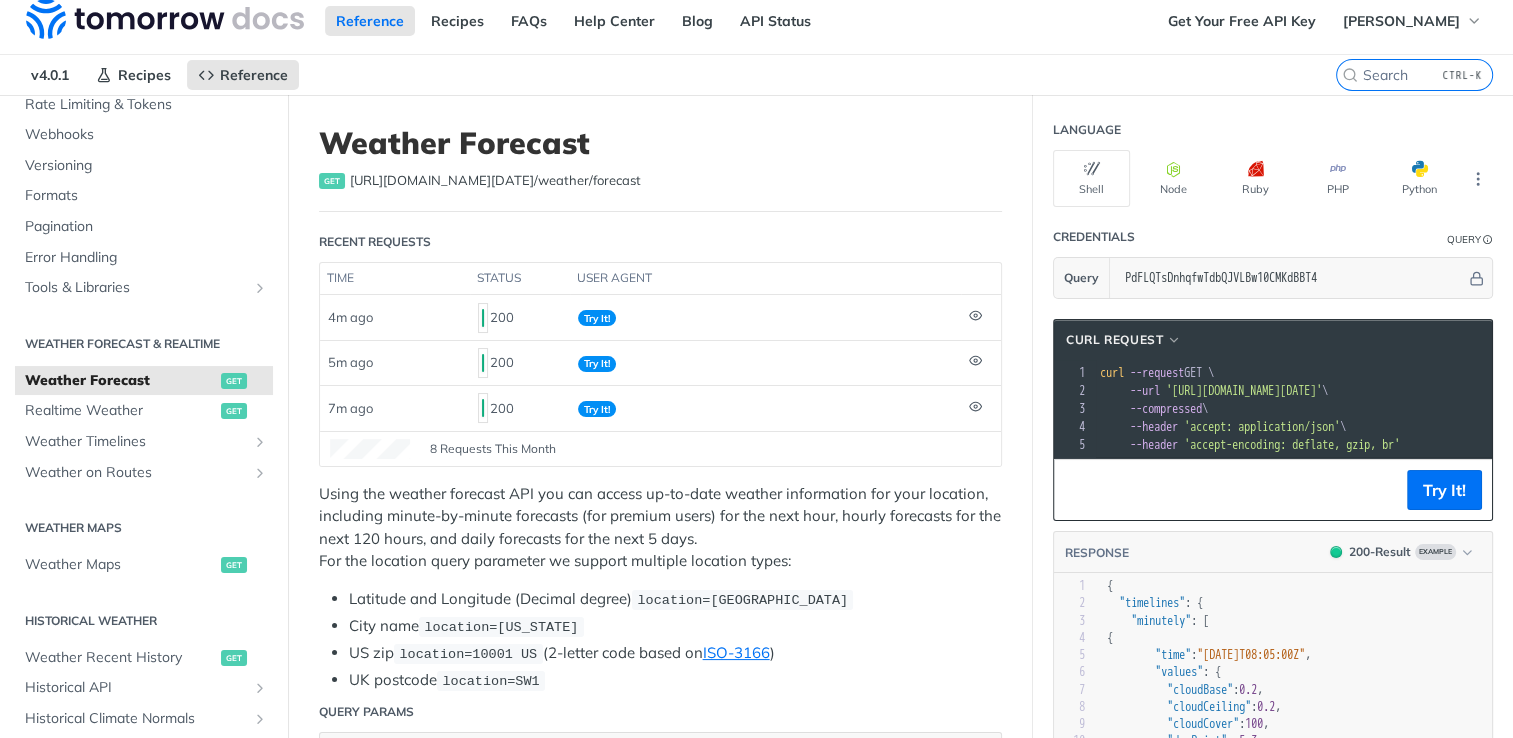 scroll, scrollTop: 0, scrollLeft: 0, axis: both 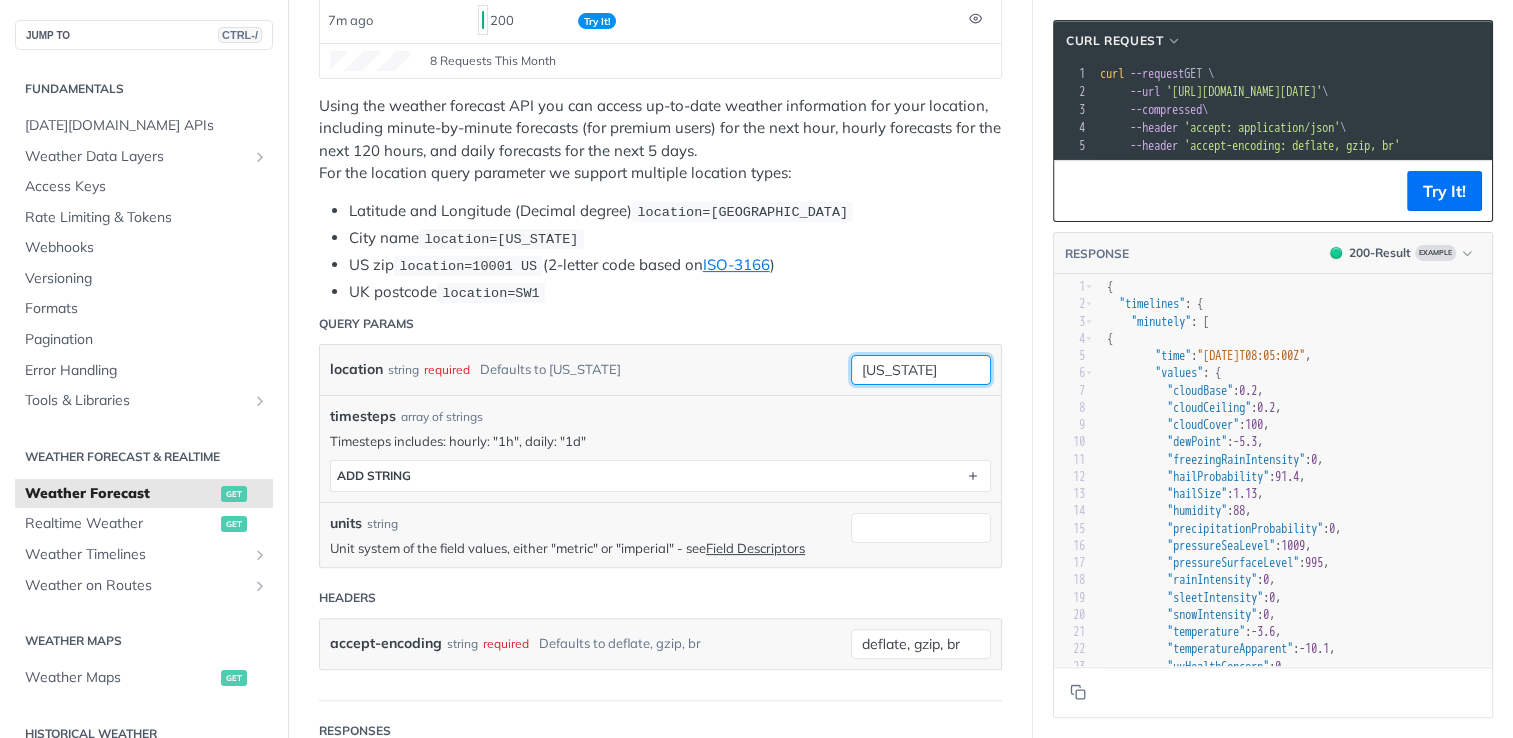 click on "[US_STATE]" at bounding box center (921, 370) 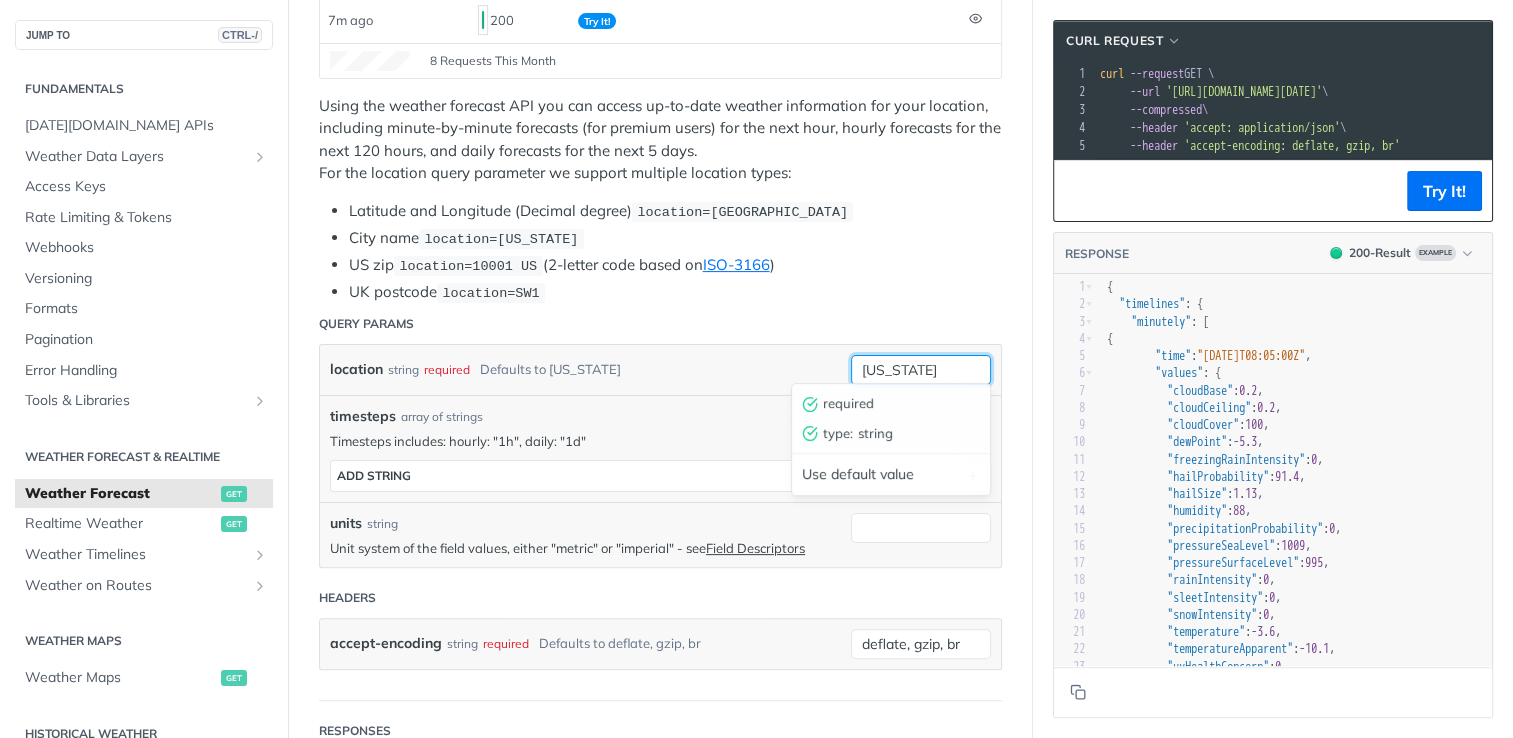 drag, startPoint x: 940, startPoint y: 363, endPoint x: 852, endPoint y: 363, distance: 88 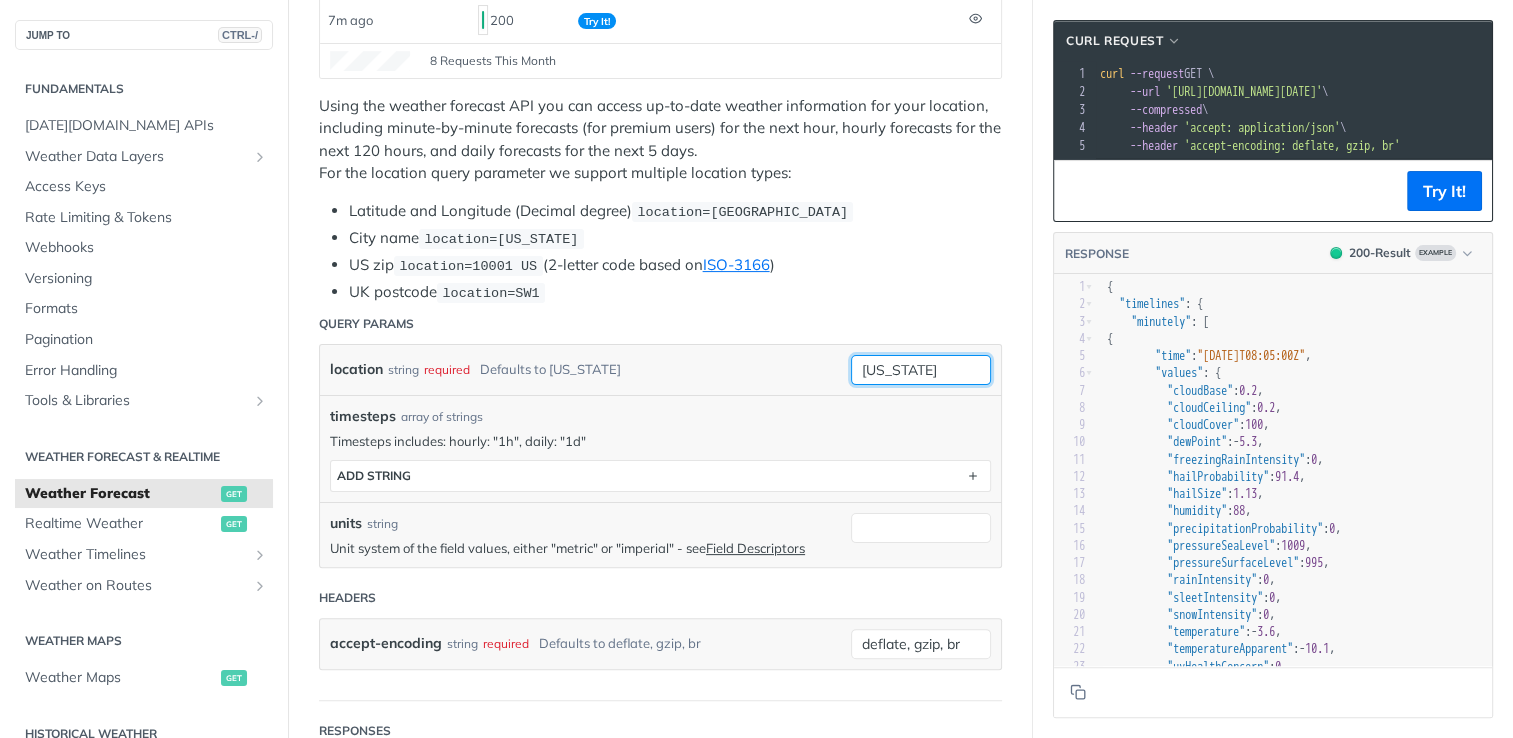 paste on "52.35683,-7.70213" 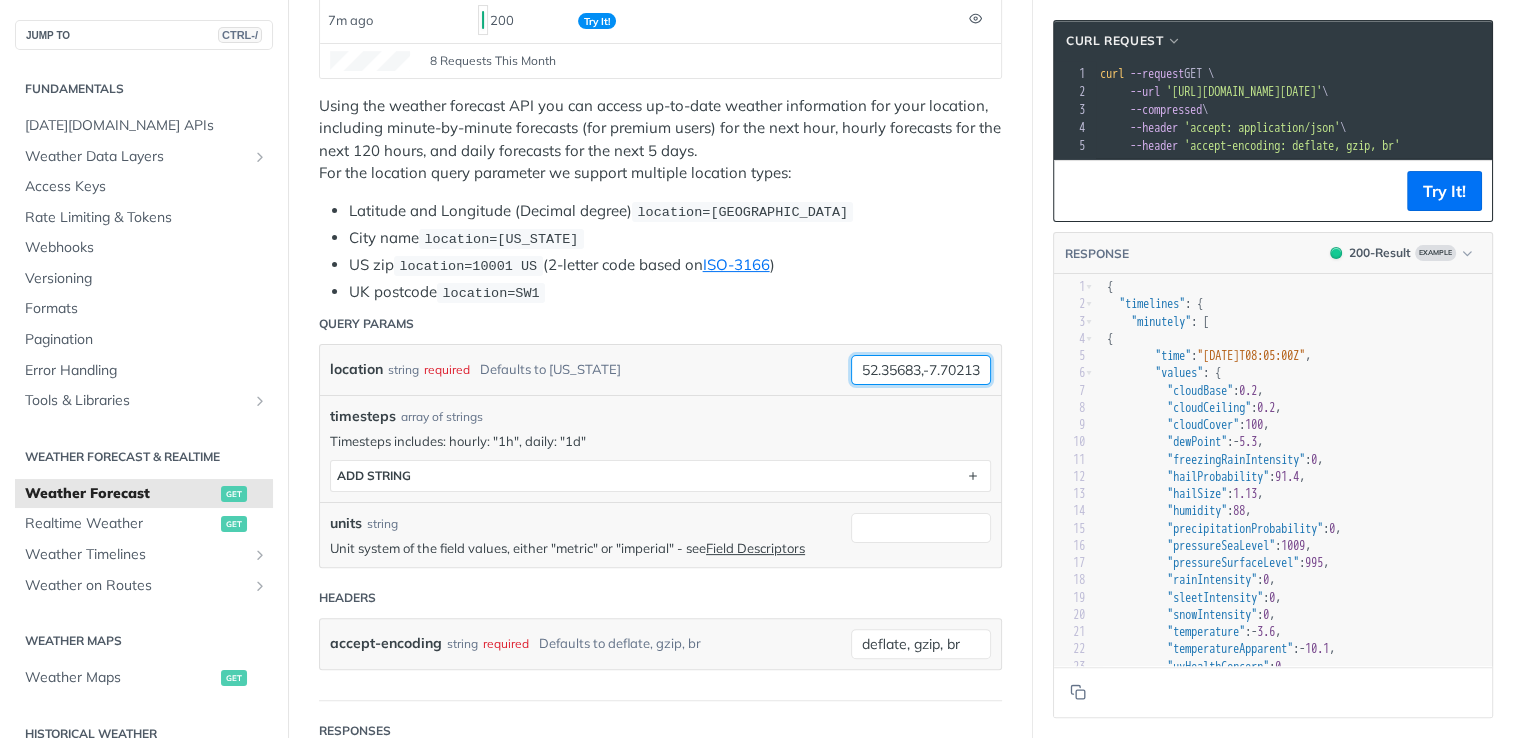 scroll, scrollTop: 0, scrollLeft: 5, axis: horizontal 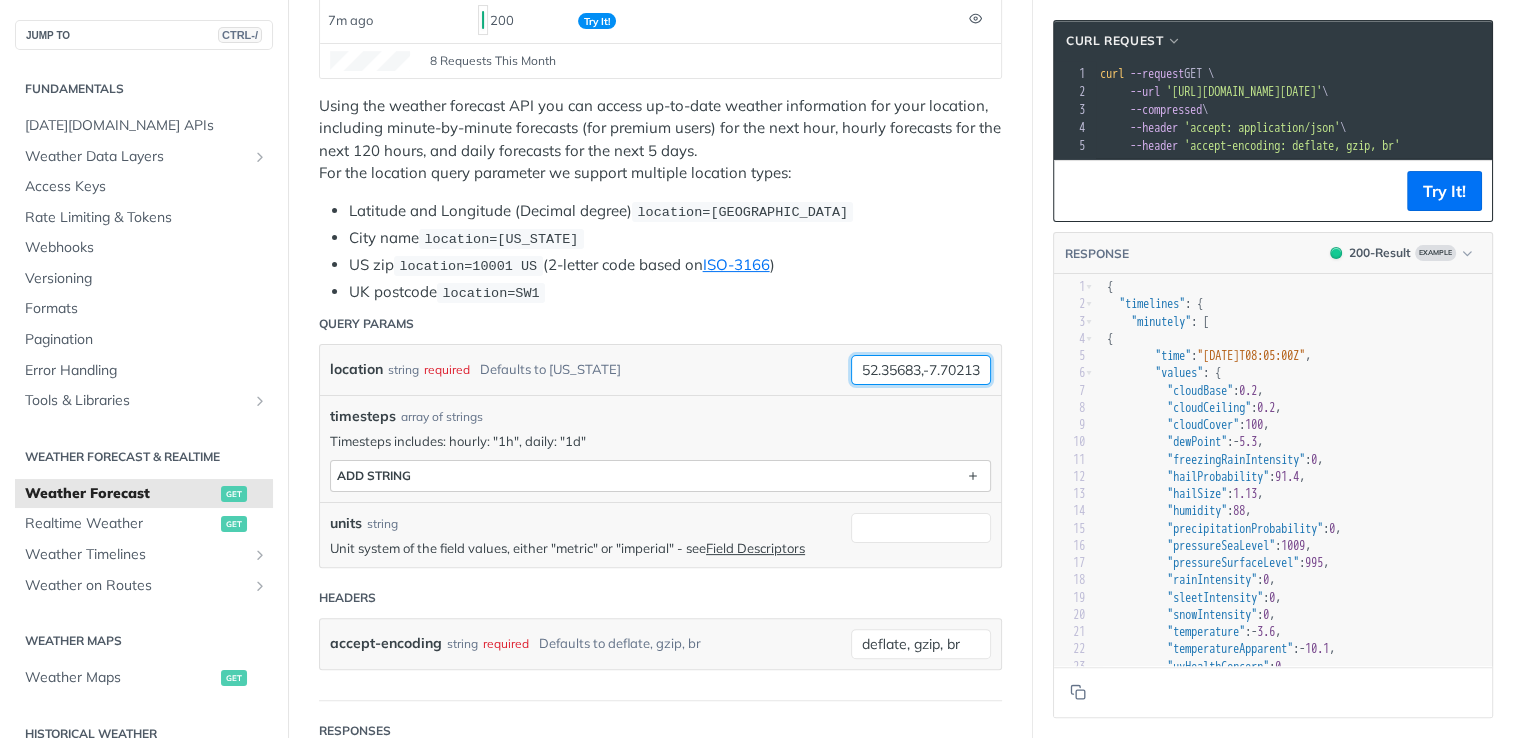 type on "52.35683,-7.70213" 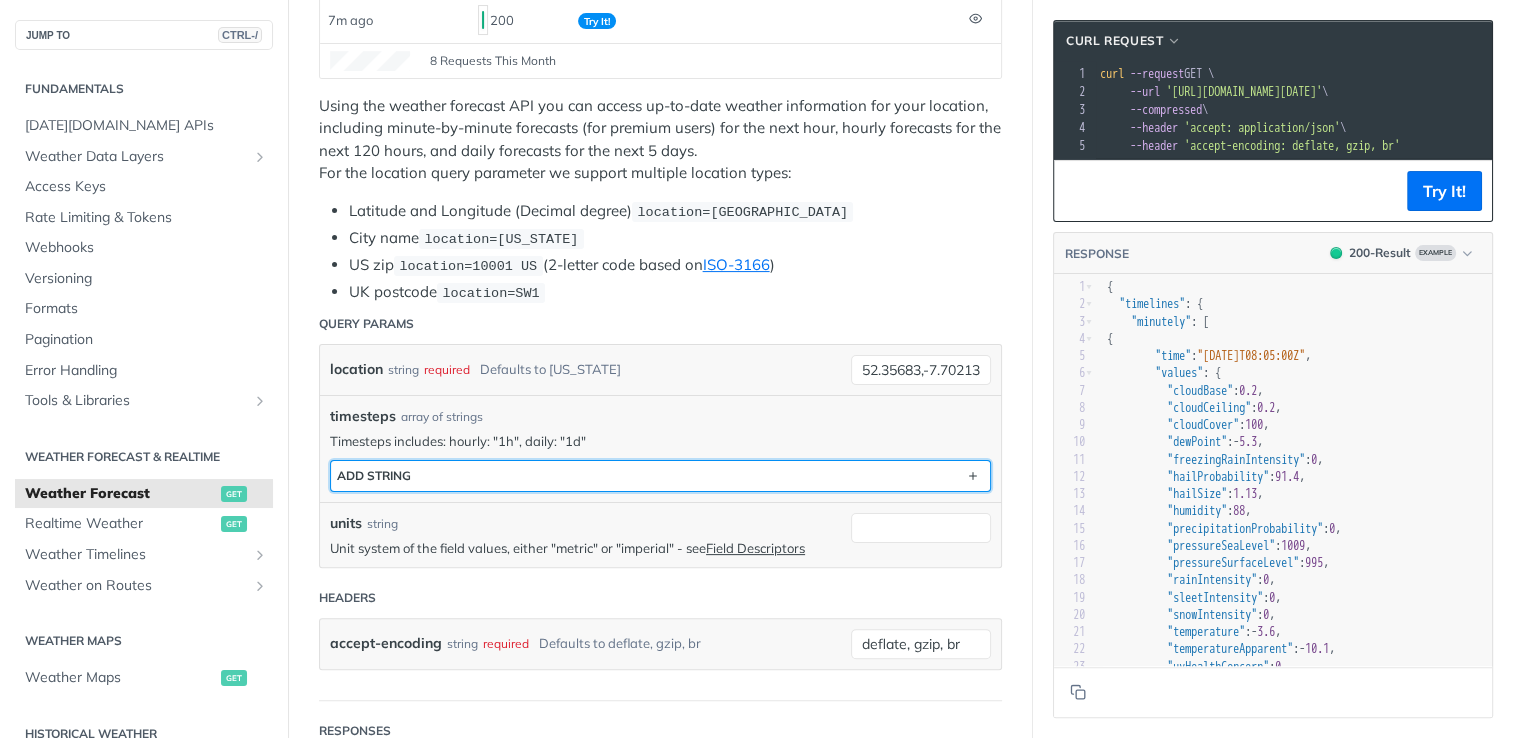 scroll, scrollTop: 0, scrollLeft: 0, axis: both 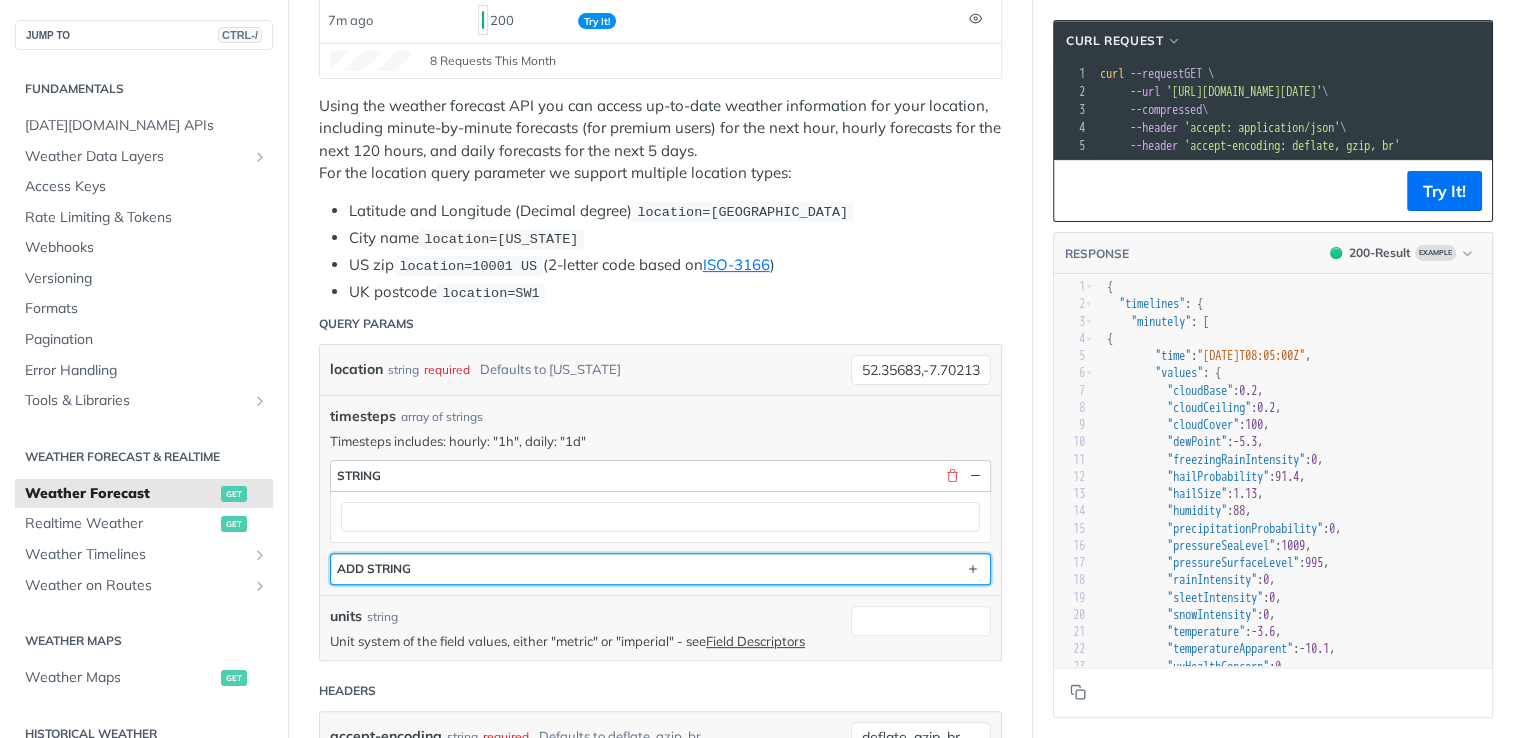type 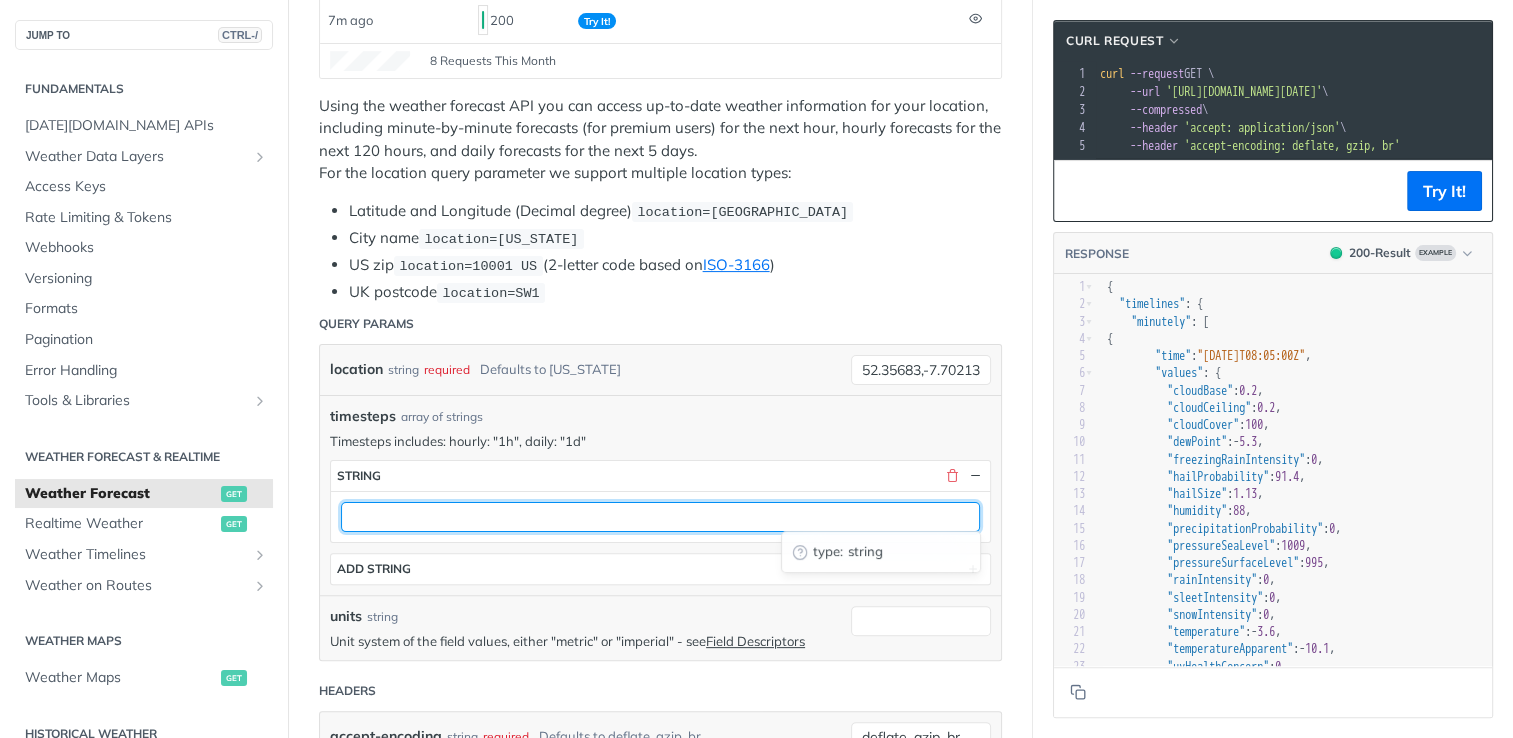 click at bounding box center (660, 517) 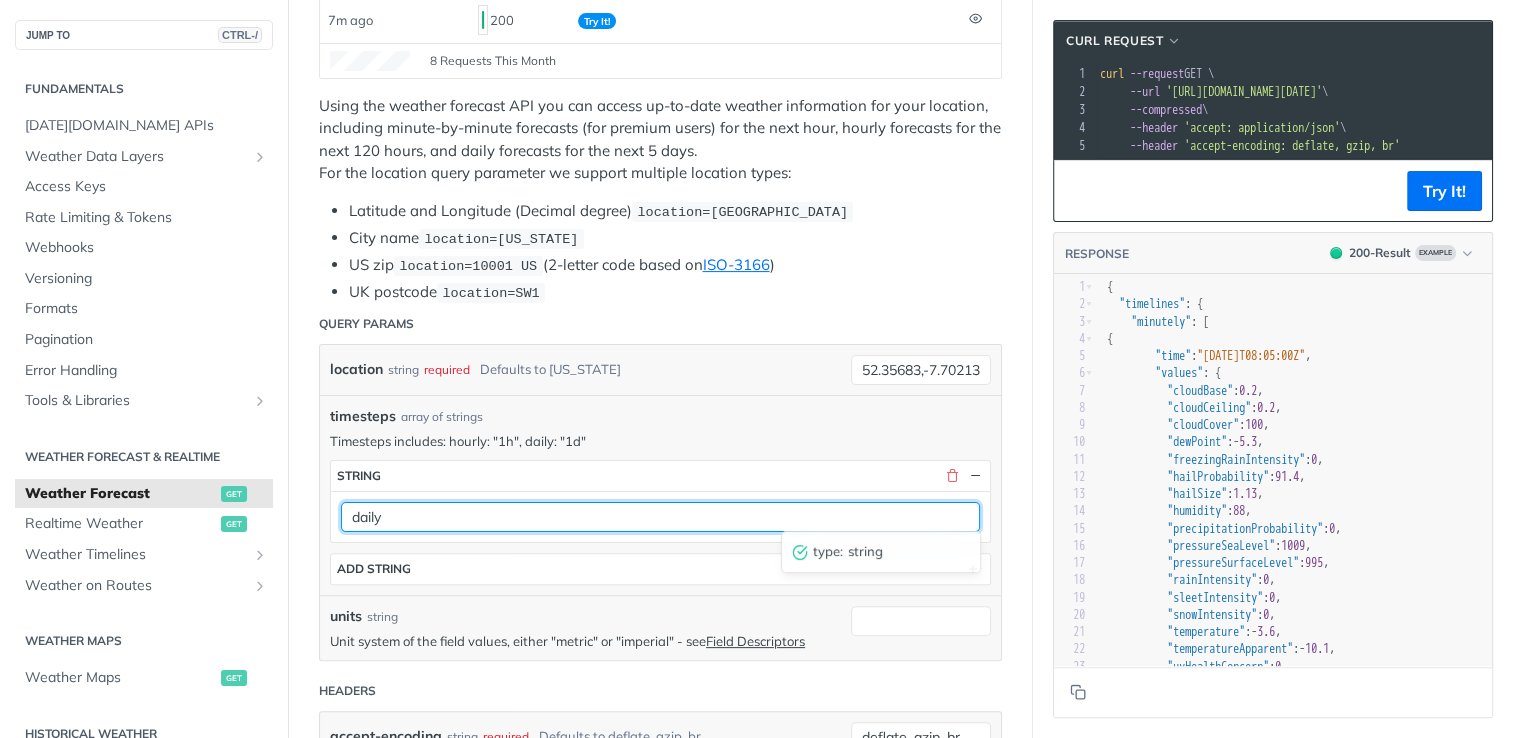 type on "daily" 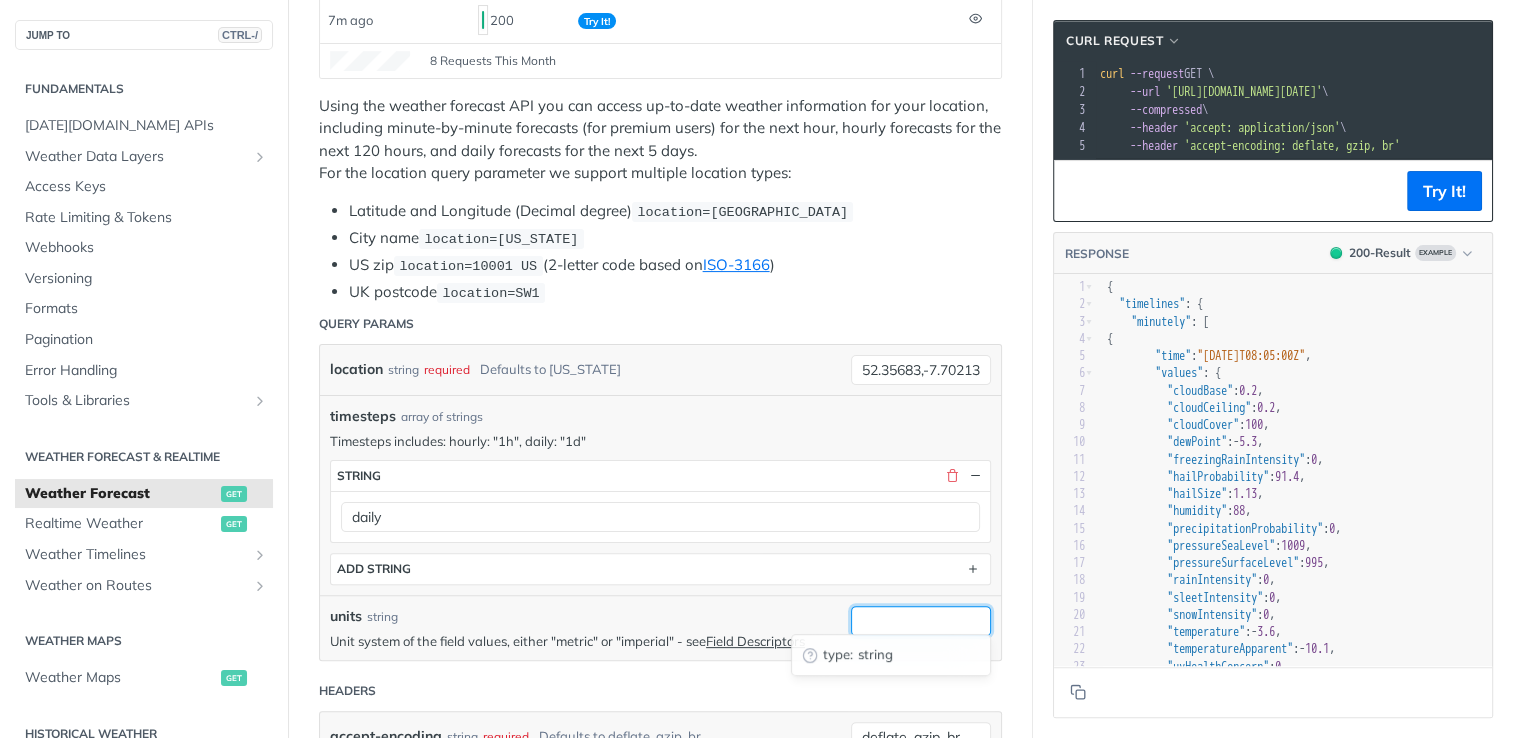 click on "units" at bounding box center (921, 621) 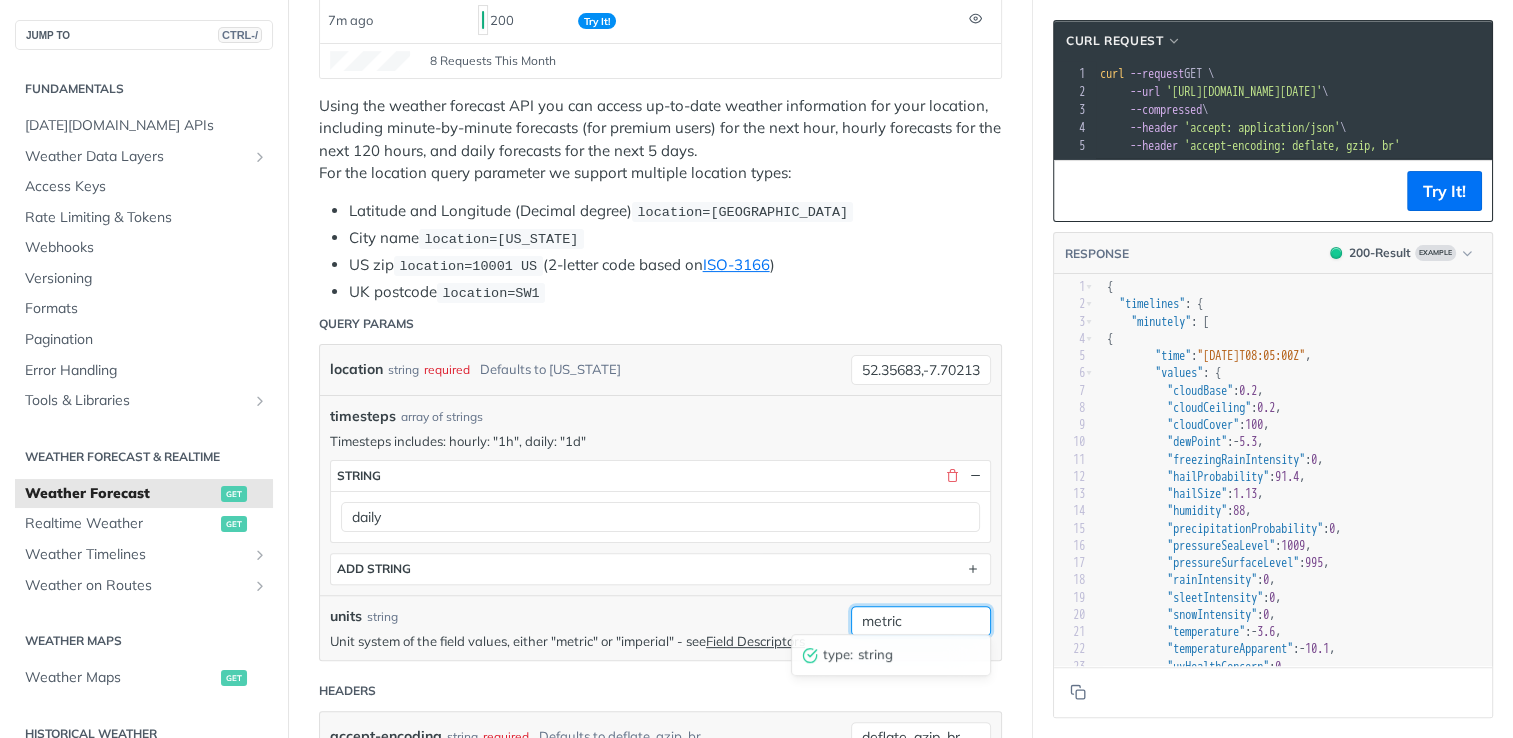 type on "metric" 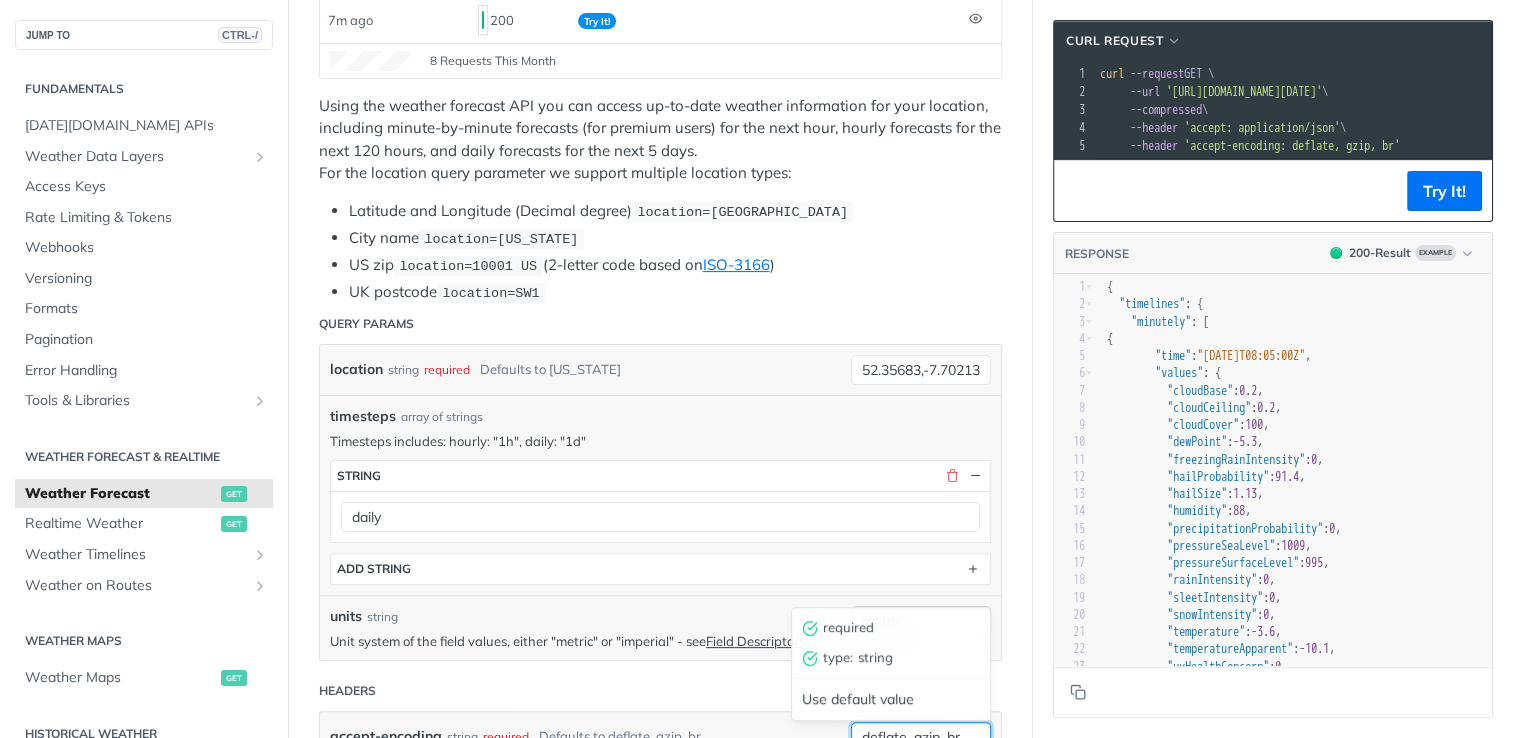 scroll, scrollTop: 406, scrollLeft: 0, axis: vertical 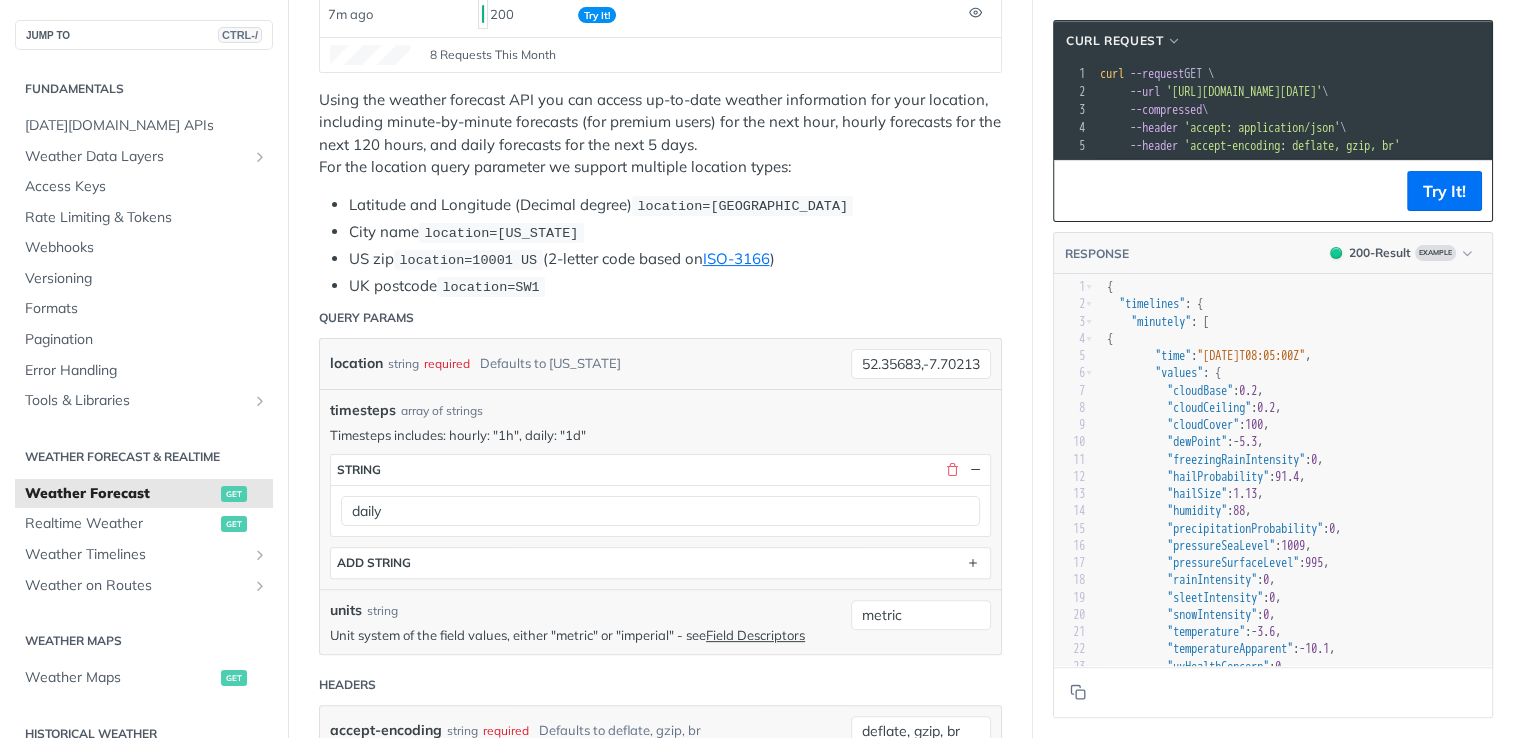 click on "units string" at bounding box center (585, 610) 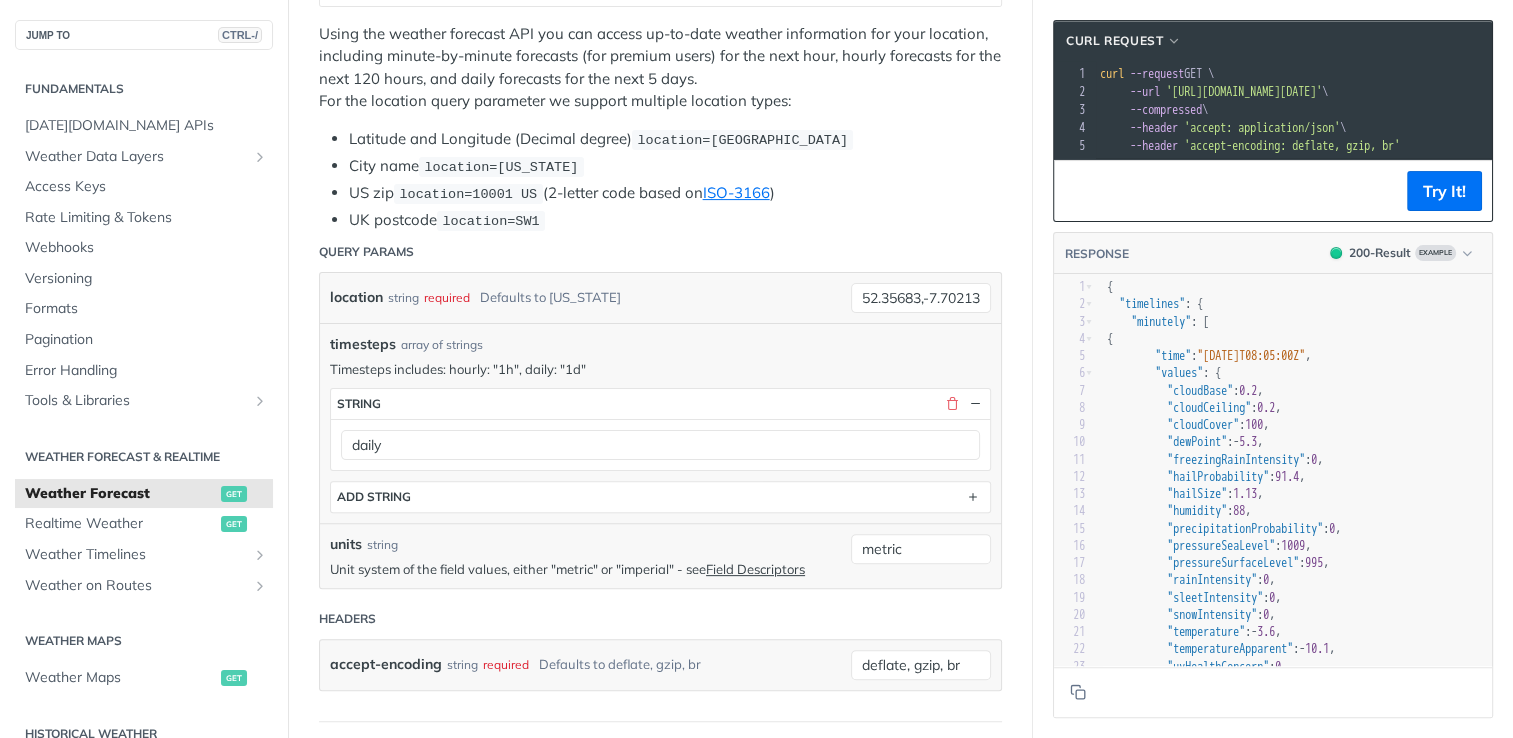 scroll, scrollTop: 506, scrollLeft: 0, axis: vertical 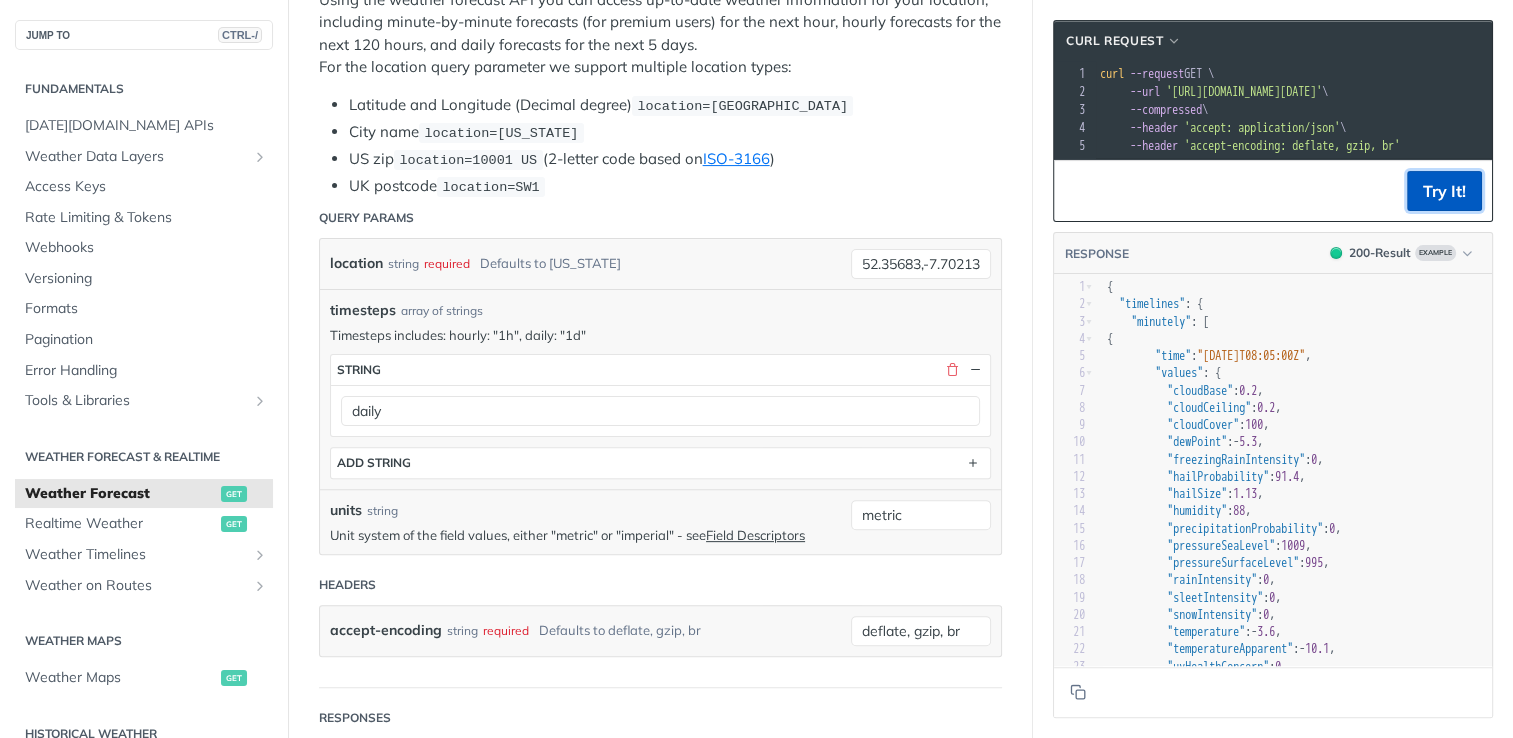 click on "Try It!" at bounding box center (1444, 191) 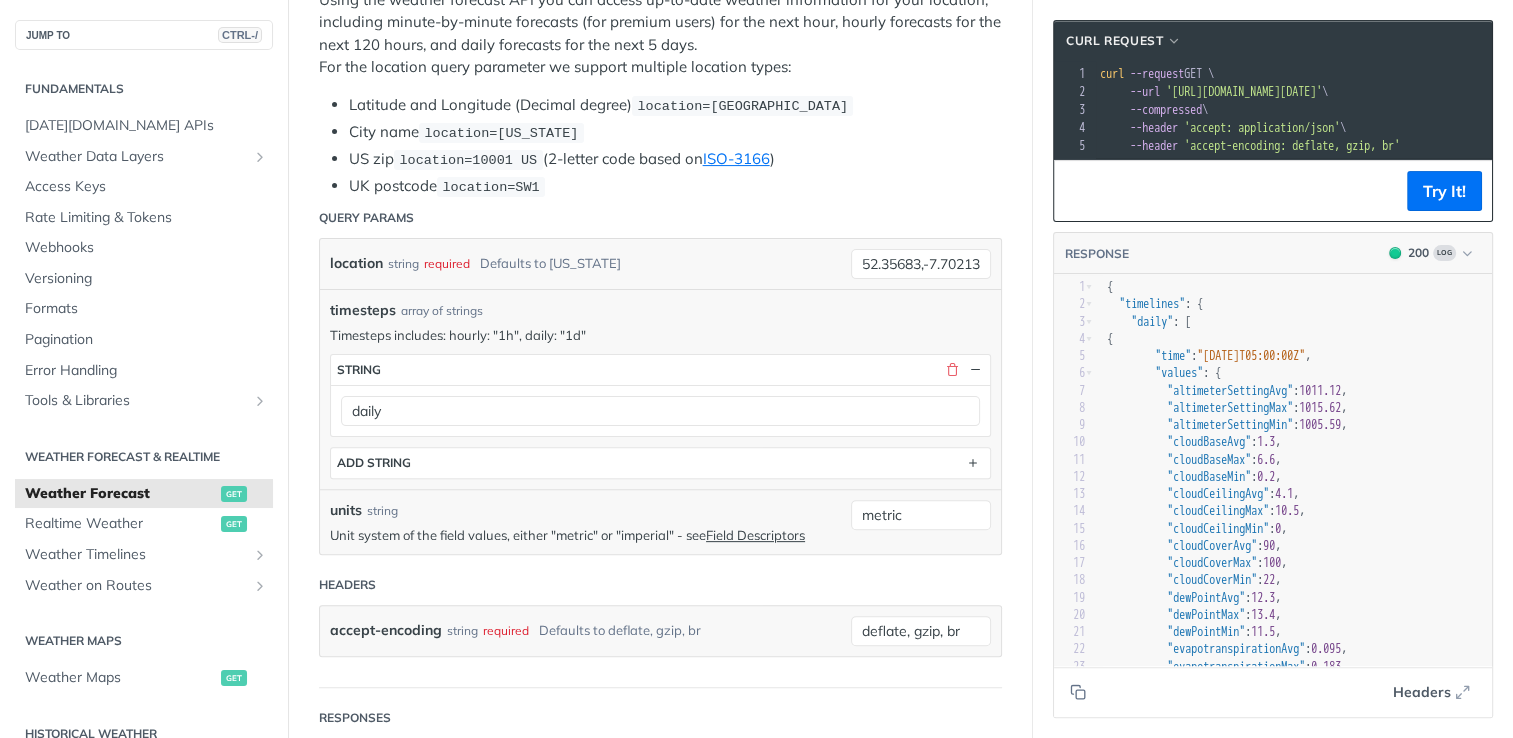 scroll, scrollTop: 67, scrollLeft: 0, axis: vertical 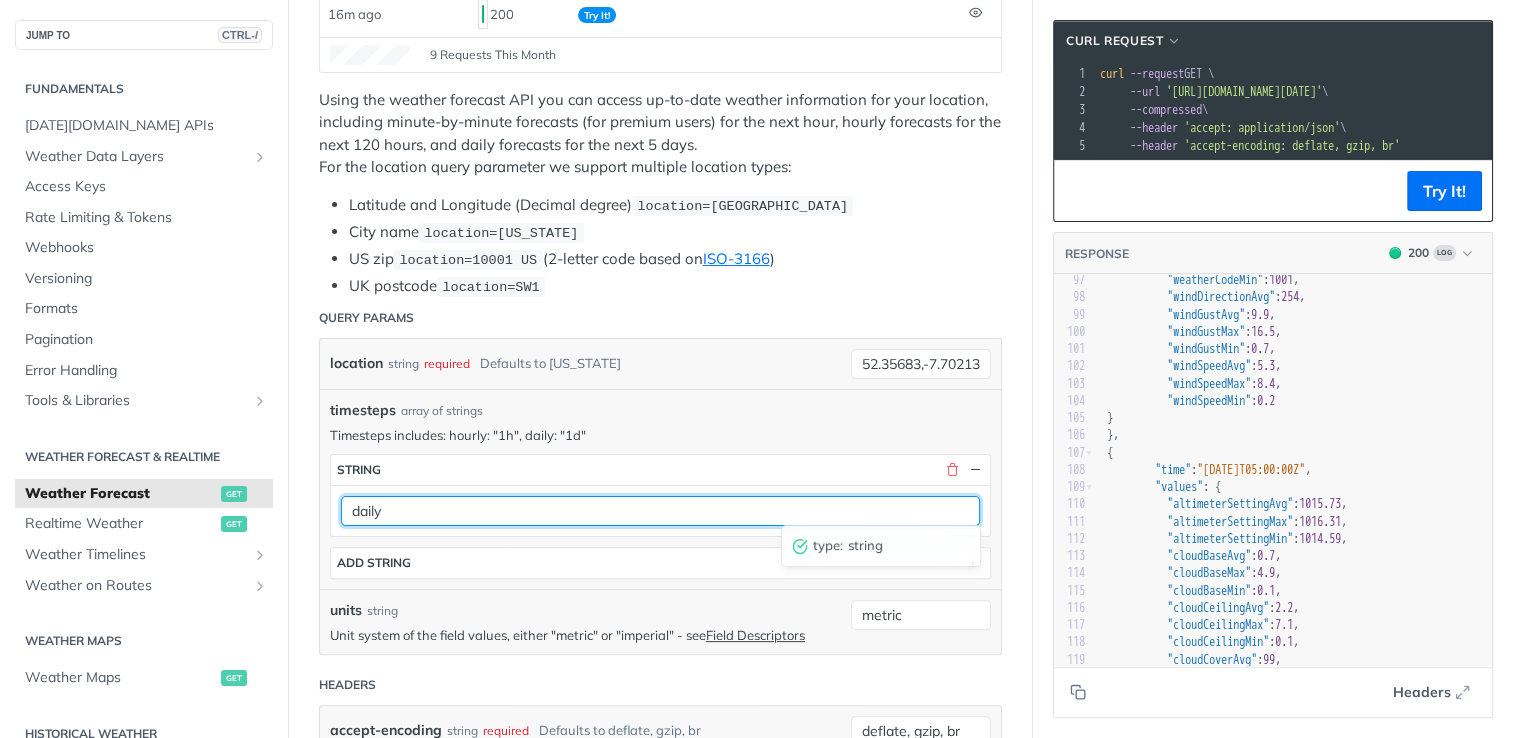 click on "daily" at bounding box center [660, 511] 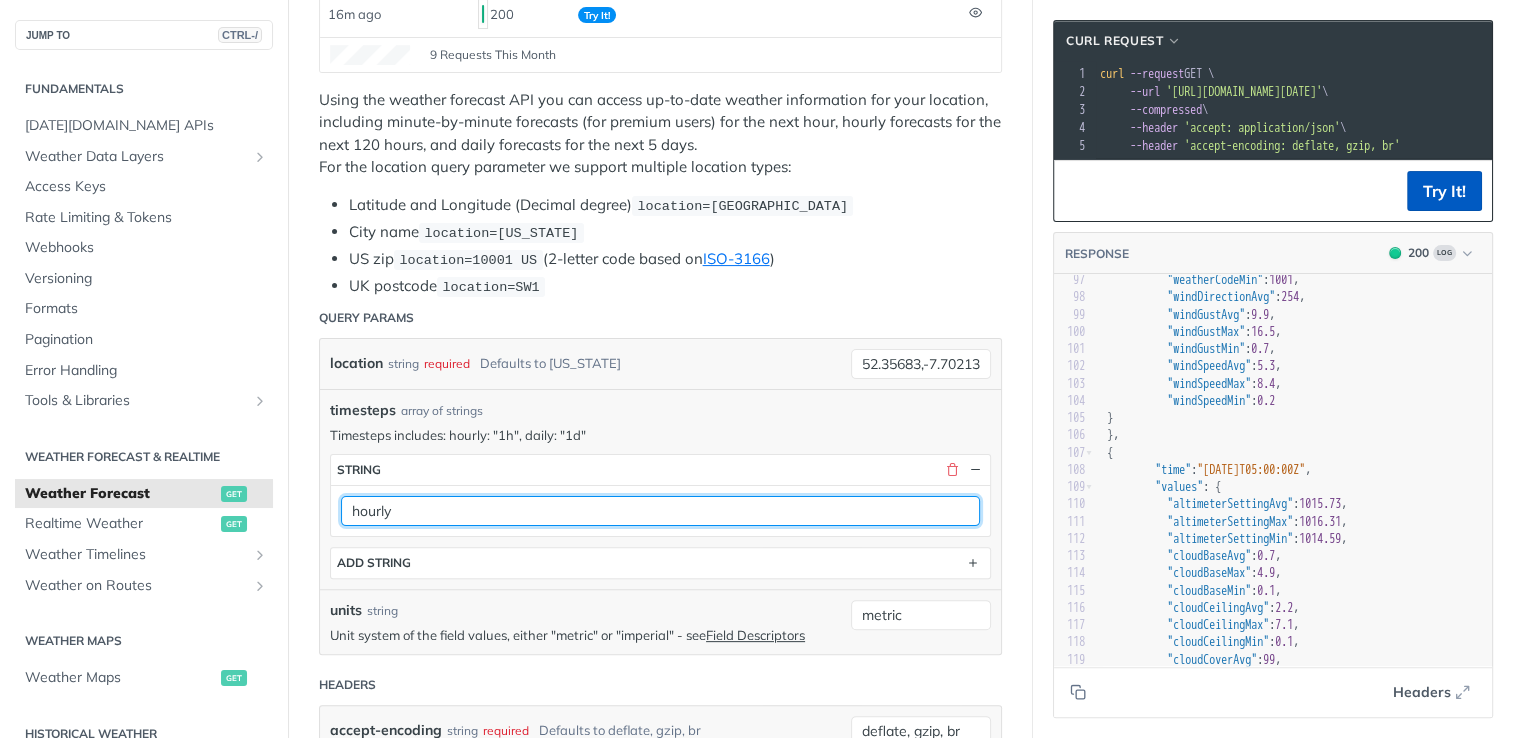 type on "hourly" 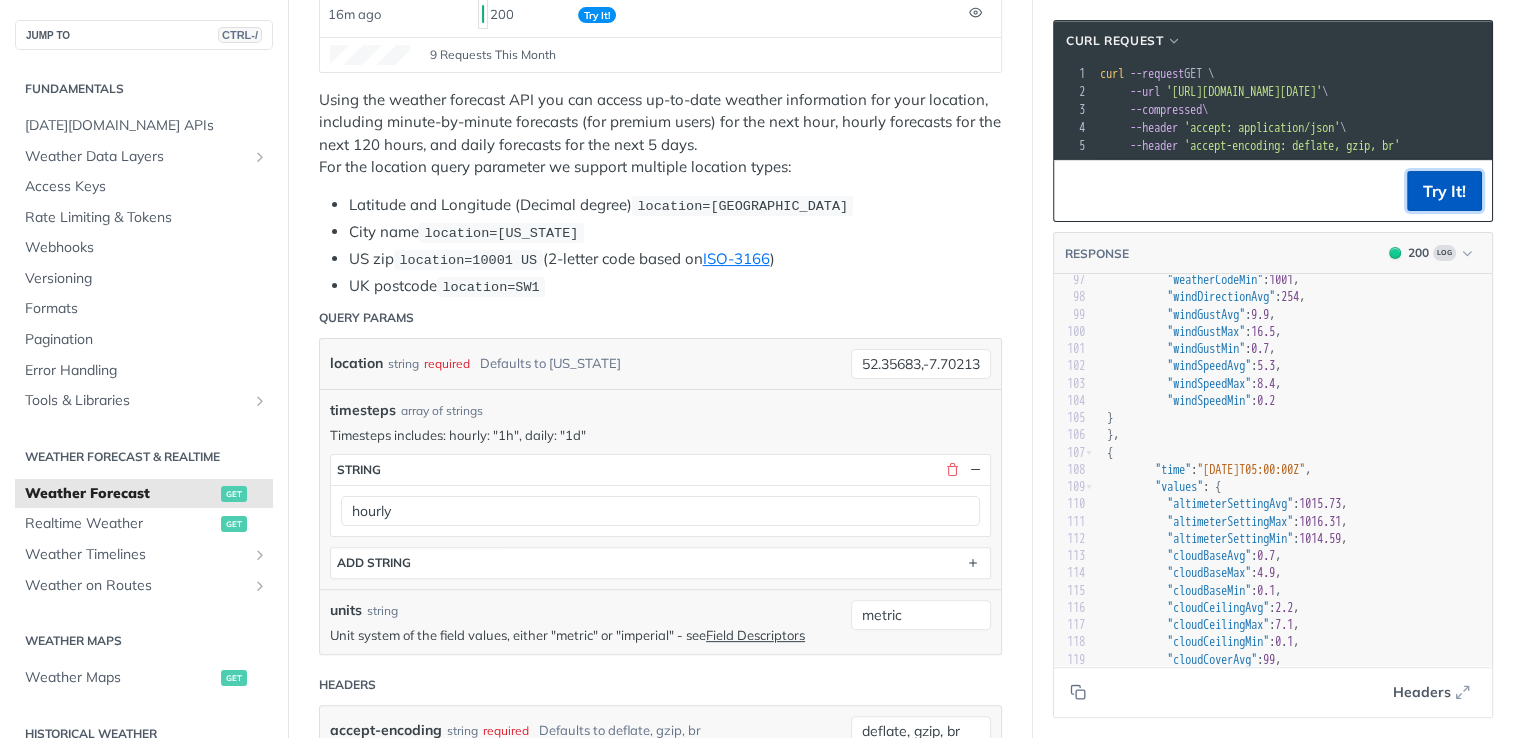 click on "Try It!" at bounding box center (1444, 191) 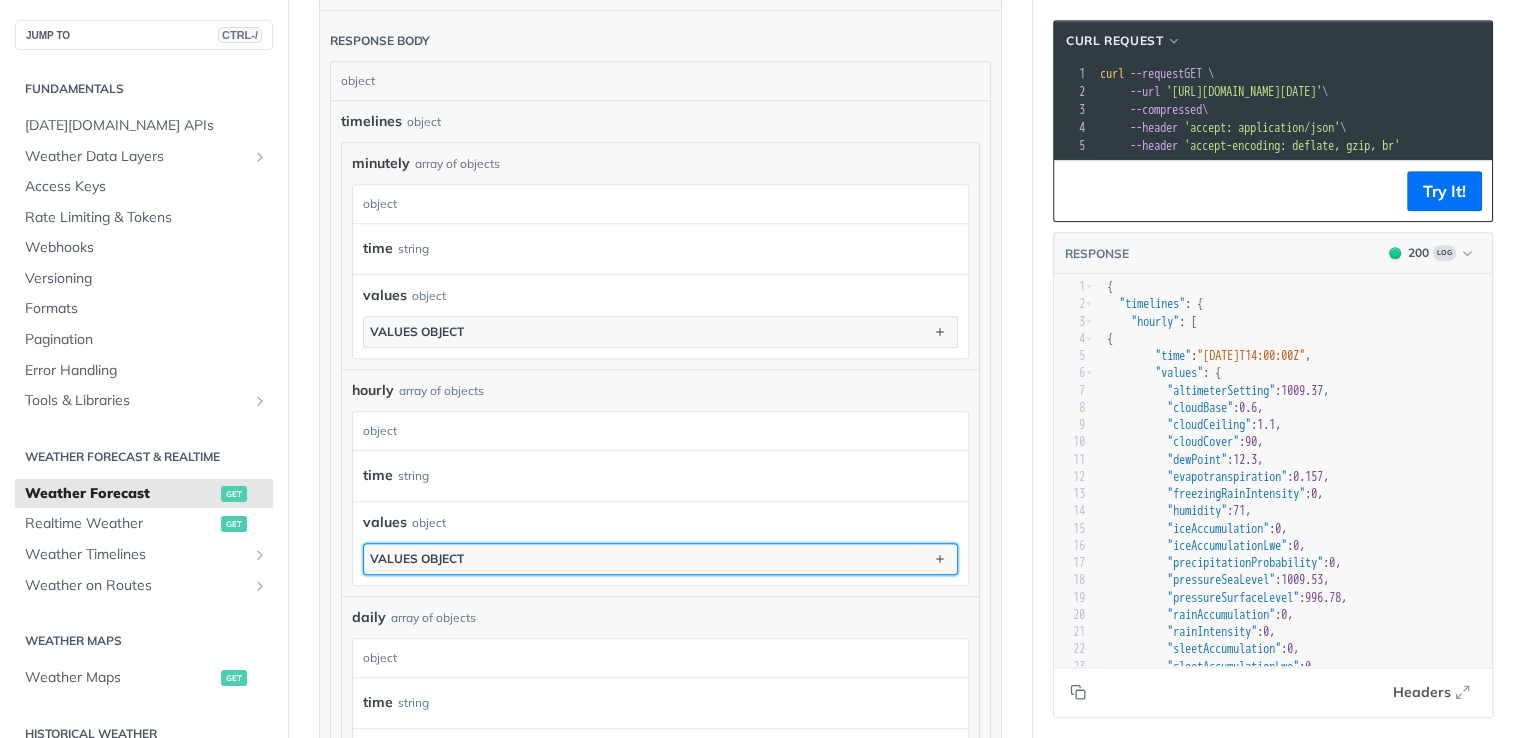 click on "values   object" at bounding box center [660, 559] 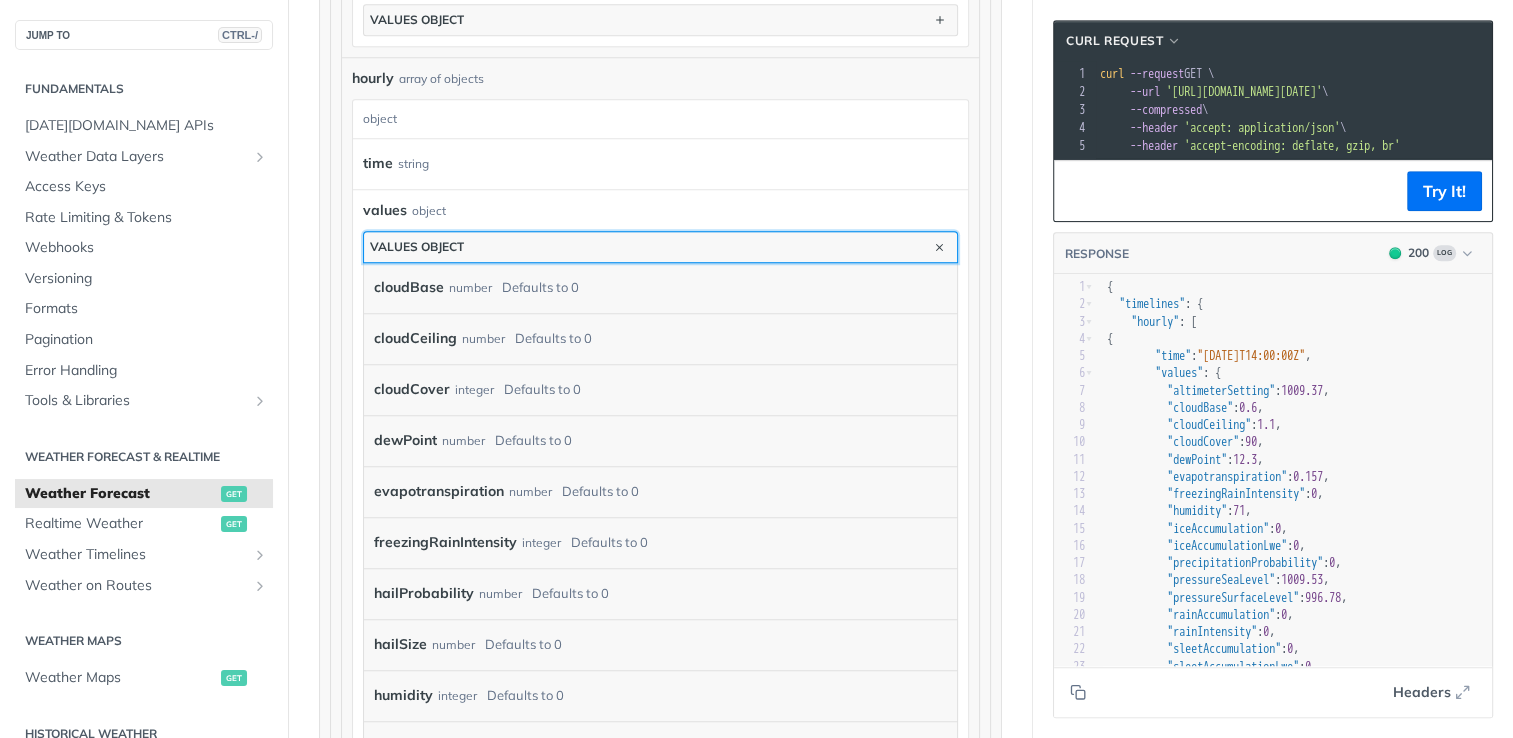 scroll, scrollTop: 1500, scrollLeft: 0, axis: vertical 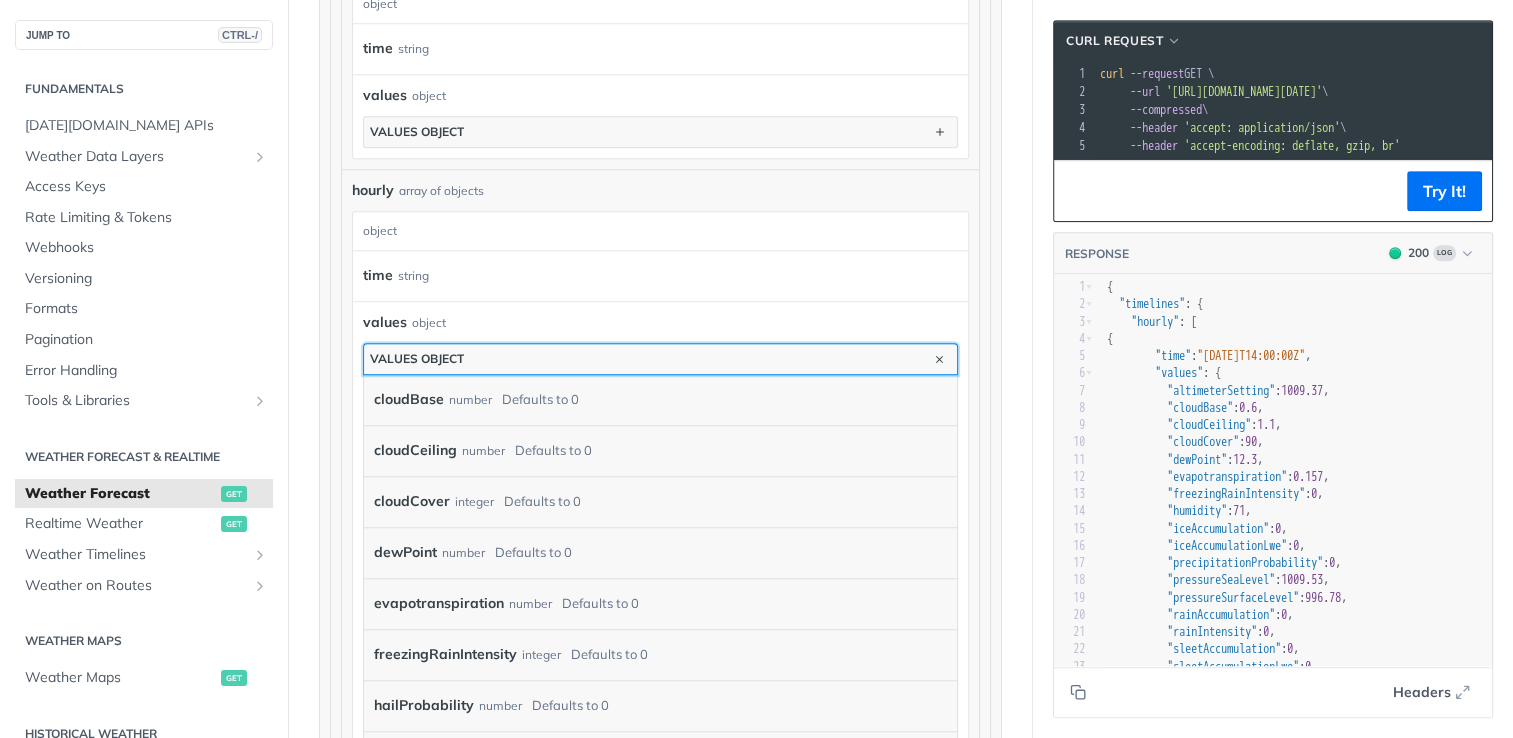 click on "values   object" at bounding box center (660, 359) 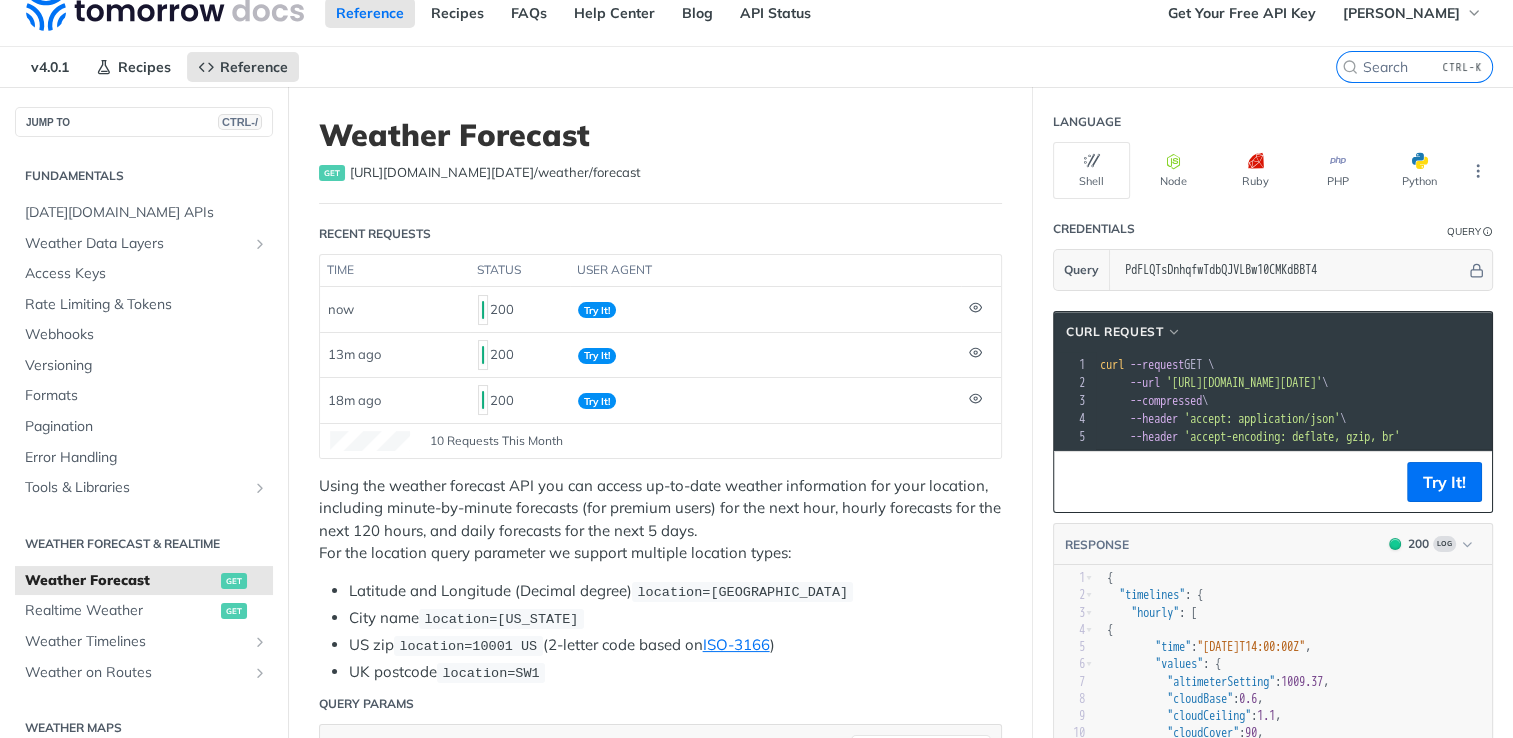 scroll, scrollTop: 0, scrollLeft: 0, axis: both 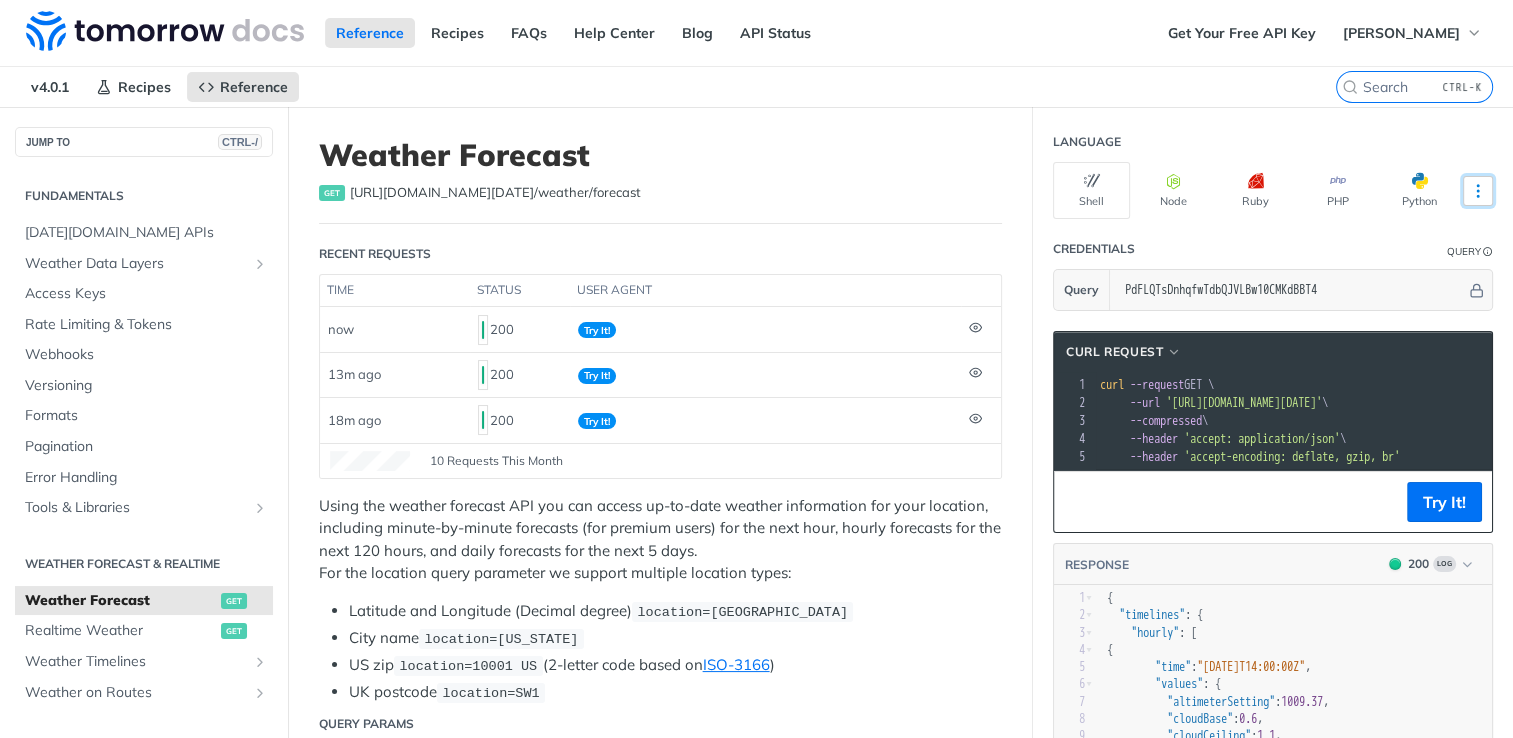 click 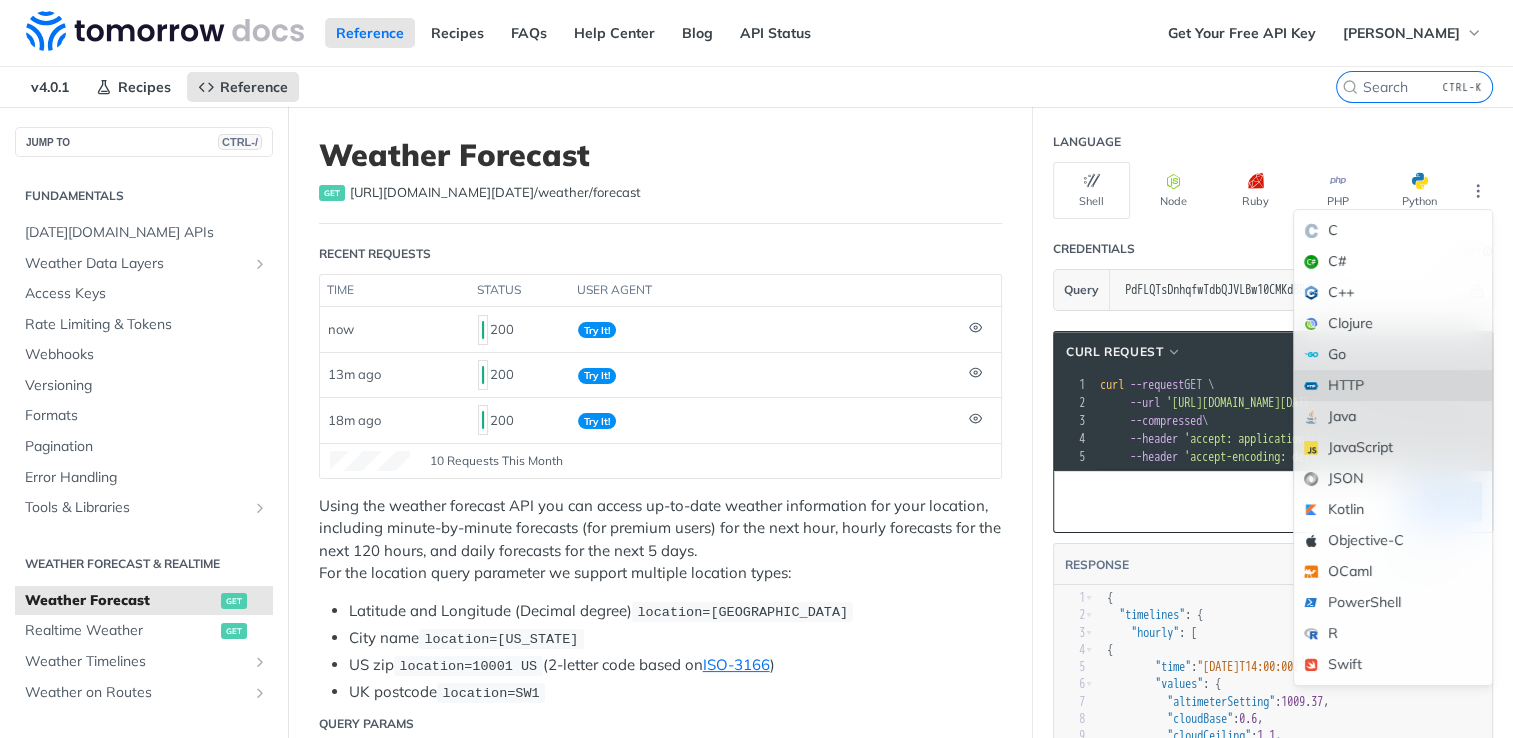 click on "HTTP" at bounding box center [1393, 385] 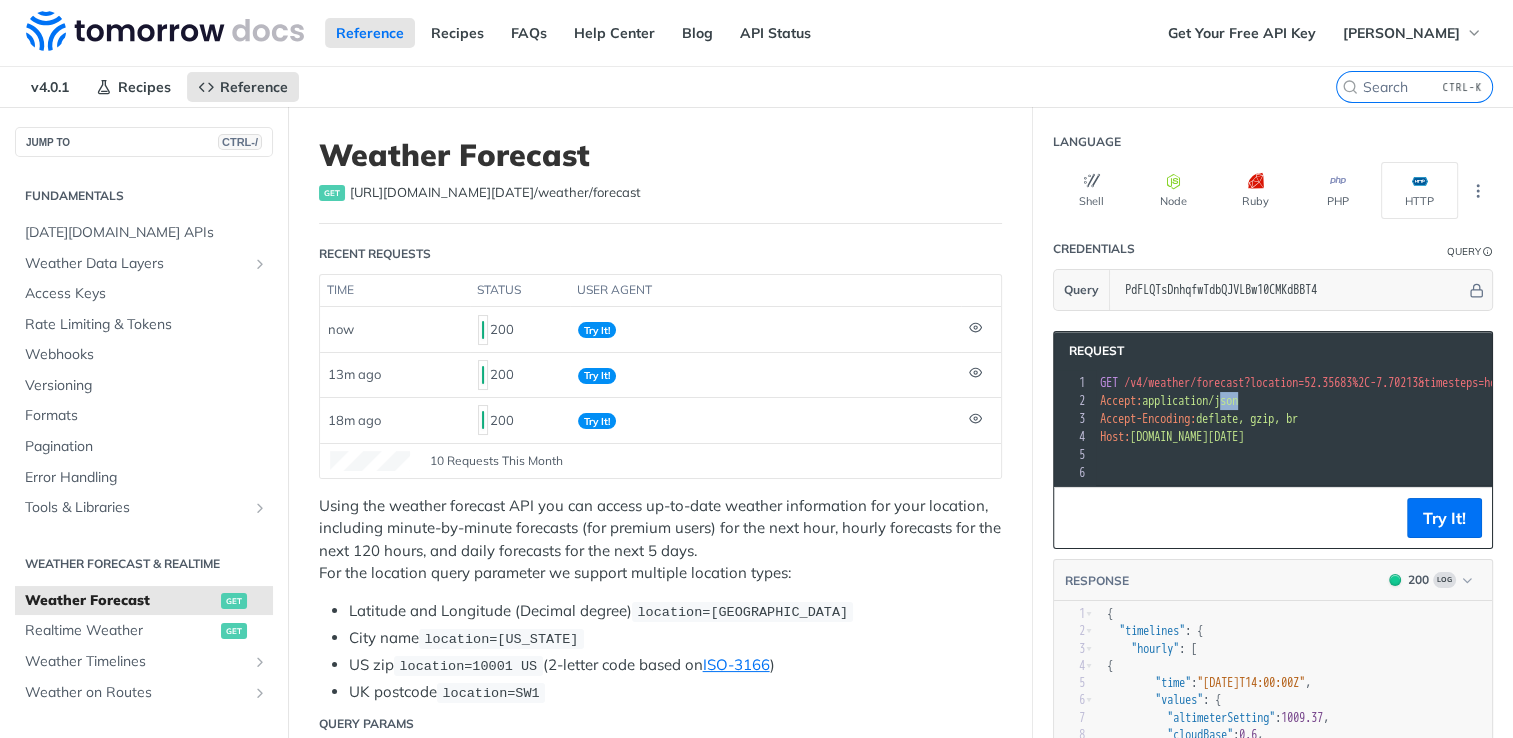 drag, startPoint x: 1244, startPoint y: 398, endPoint x: 1269, endPoint y: 398, distance: 25 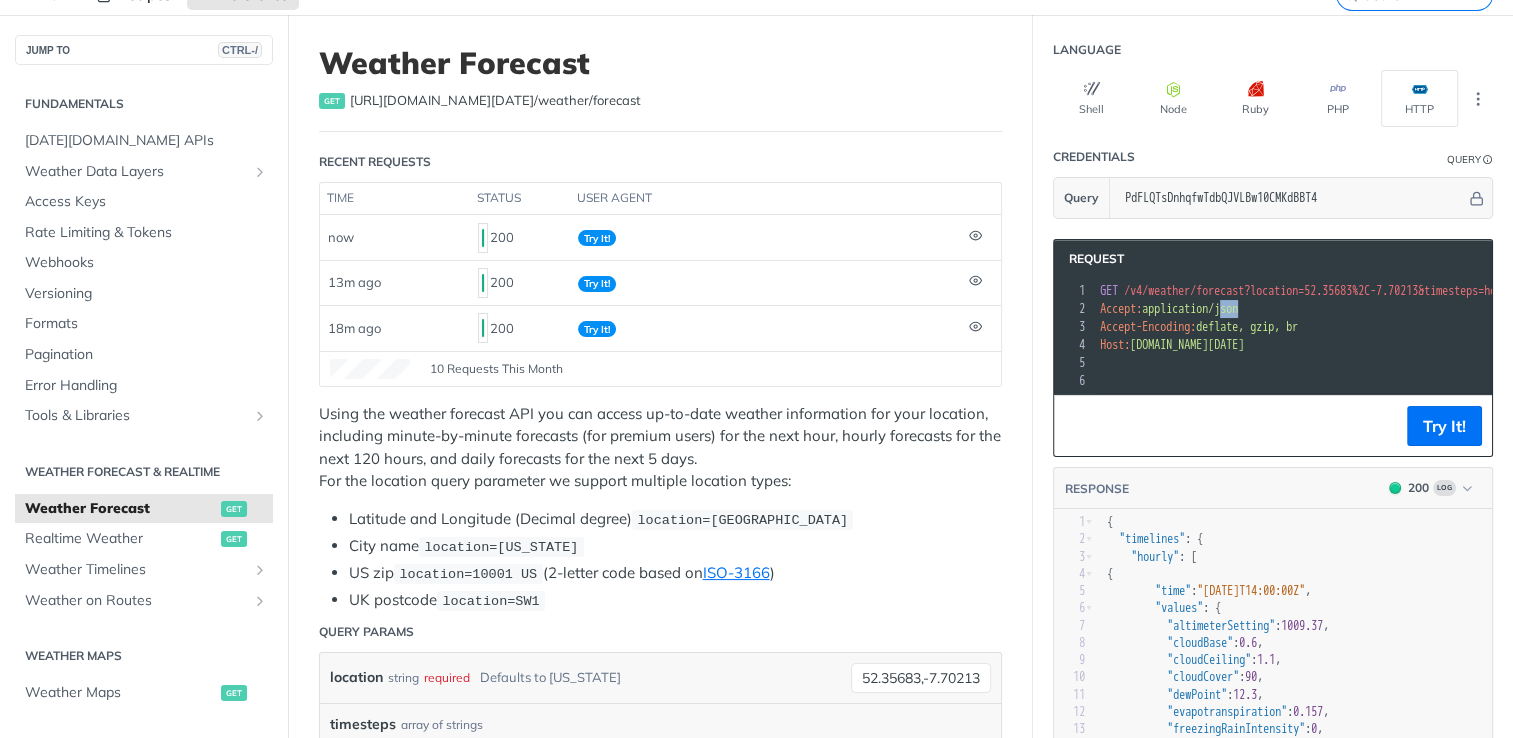 scroll, scrollTop: 0, scrollLeft: 0, axis: both 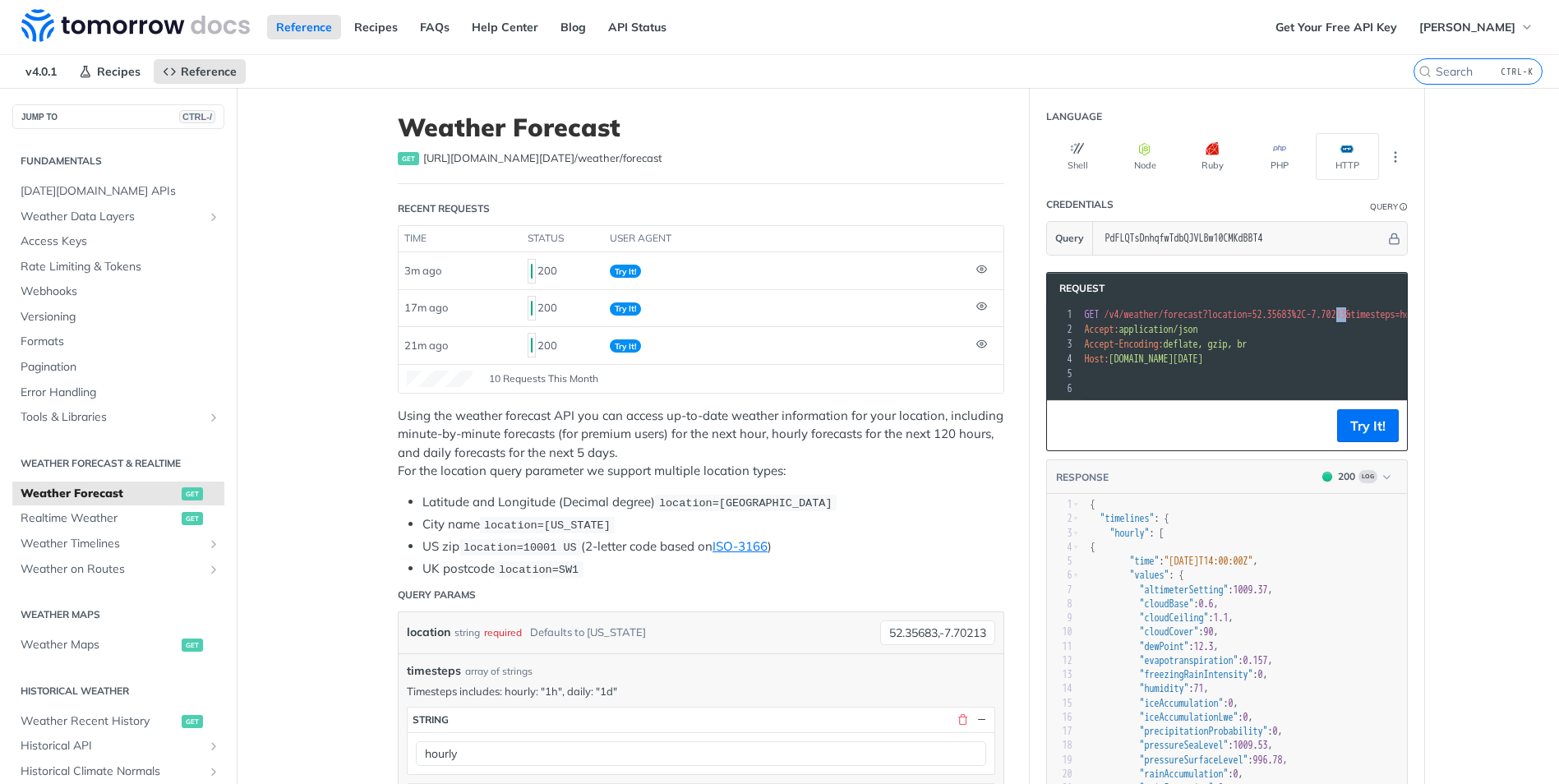 drag, startPoint x: 1191, startPoint y: 316, endPoint x: 1389, endPoint y: 311, distance: 198.06312 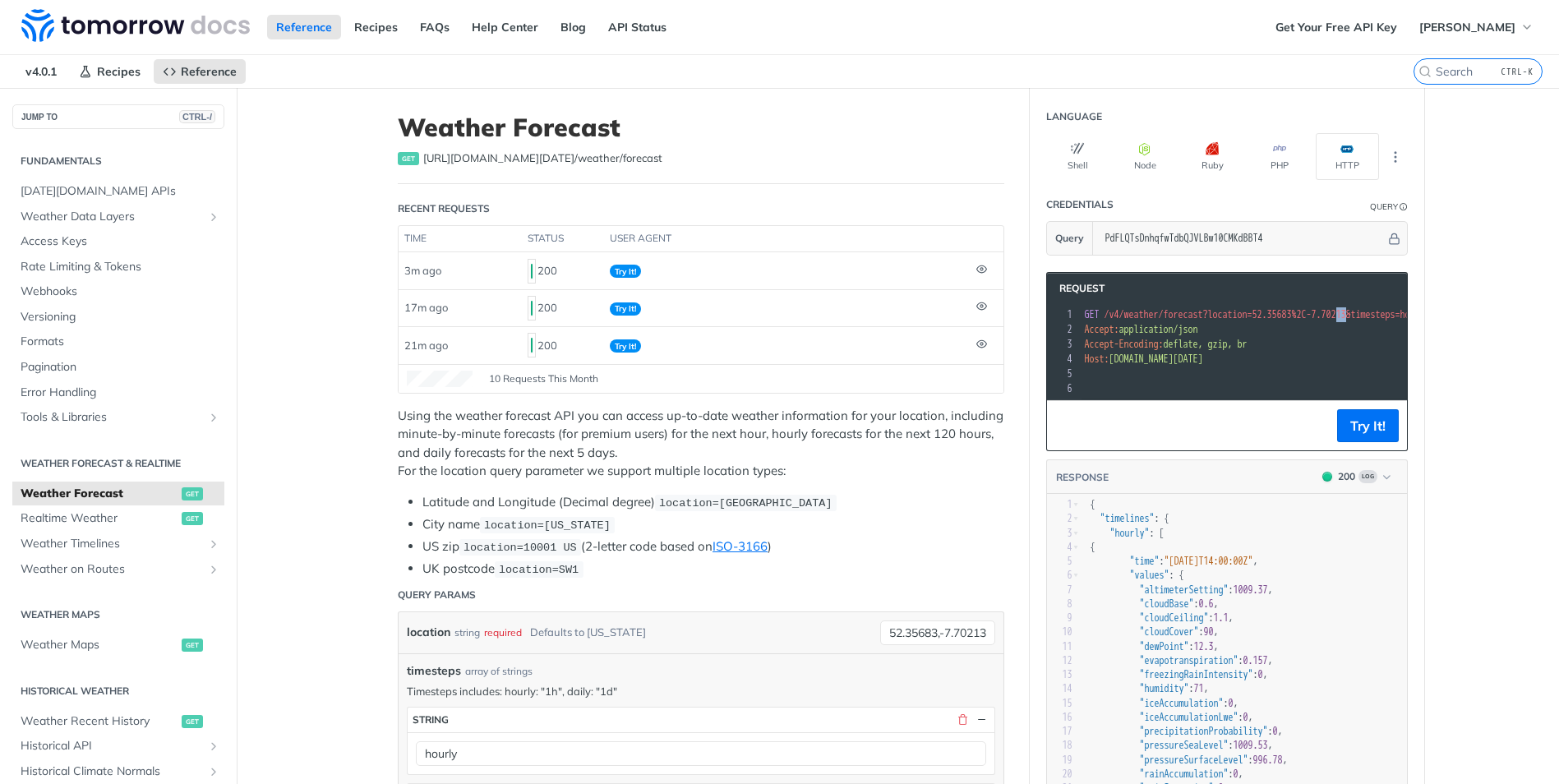 click on "/v4/weather/forecast?location=52.35683%2C-7.70213&timesteps=hourly&units=metric&apikey=PdFLQTsDnhqfwTdbQJVLBw10CMKdBBT4" at bounding box center (1398, 315) 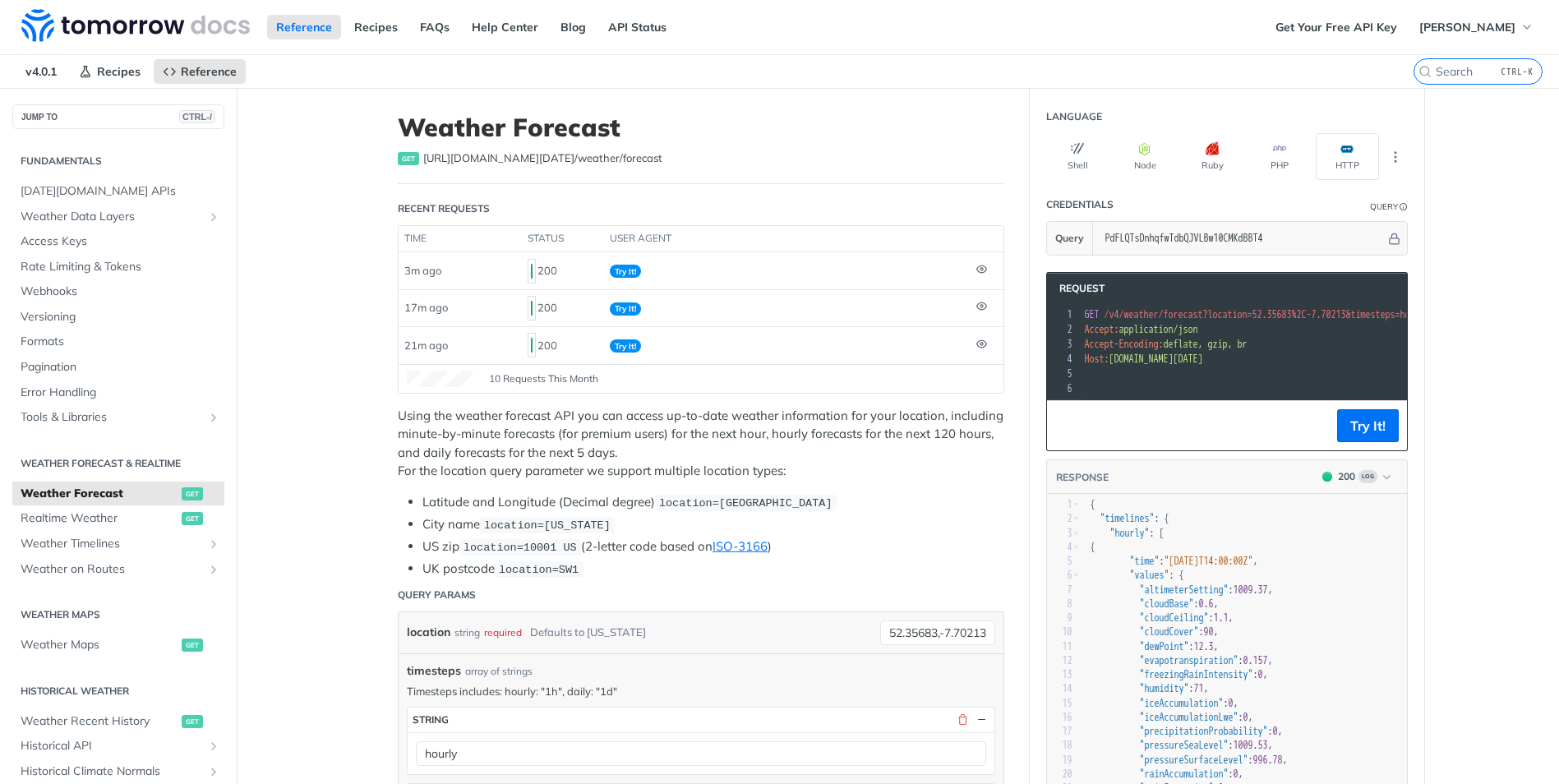 click on "1 GET   /v4/weather/forecast?location=52.35683%2C-7.70213&timesteps=hourly&units=metric&apikey=PdFLQTsDnhqfwTdbQJVLBw10CMKdBBT4   HTTP/1.1 2 Accept:  application/json 3 Accept-Encoding:  deflate, gzip, br 4 Host:  api.tomorrow.io 5 ​ 6 ​" at bounding box center [1476, 352] 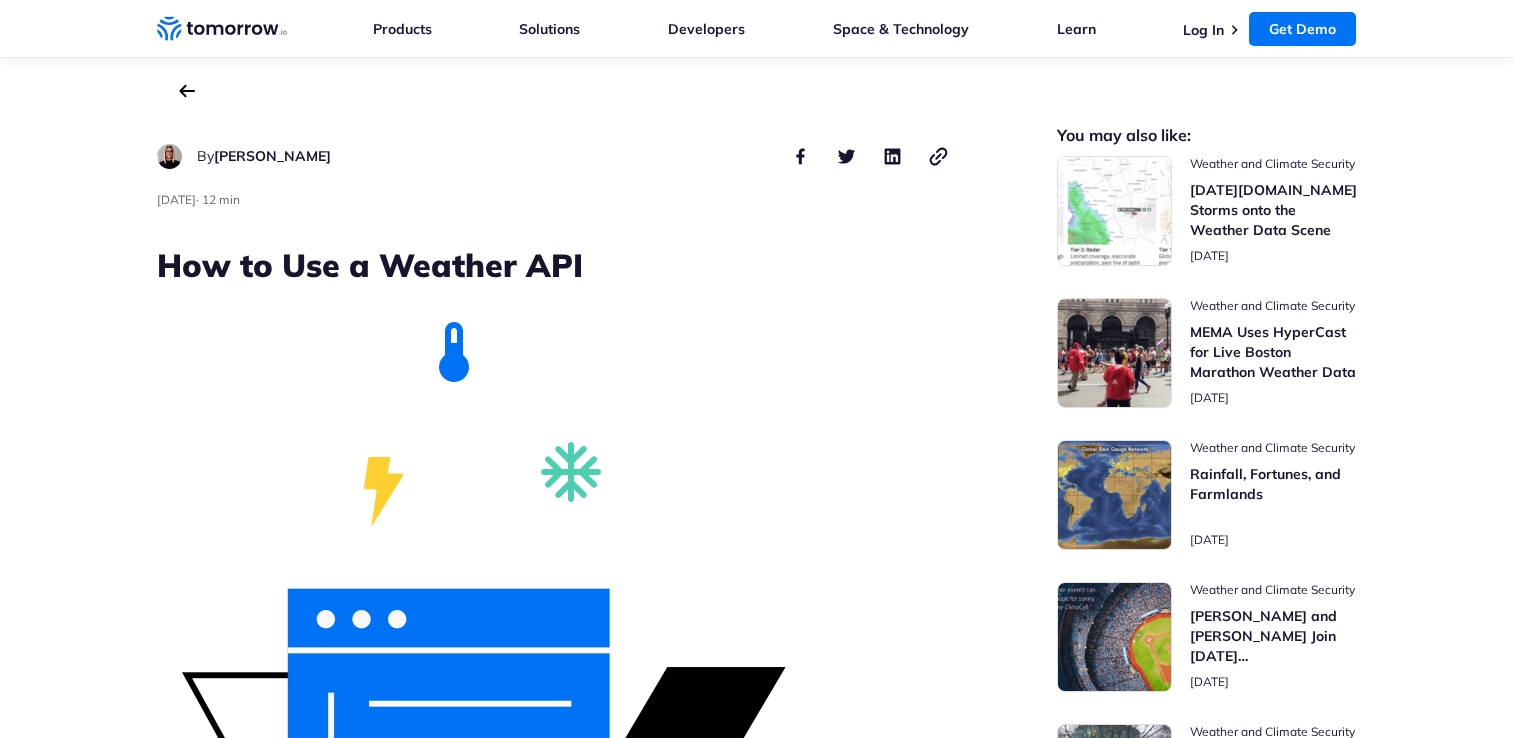 scroll, scrollTop: 300, scrollLeft: 0, axis: vertical 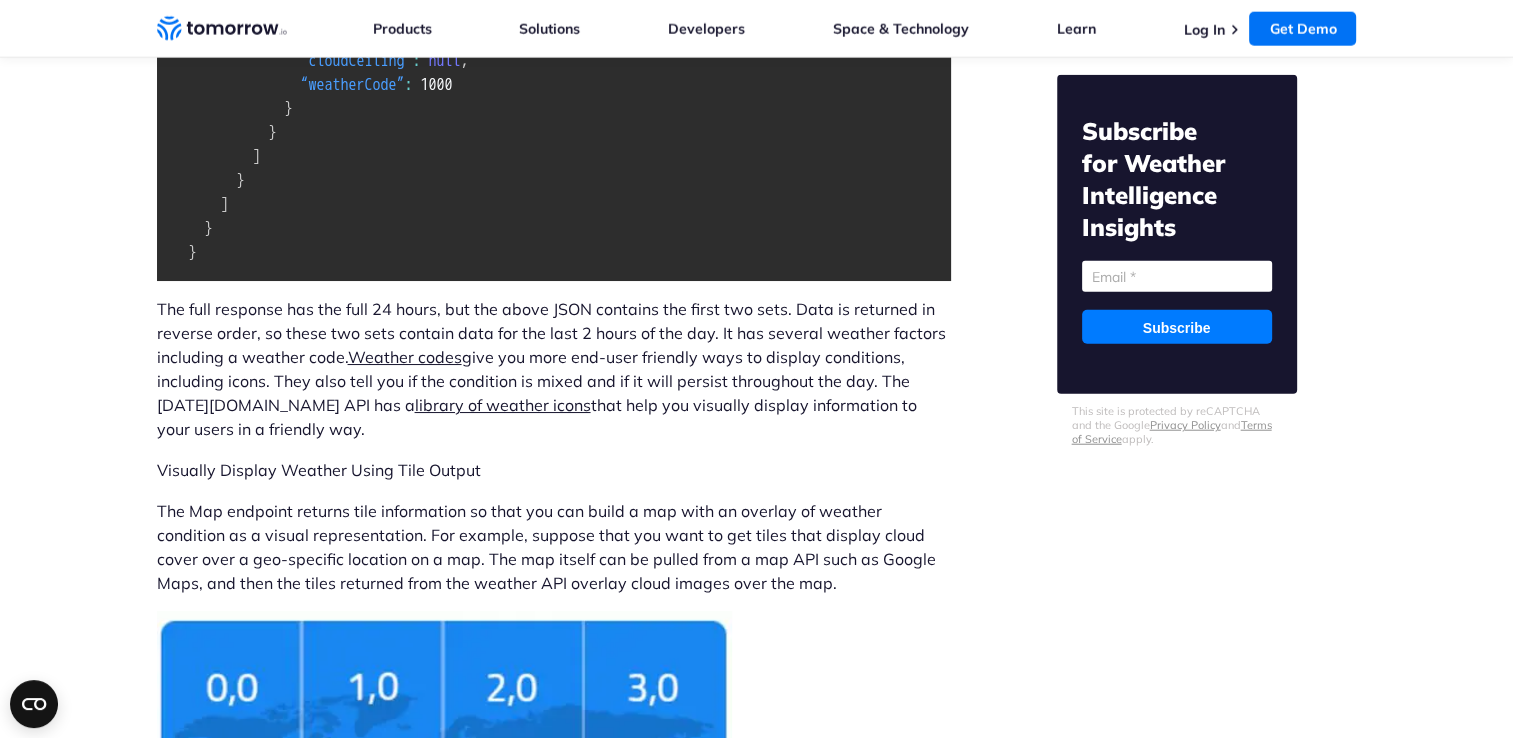 click on "Weather codes" at bounding box center (405, 357) 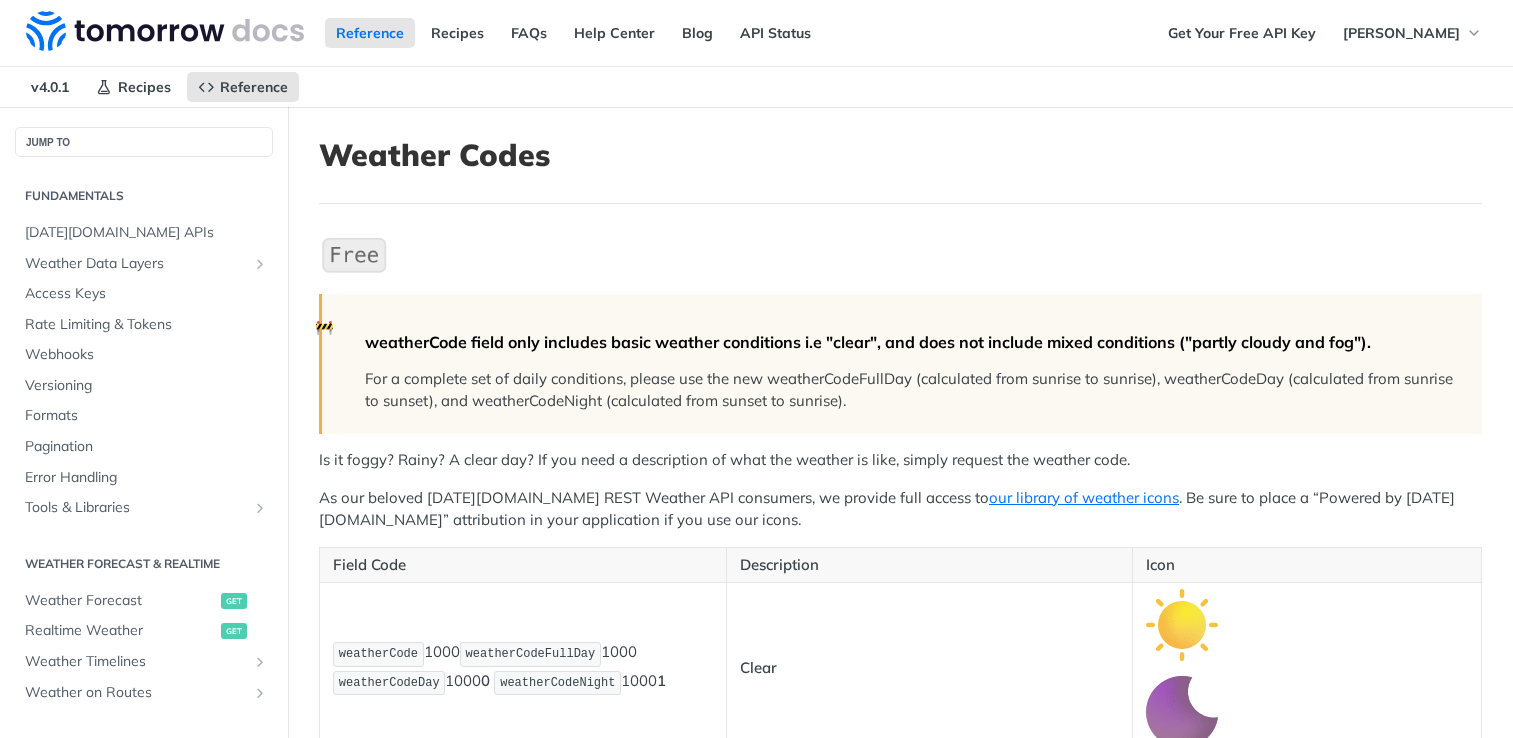 scroll, scrollTop: 0, scrollLeft: 0, axis: both 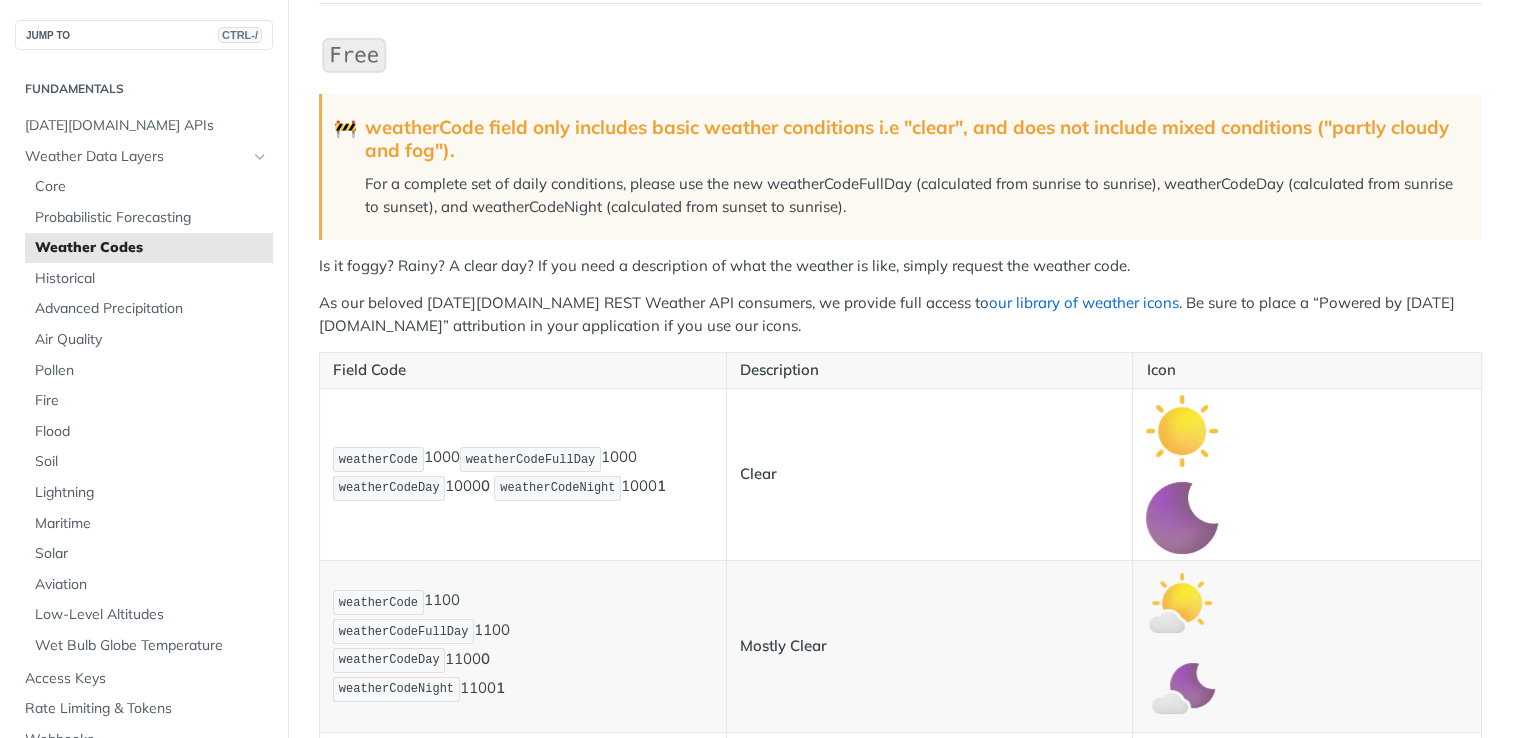 click on "our library of weather icons" at bounding box center [1084, 302] 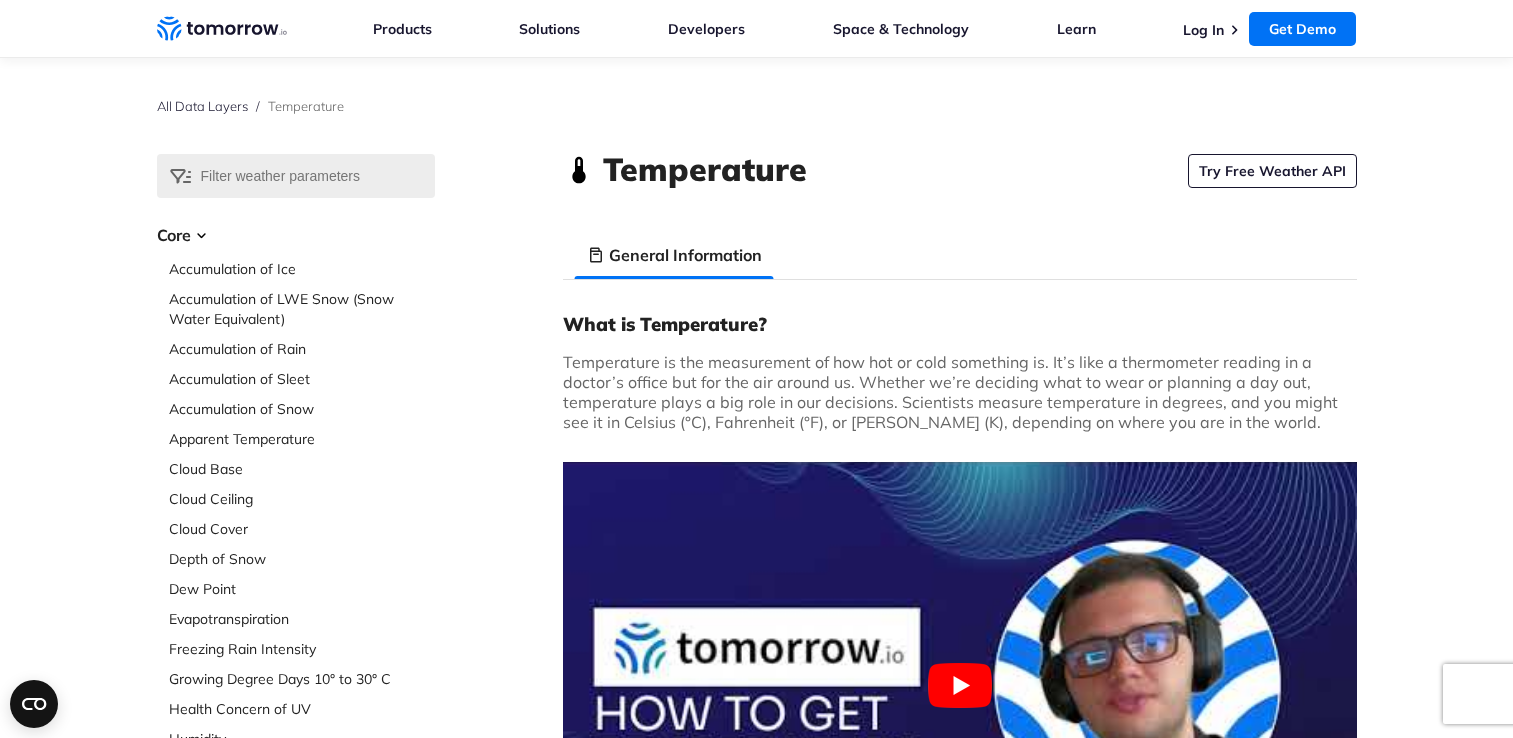 scroll, scrollTop: 100, scrollLeft: 0, axis: vertical 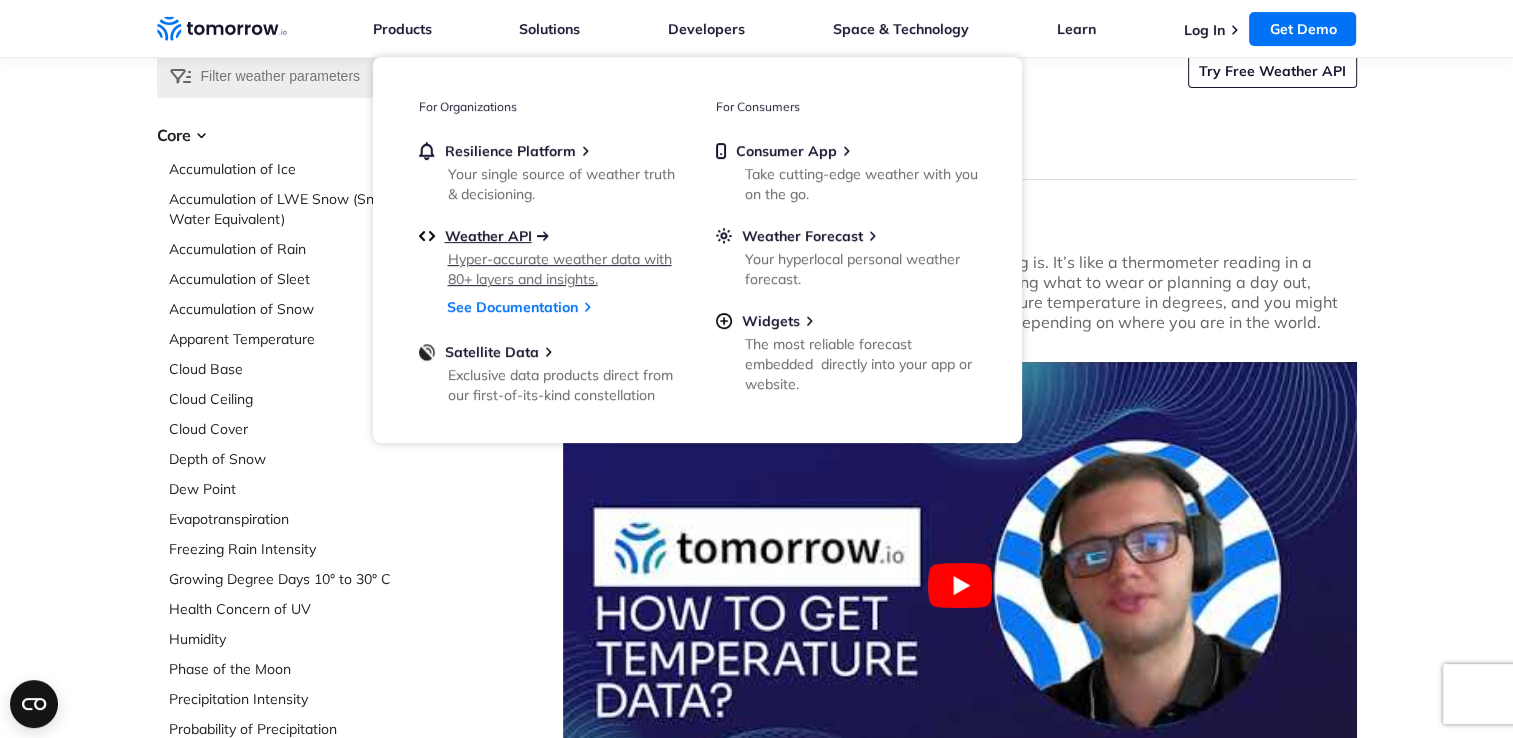 click on "Weather API" at bounding box center [488, 236] 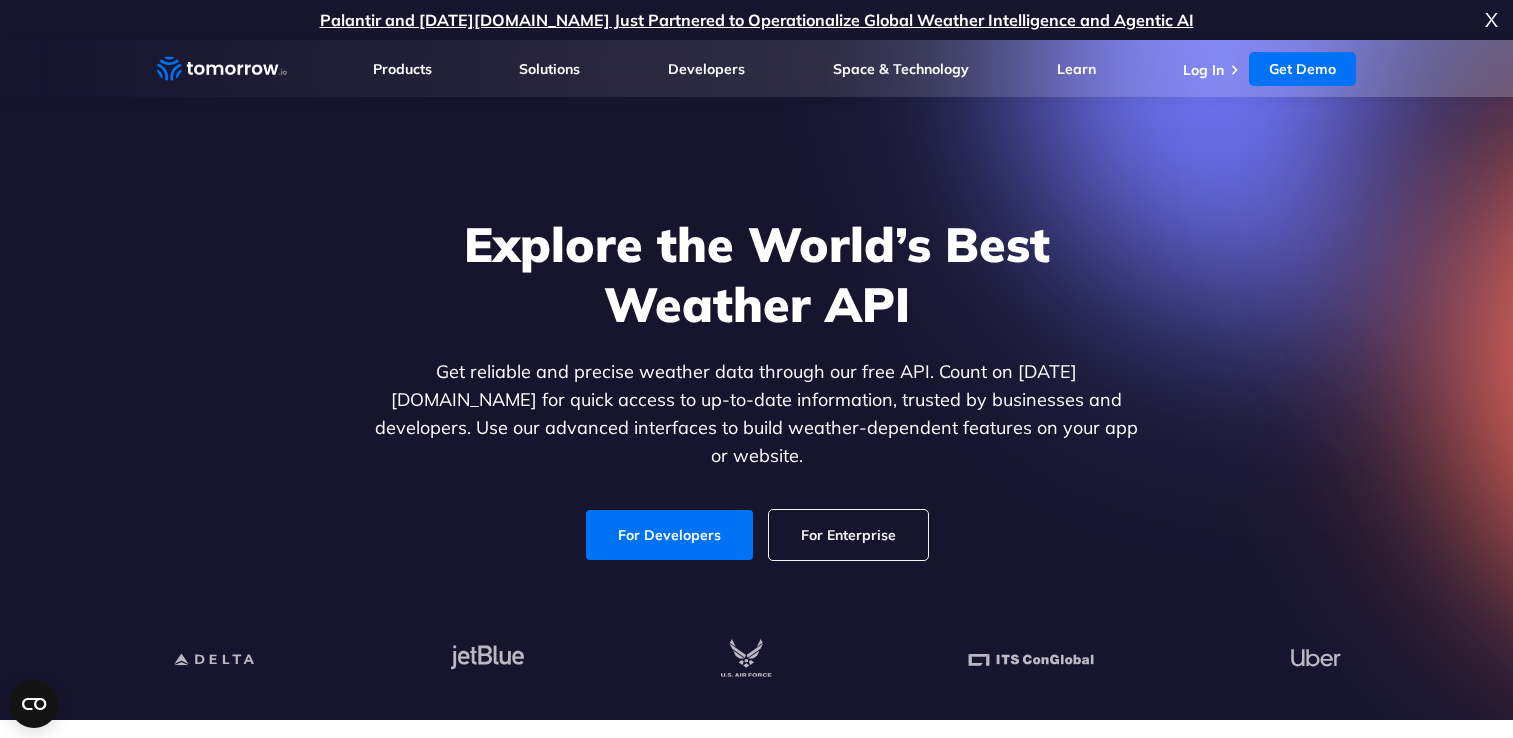 scroll, scrollTop: 0, scrollLeft: 0, axis: both 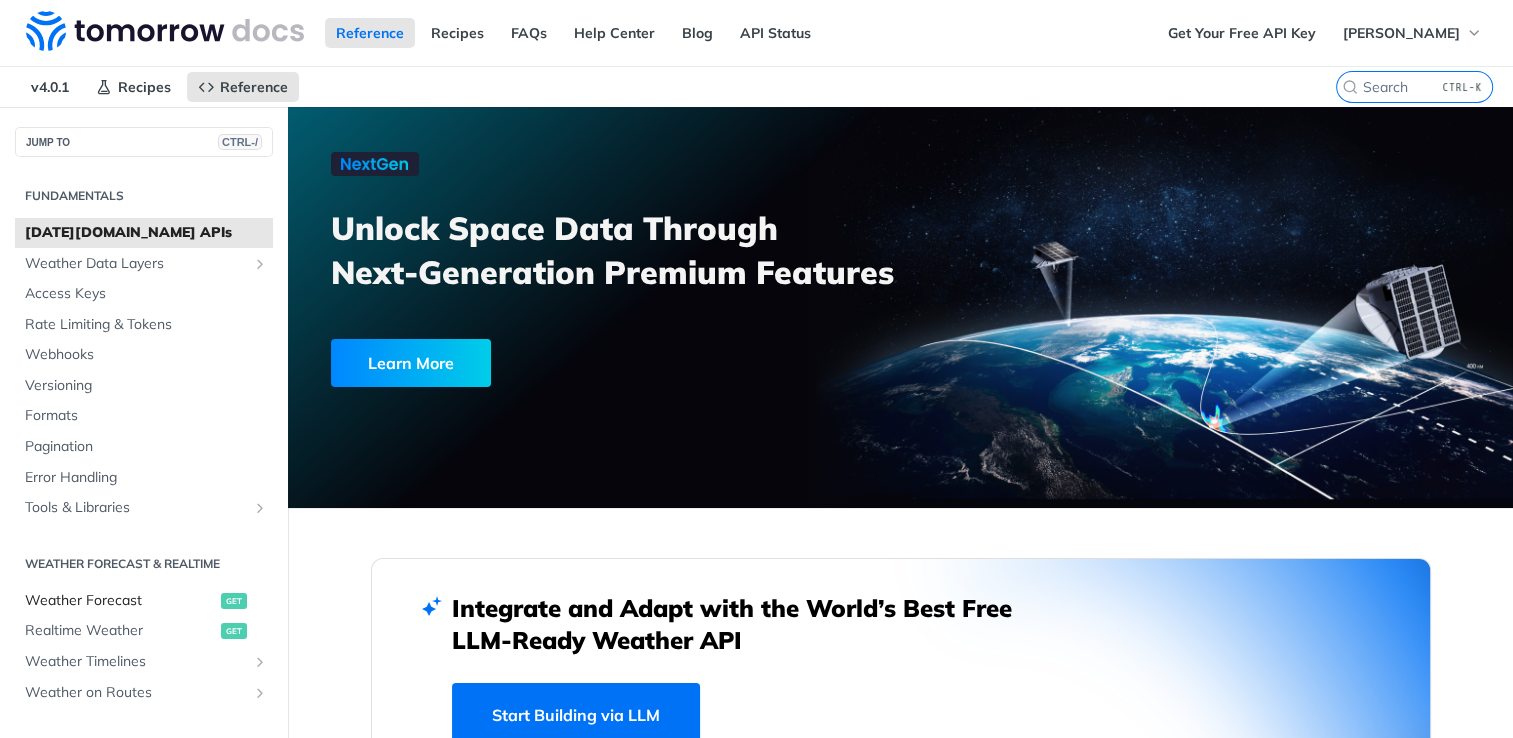 click on "Weather Forecast" at bounding box center [120, 601] 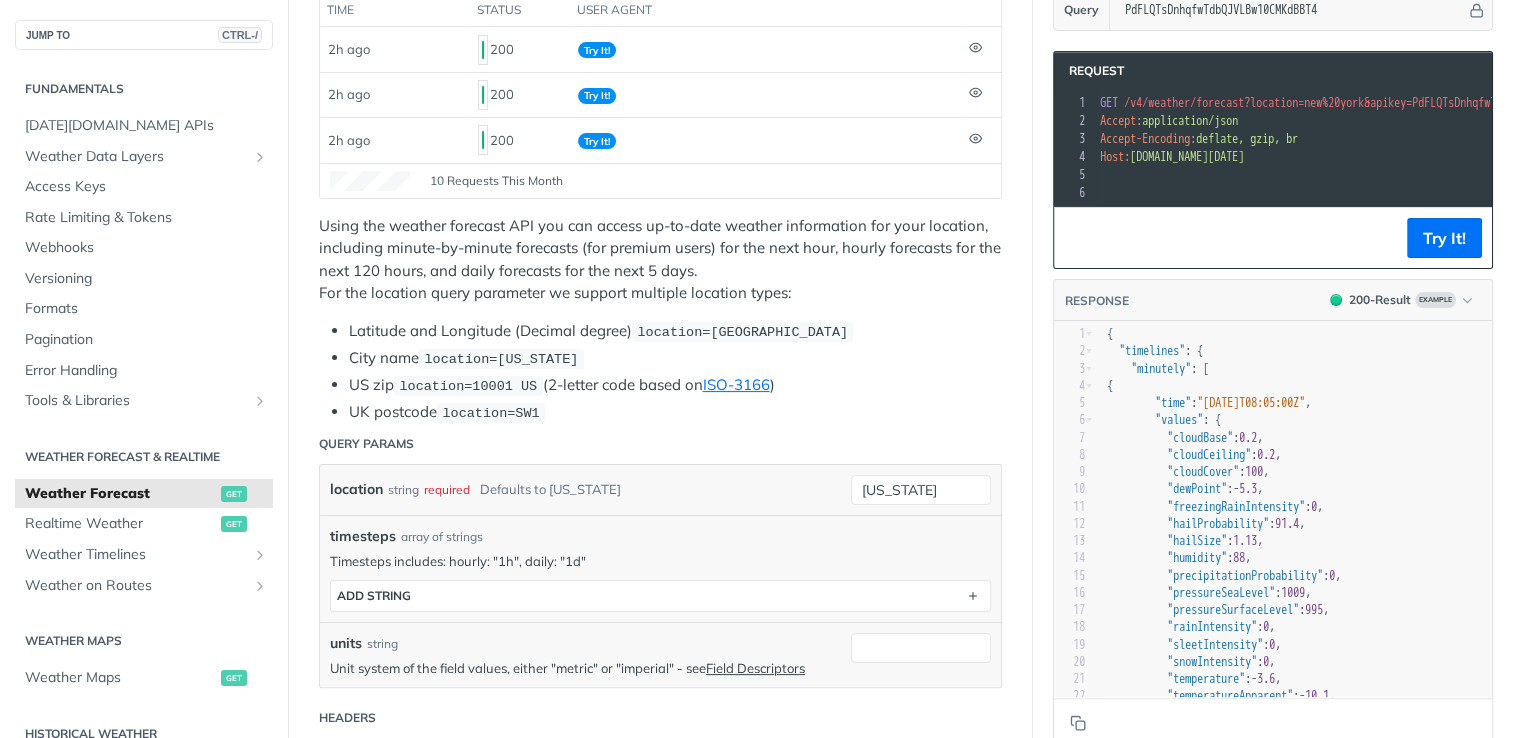 scroll, scrollTop: 300, scrollLeft: 0, axis: vertical 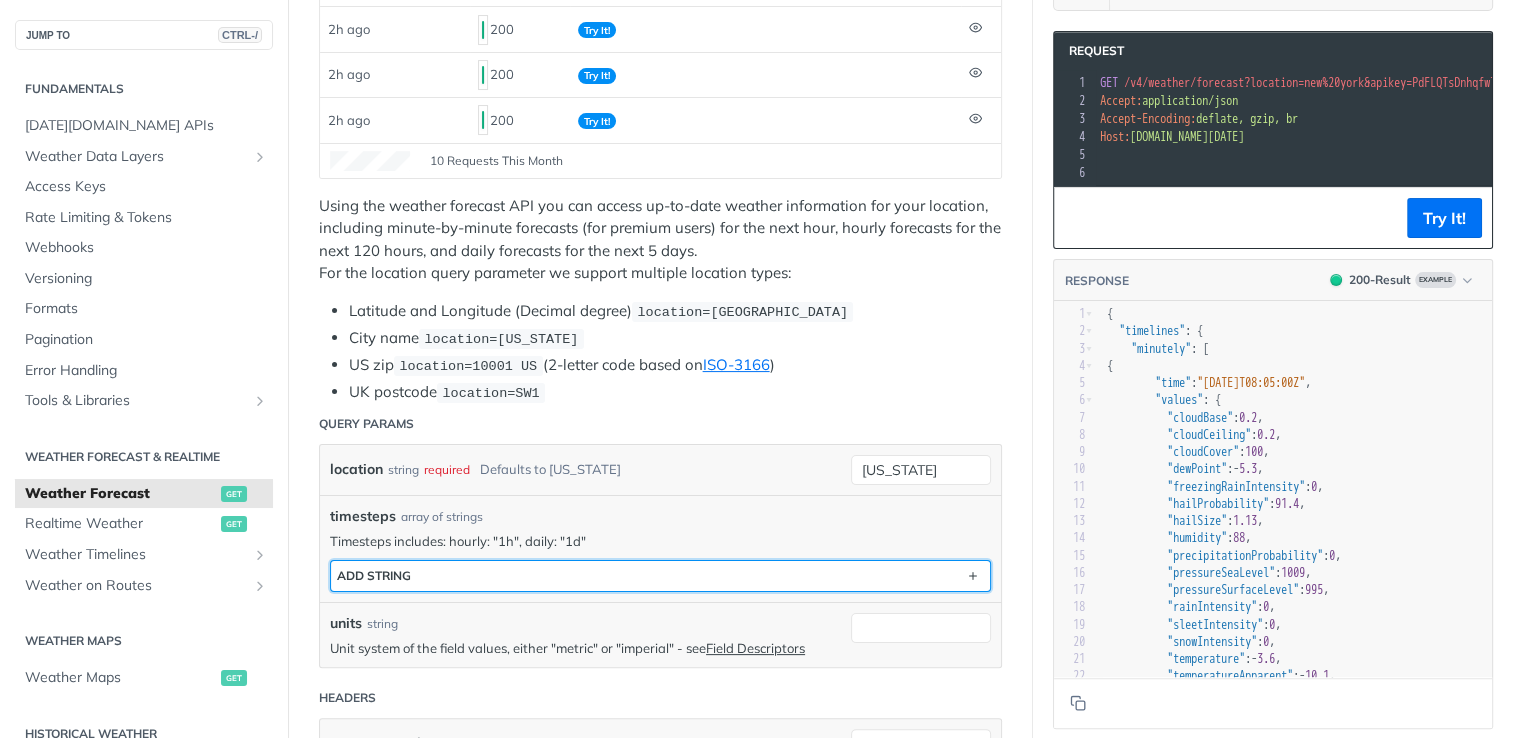 click on "ADD    string" at bounding box center (660, 576) 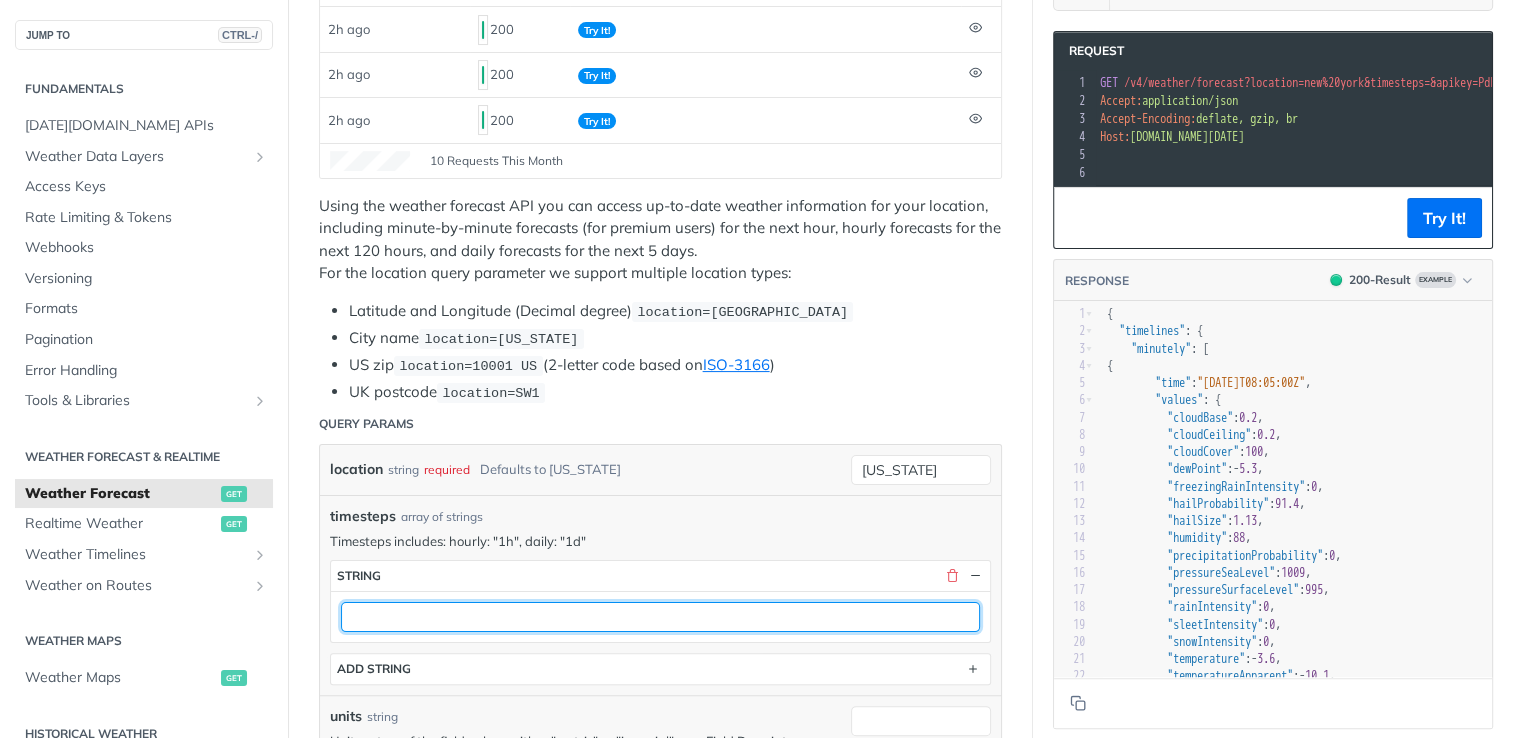 click at bounding box center [660, 617] 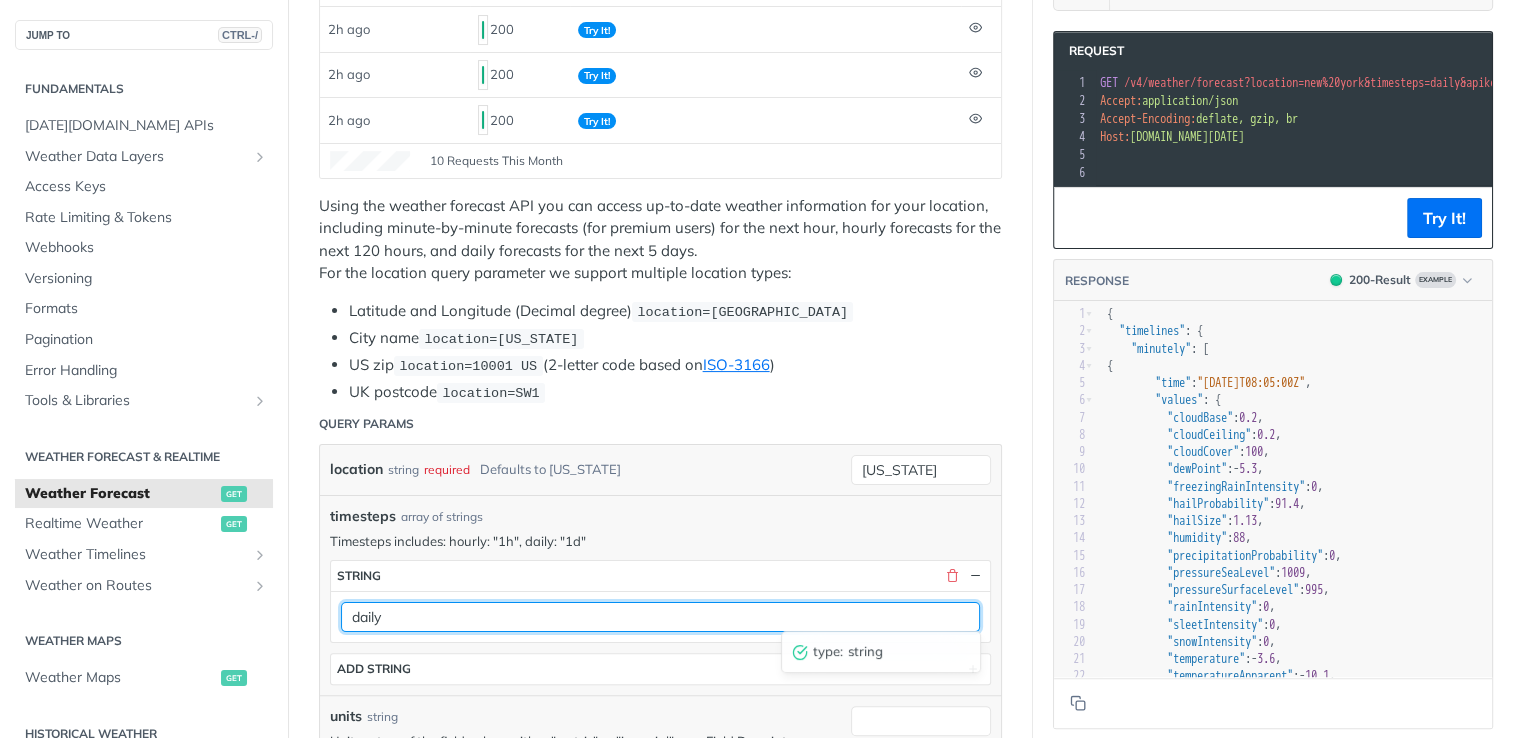 type on "daily" 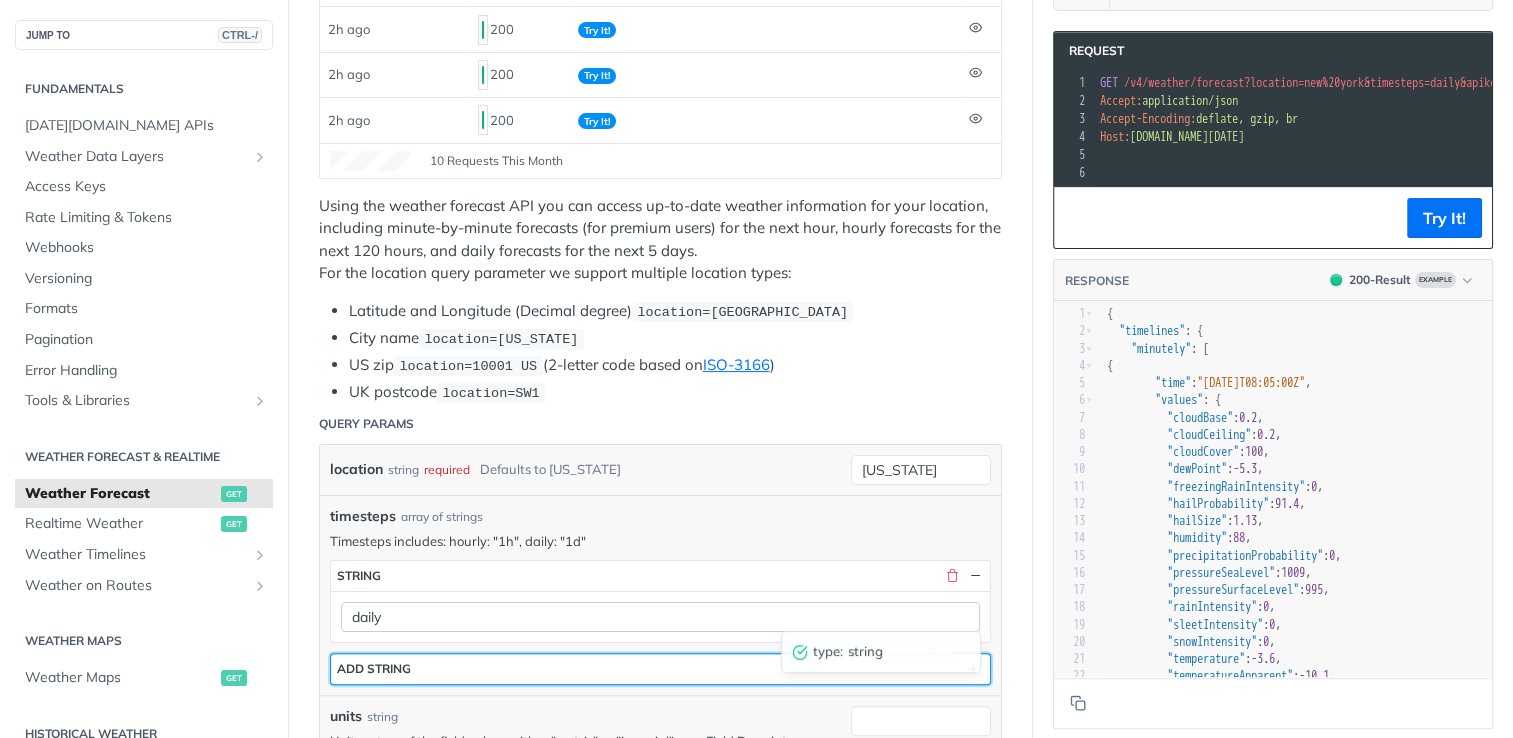 type 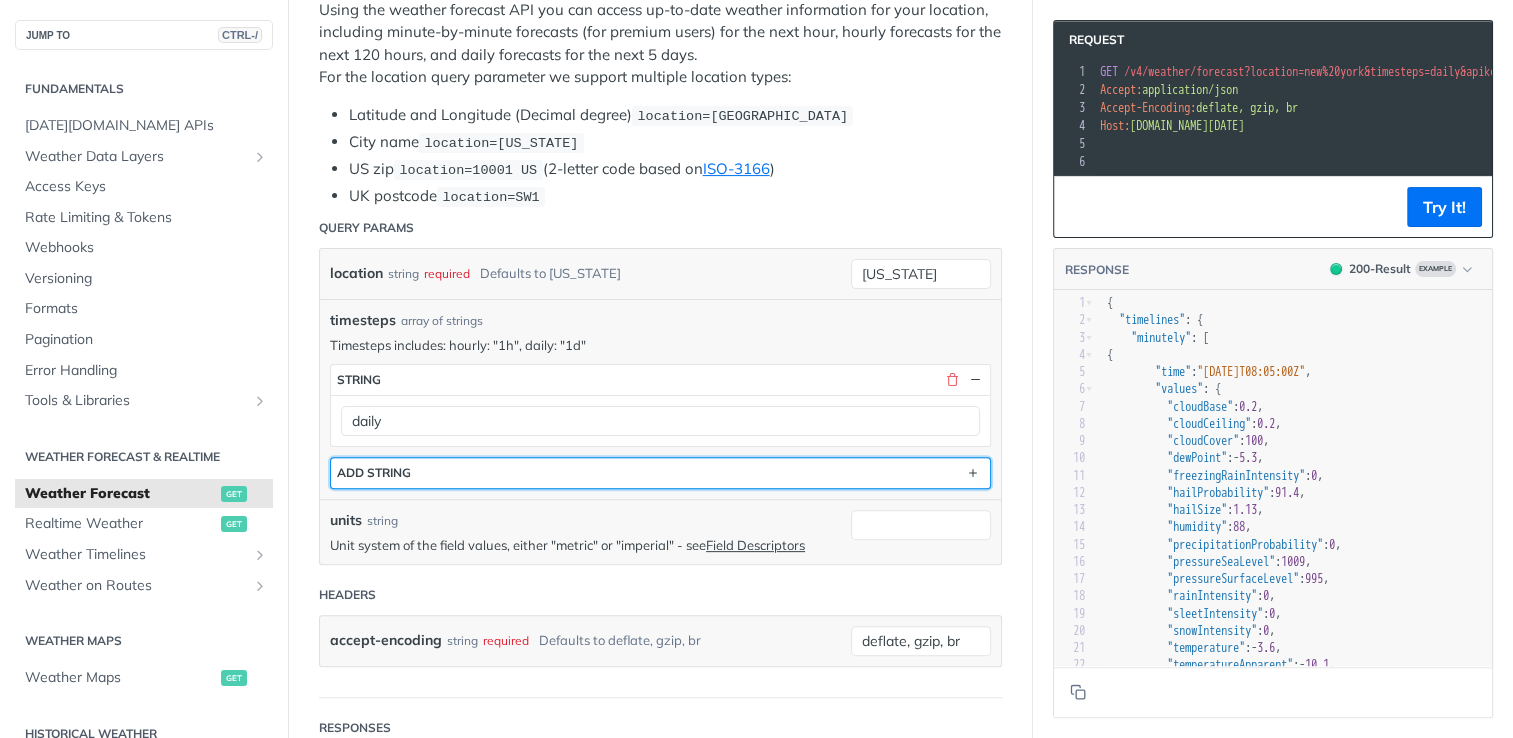 scroll, scrollTop: 500, scrollLeft: 0, axis: vertical 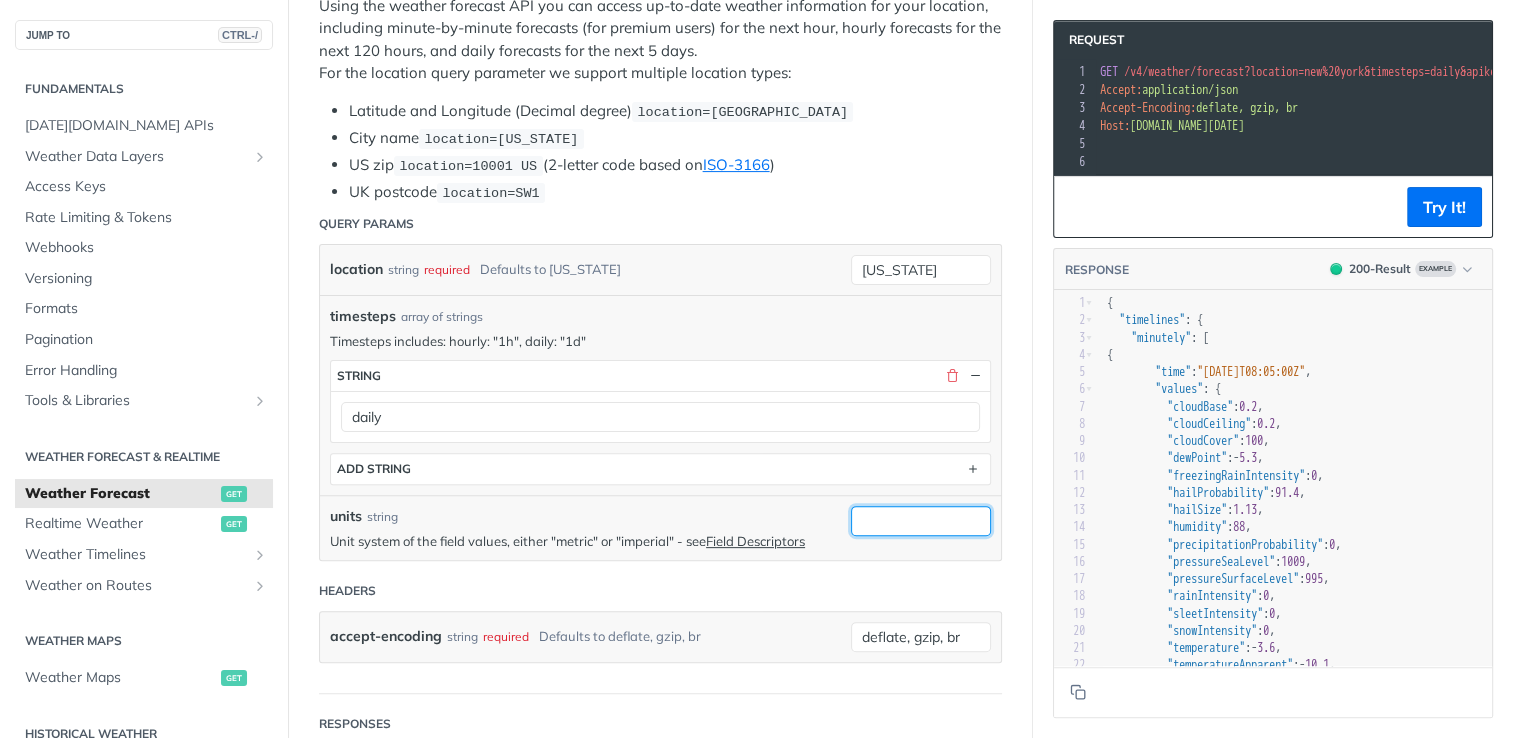 click on "units" at bounding box center (921, 521) 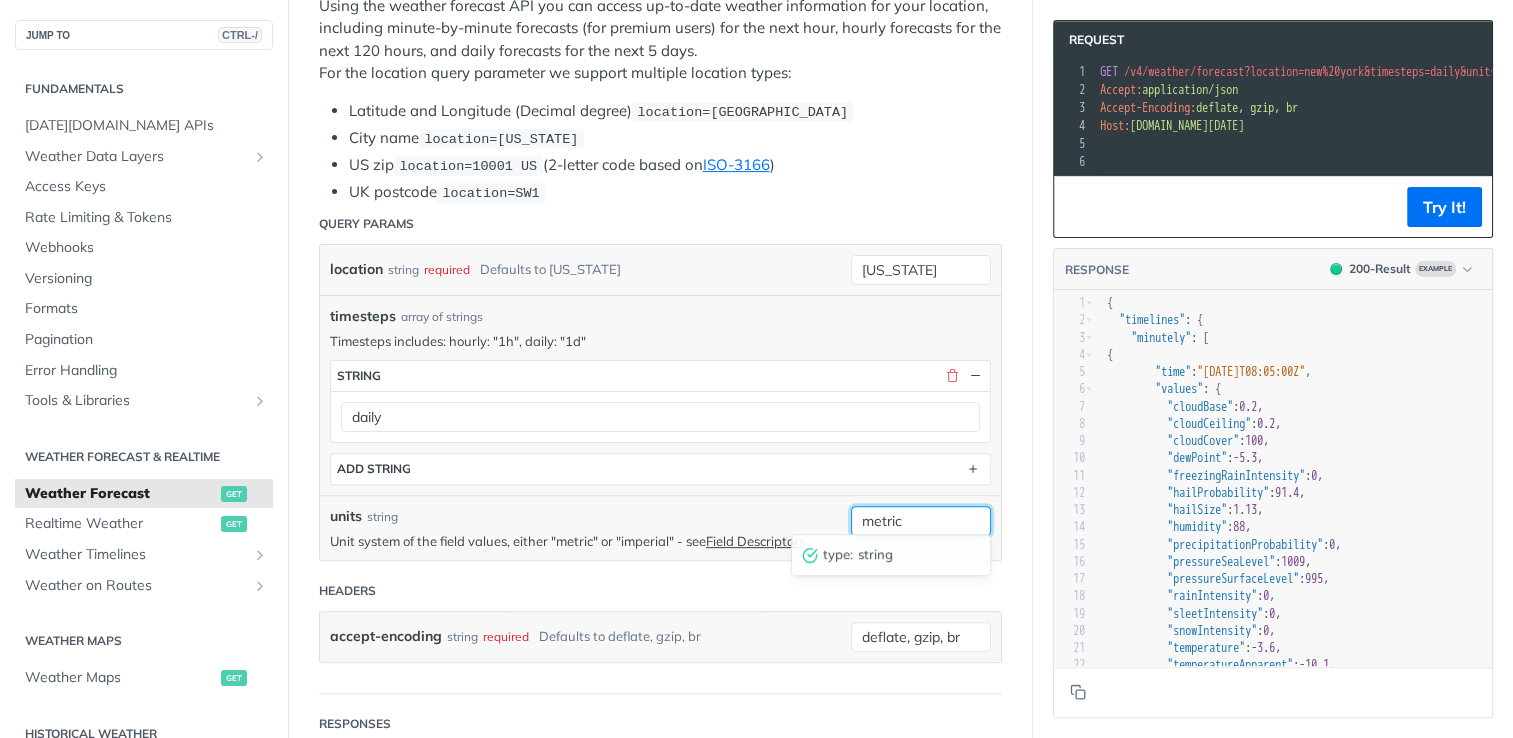 type on "metric" 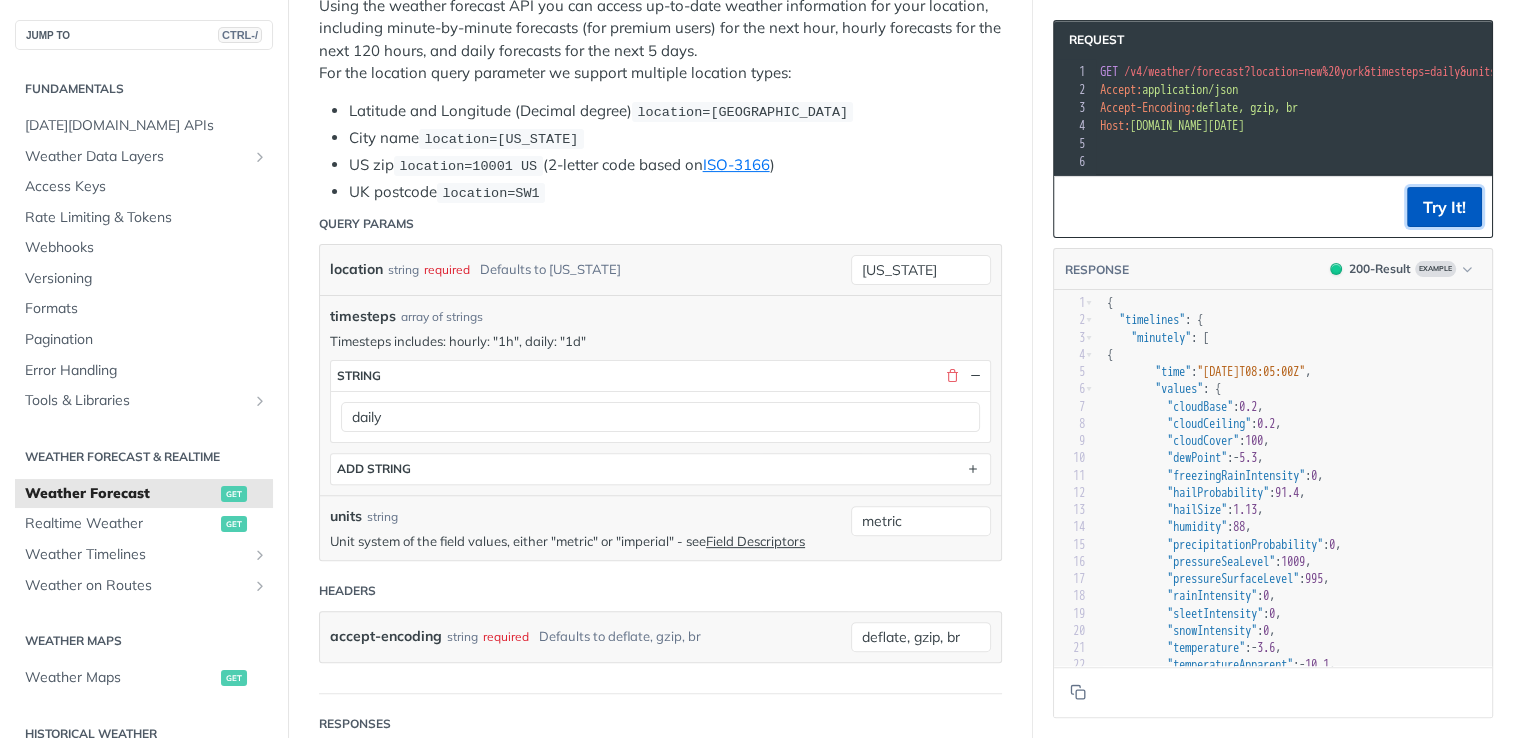 click on "Try It!" at bounding box center (1444, 207) 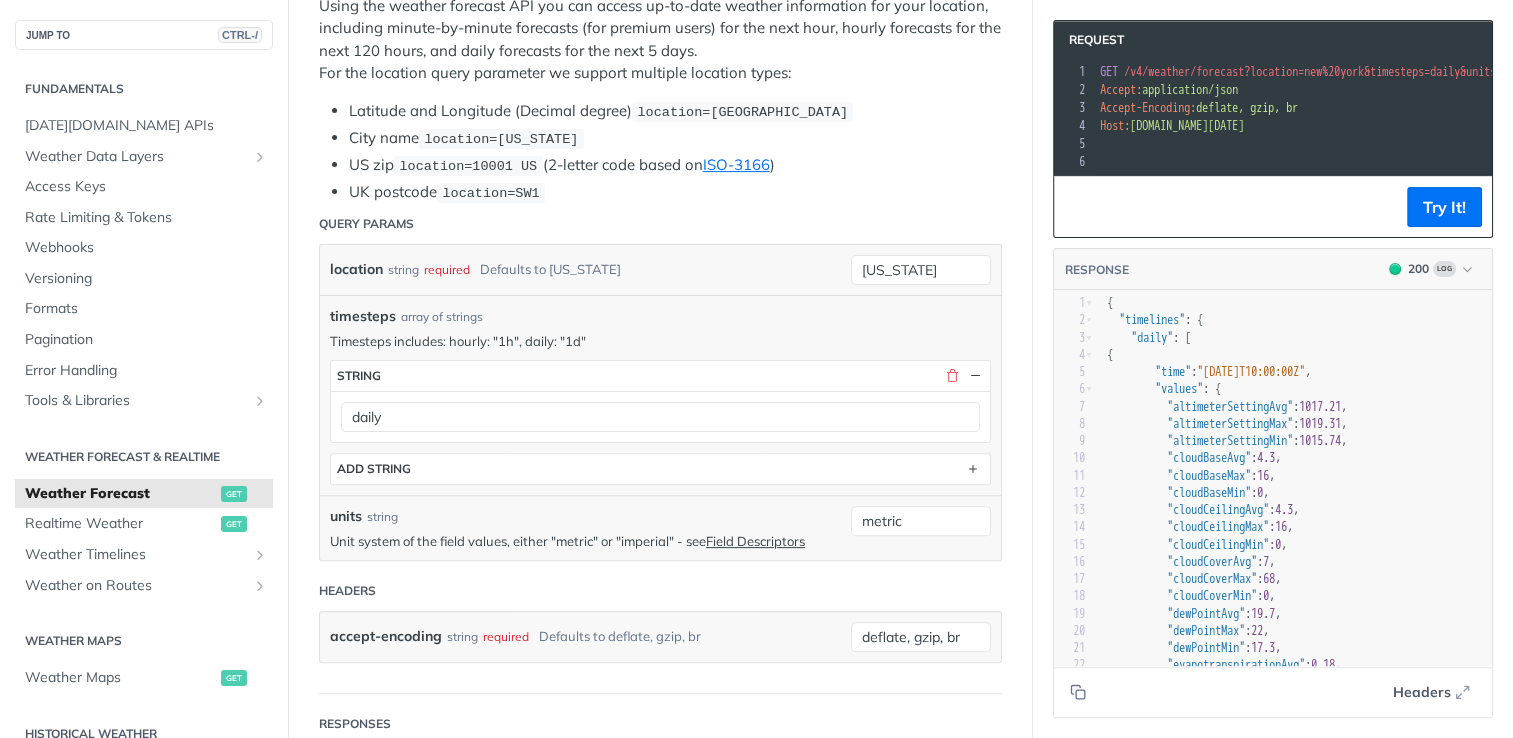 scroll, scrollTop: 74, scrollLeft: 0, axis: vertical 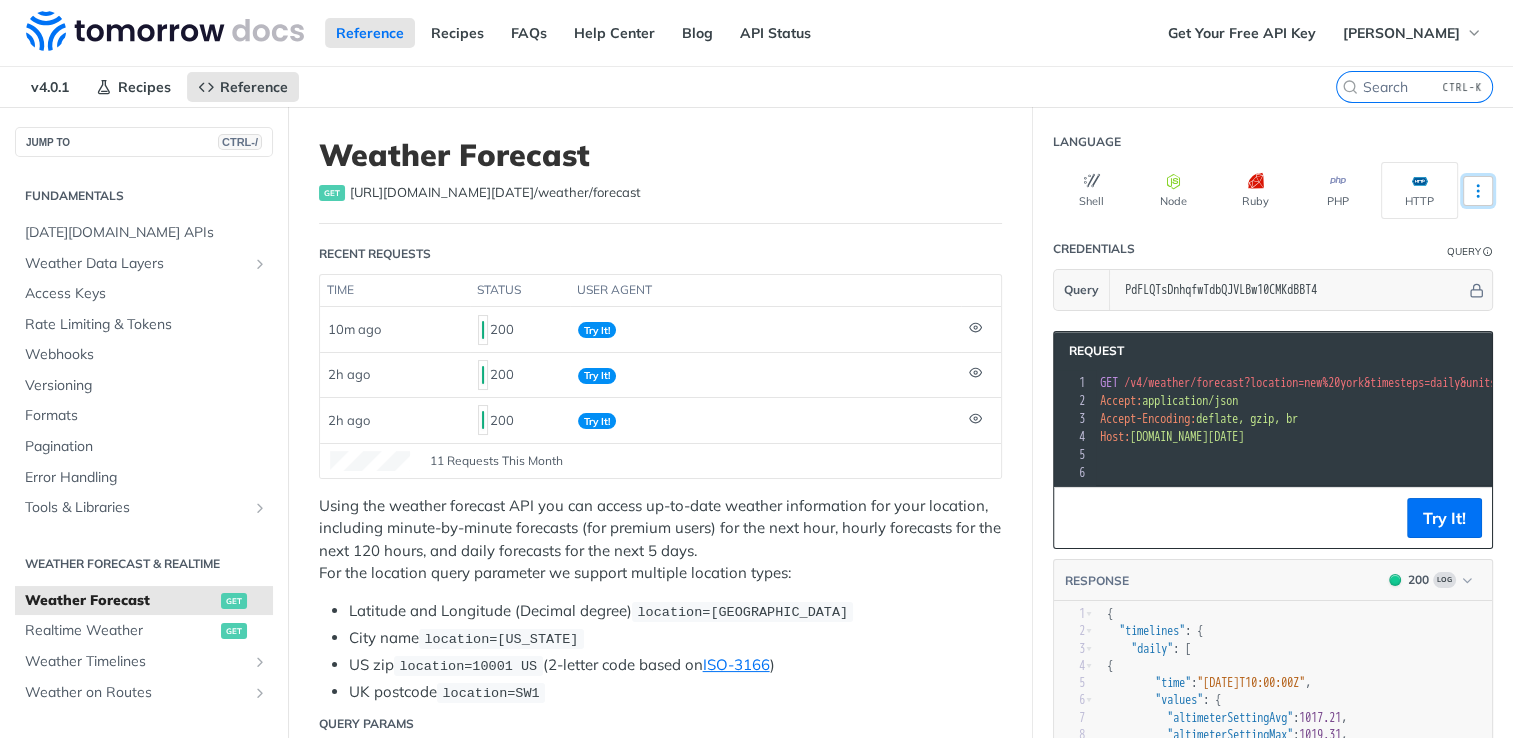 click 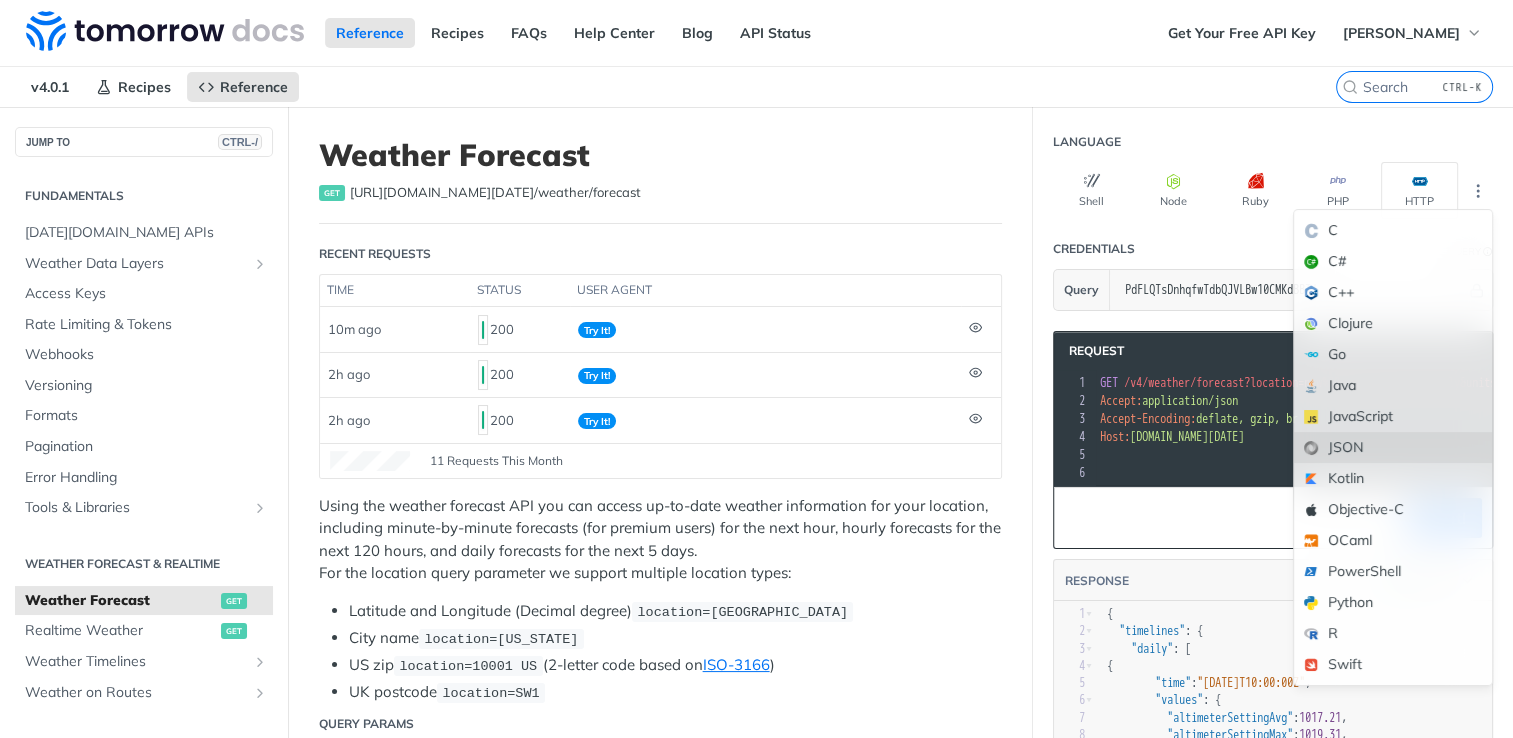 click on "JSON" at bounding box center [1393, 447] 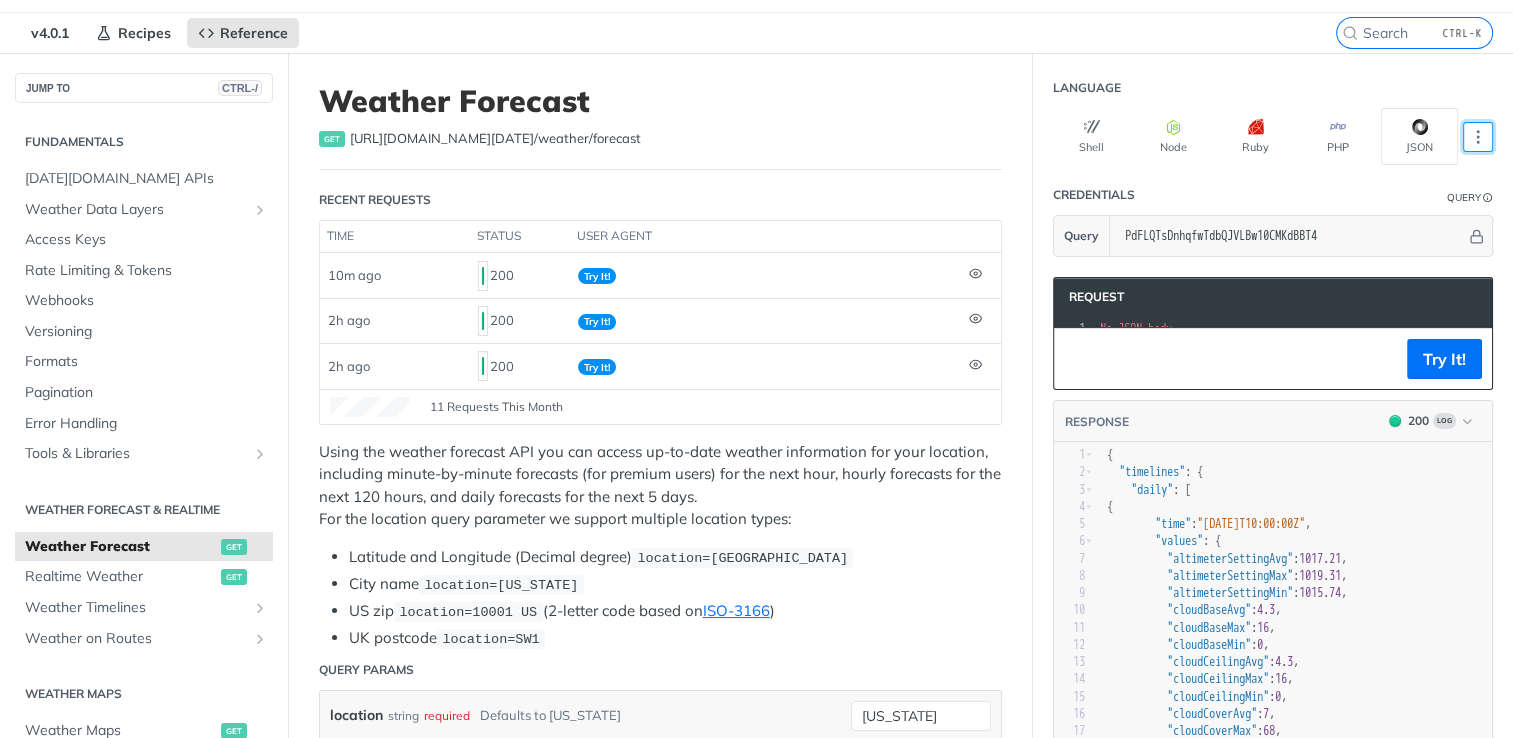 scroll, scrollTop: 100, scrollLeft: 0, axis: vertical 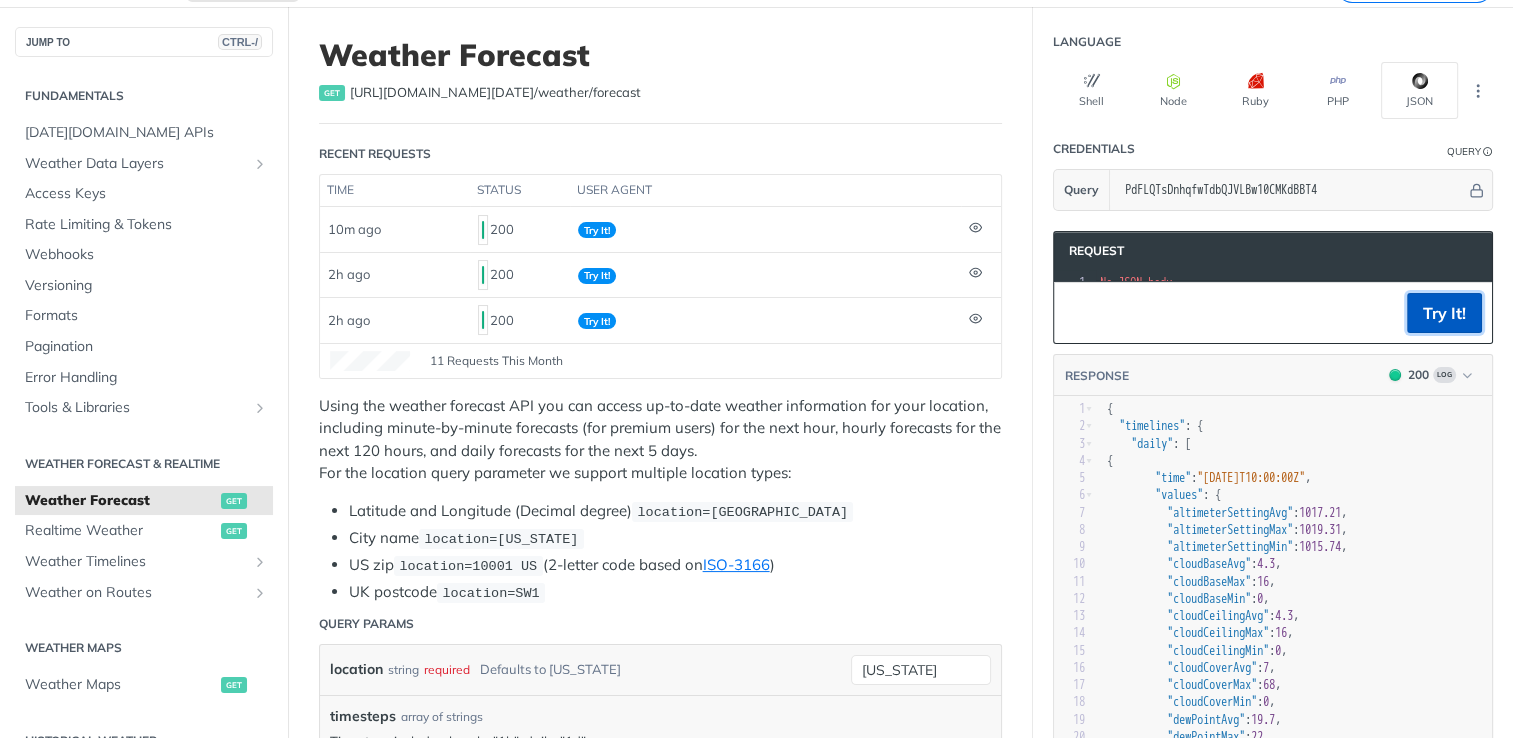 click on "Try It!" at bounding box center (1444, 313) 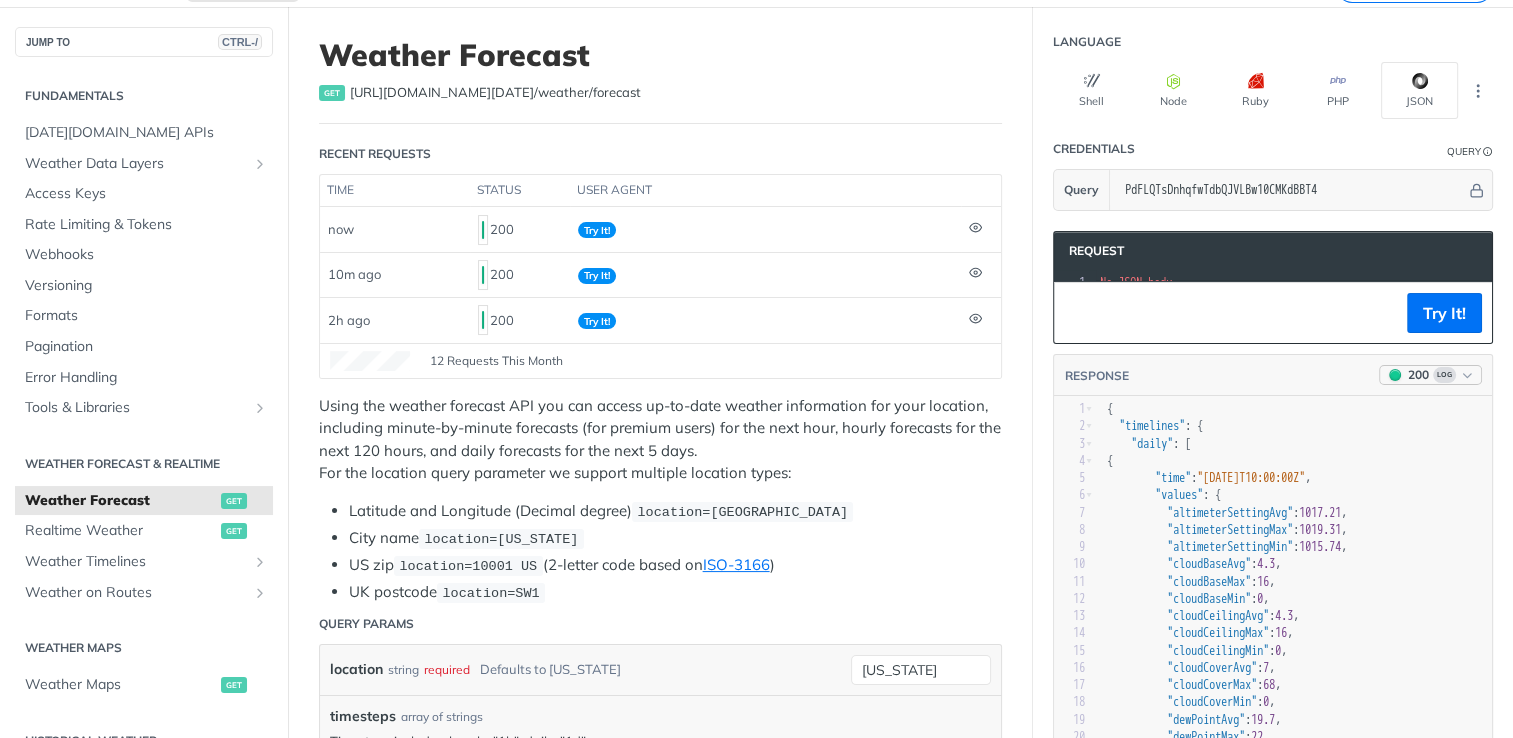 click at bounding box center (1467, 375) 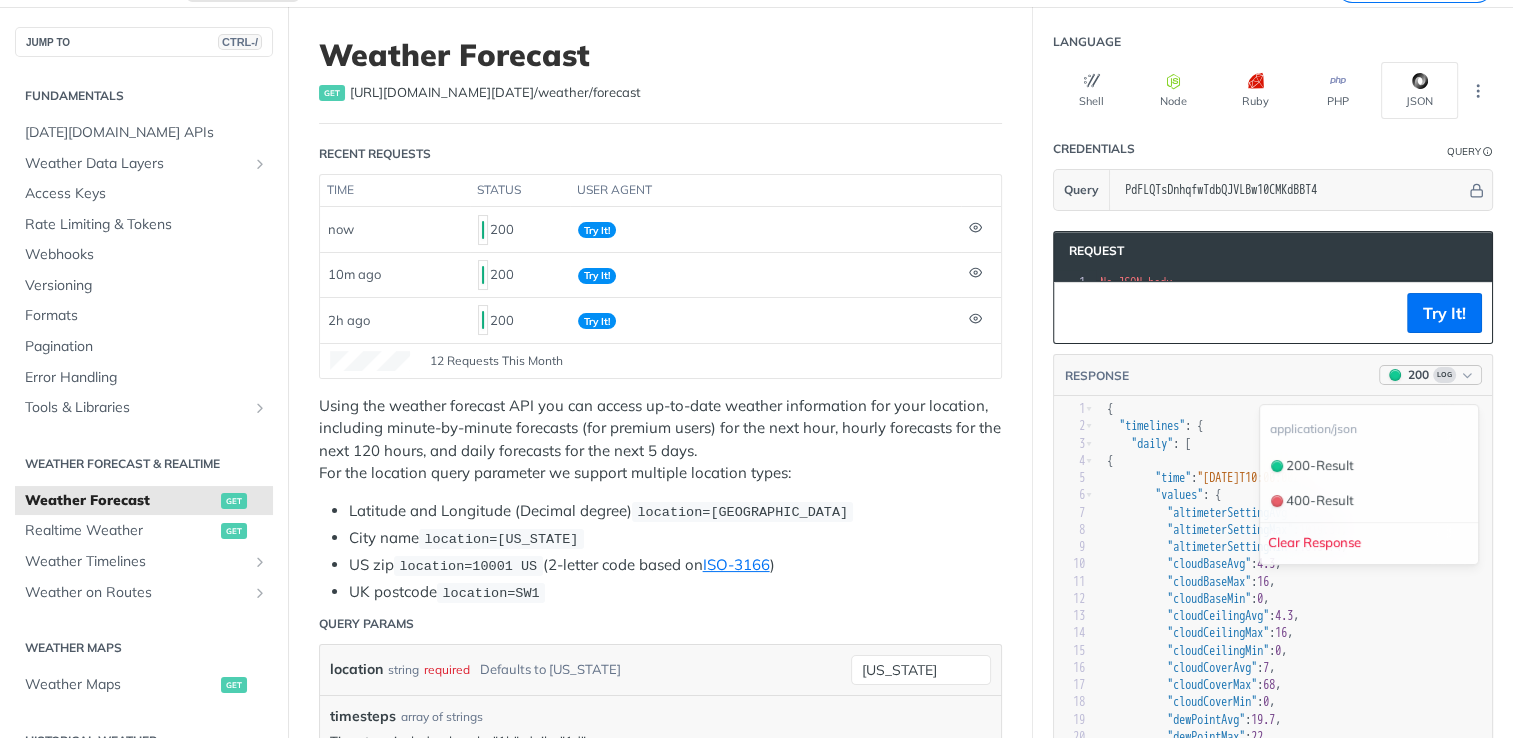 click at bounding box center [1467, 375] 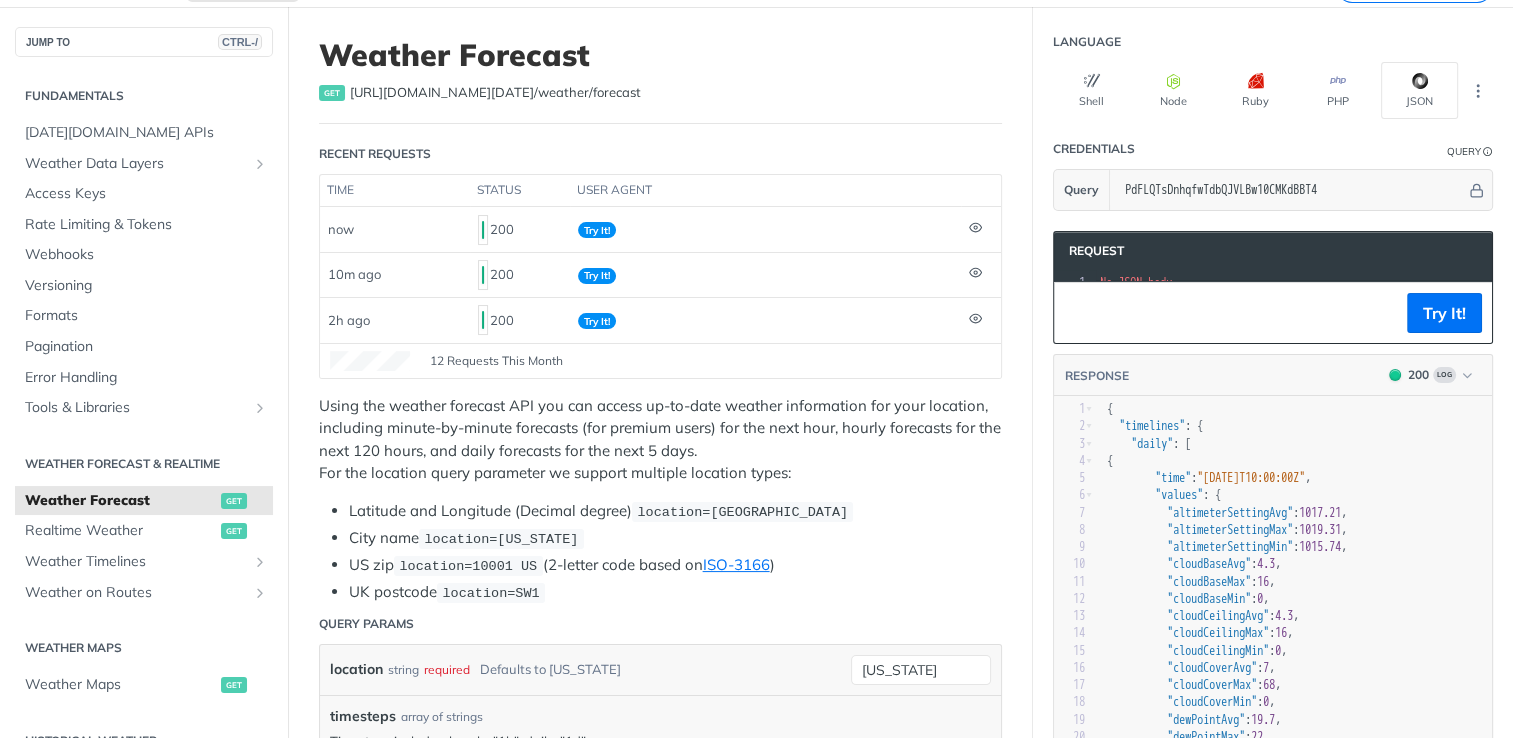 scroll, scrollTop: 188, scrollLeft: 0, axis: vertical 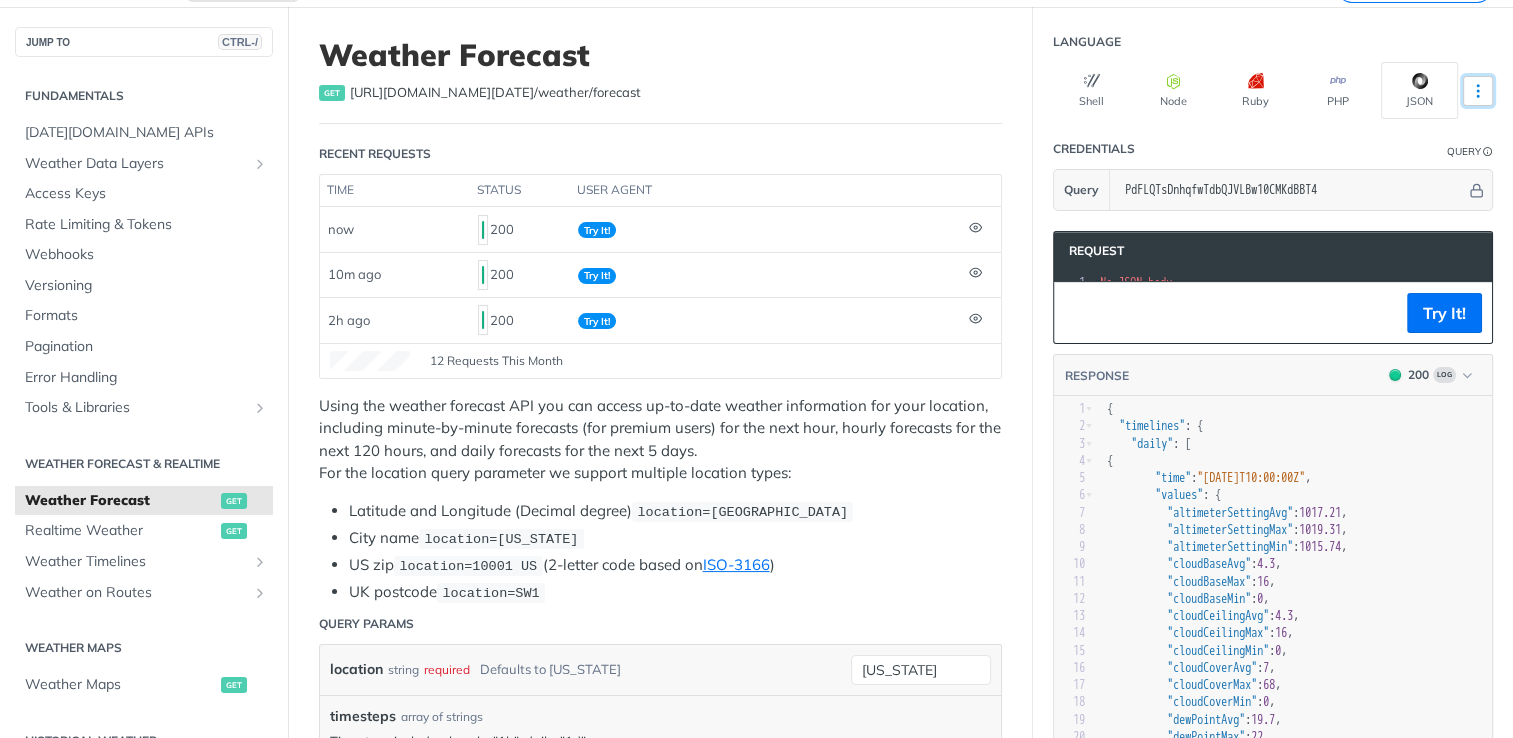 click 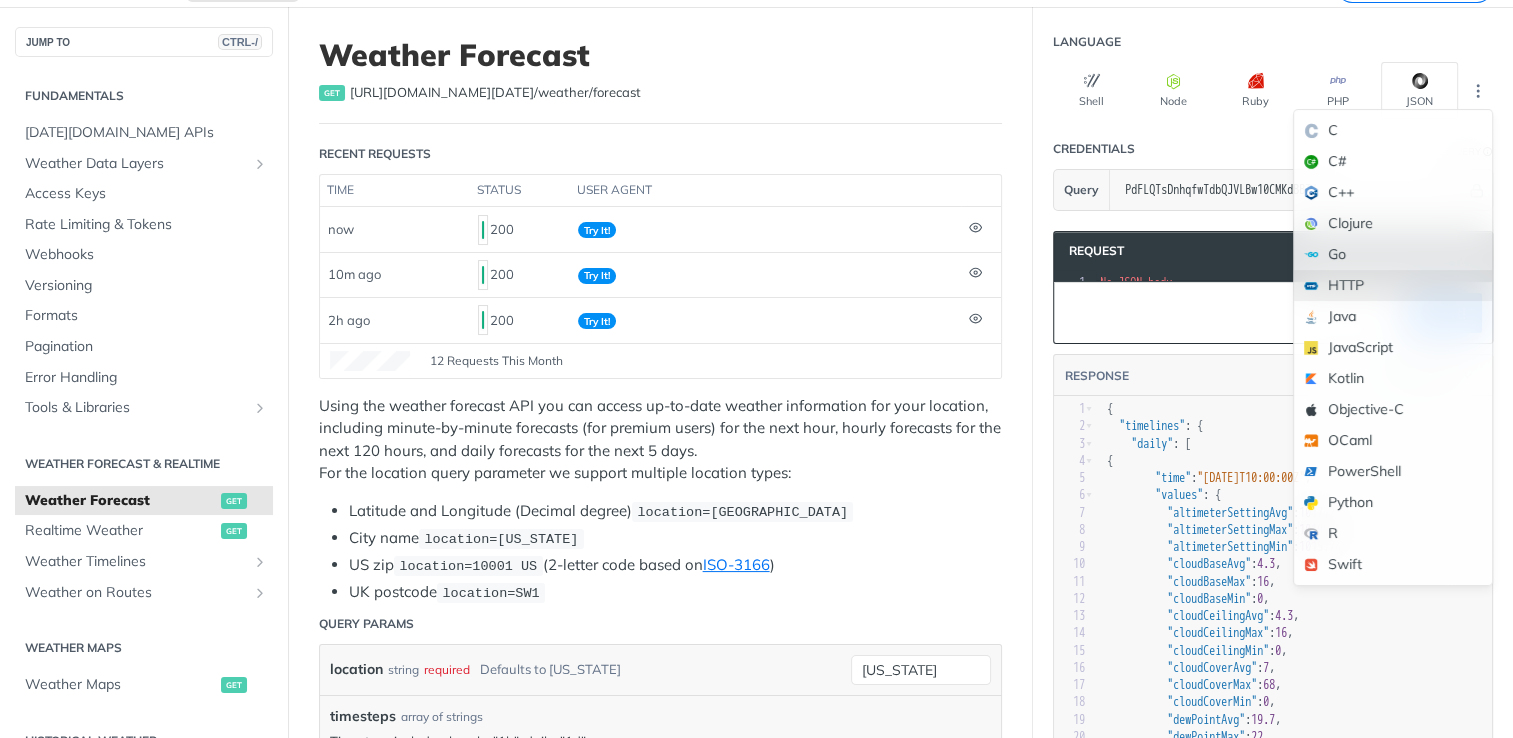 click on "HTTP" at bounding box center (1393, 285) 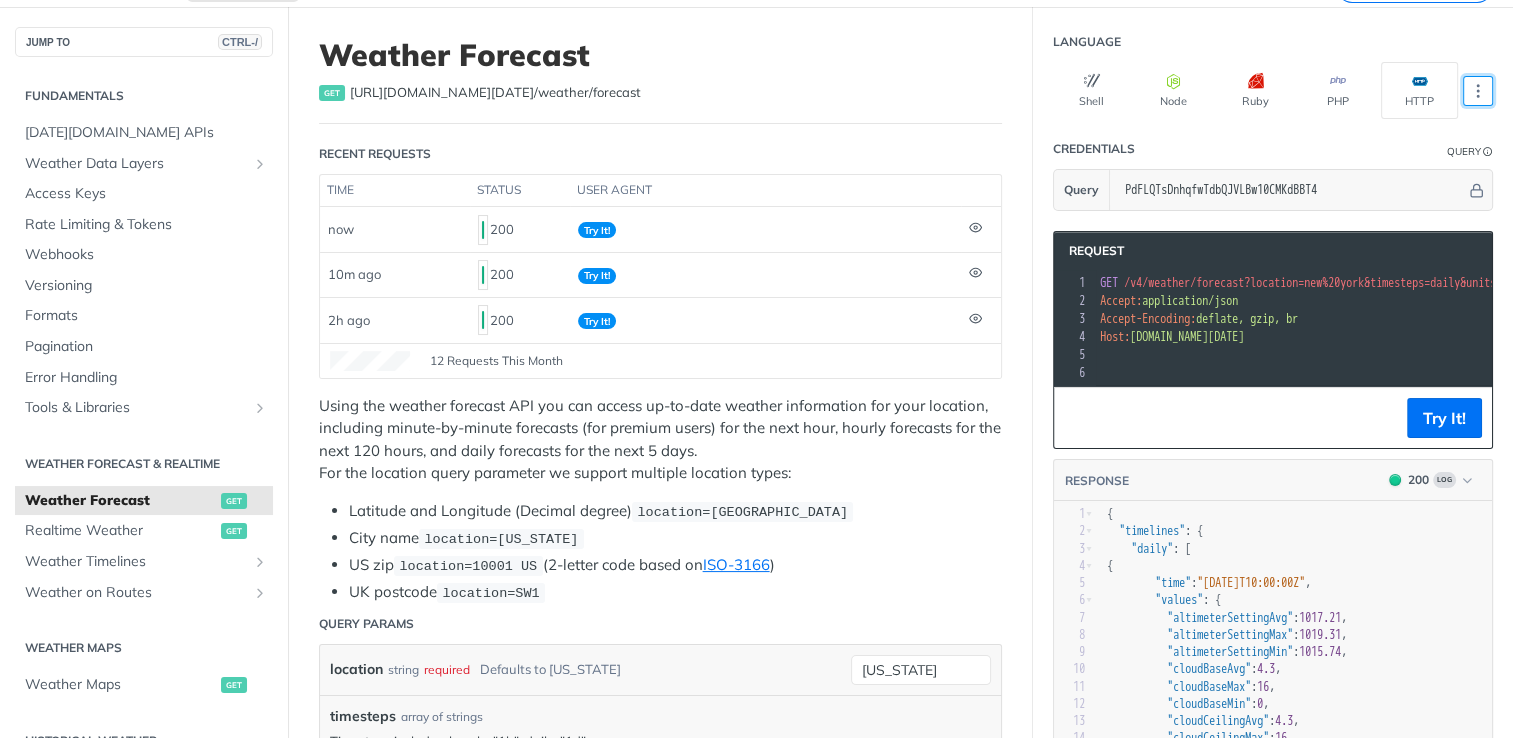 scroll, scrollTop: 80, scrollLeft: 0, axis: vertical 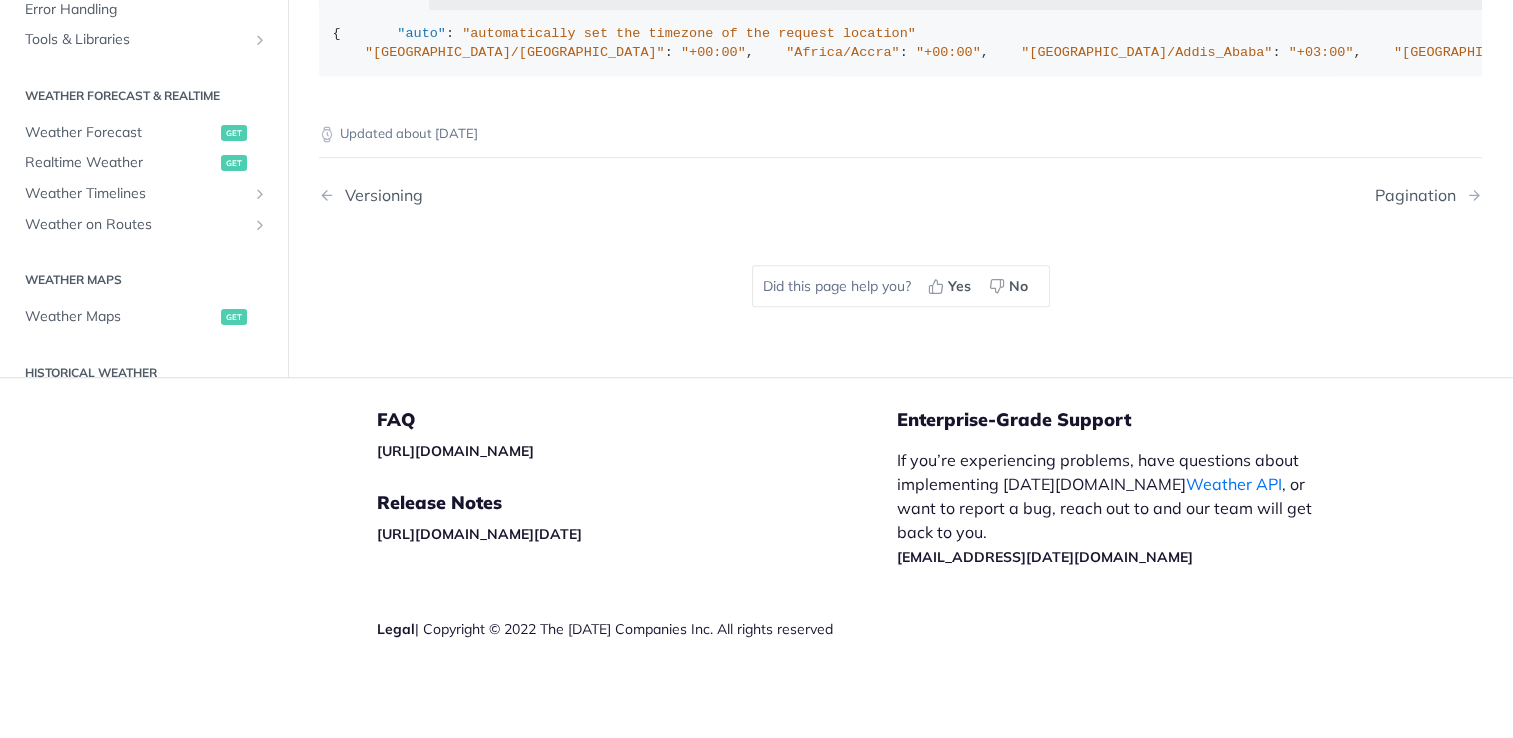 click on "[DATE][DOMAIN_NAME] APIs" at bounding box center [146, -235] 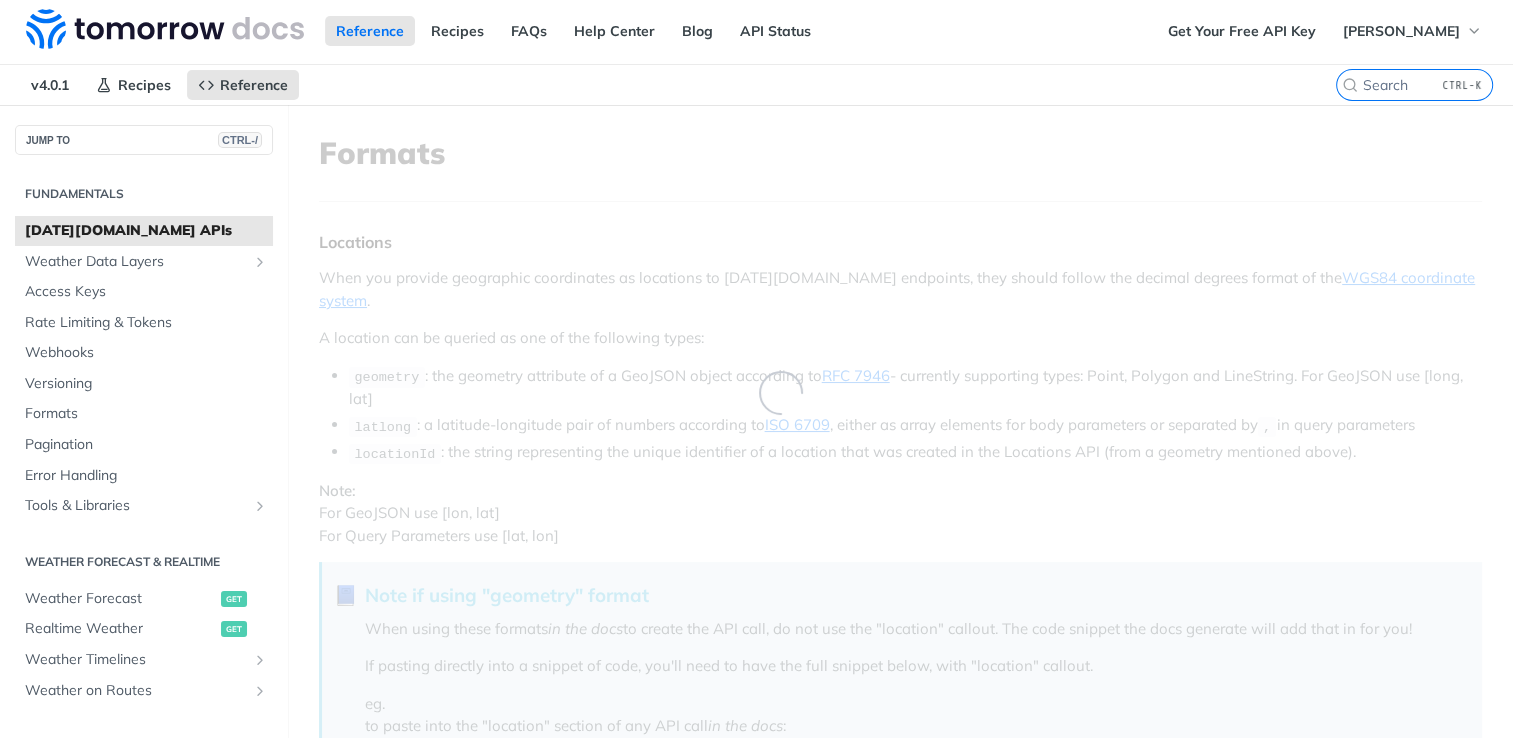 scroll, scrollTop: 0, scrollLeft: 0, axis: both 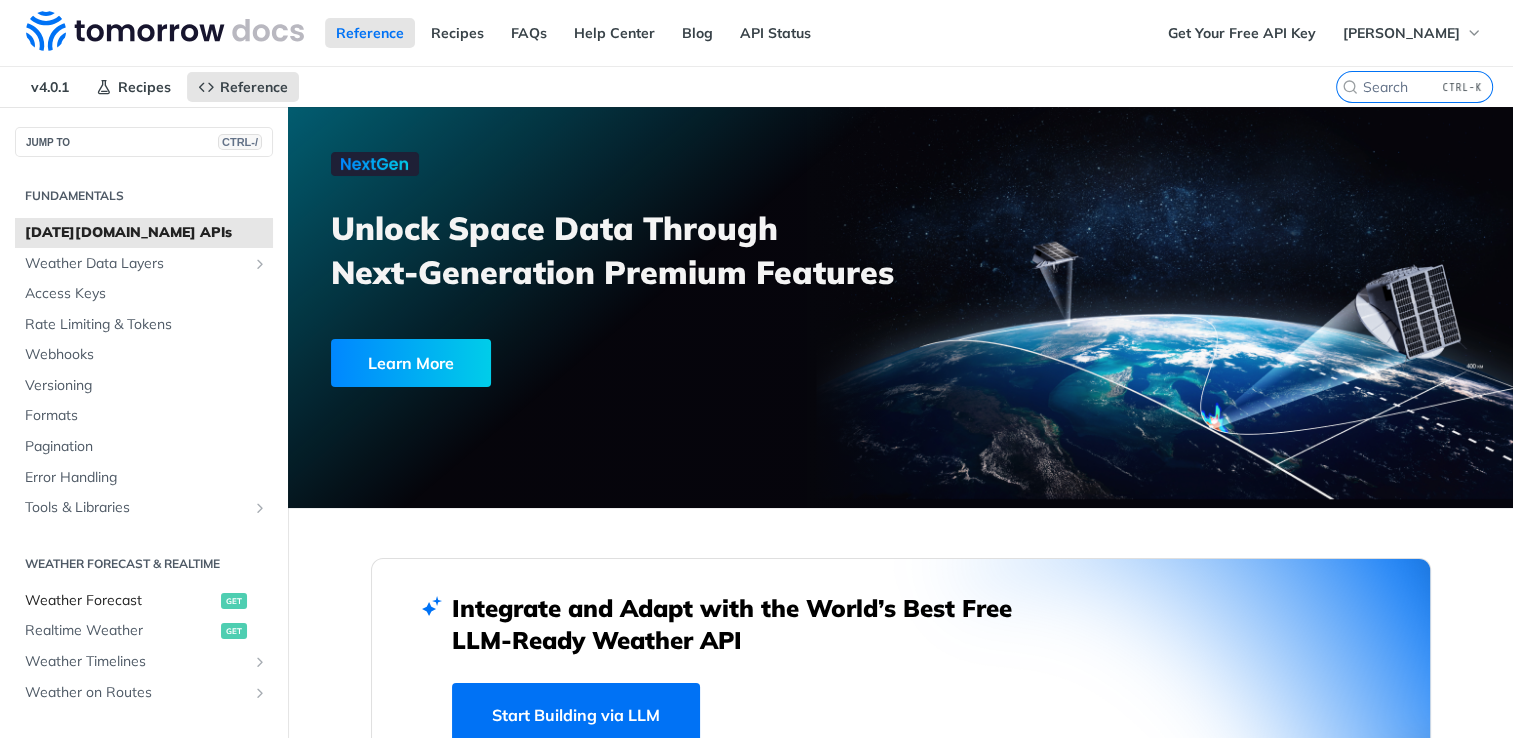click on "Weather Forecast" at bounding box center (120, 601) 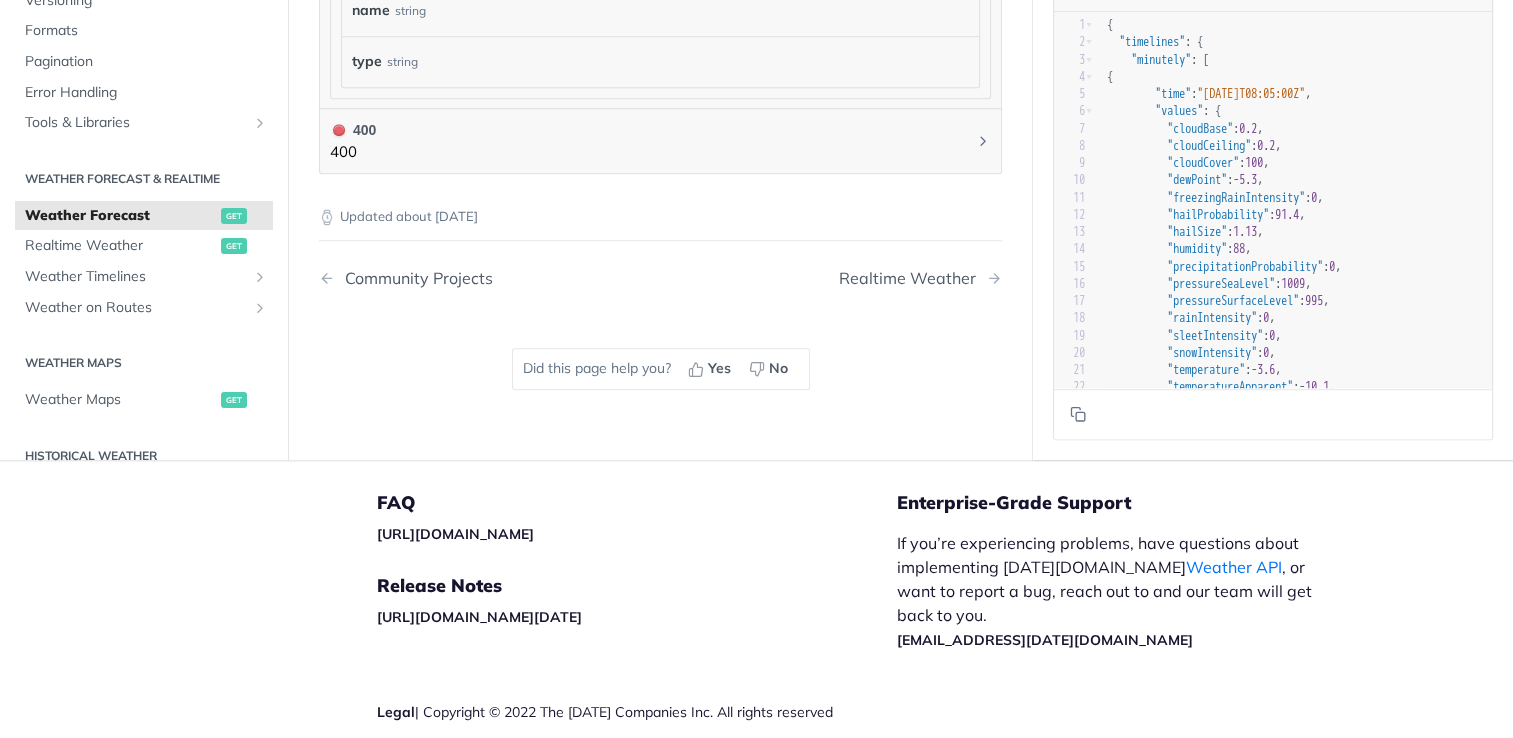 scroll, scrollTop: 2273, scrollLeft: 0, axis: vertical 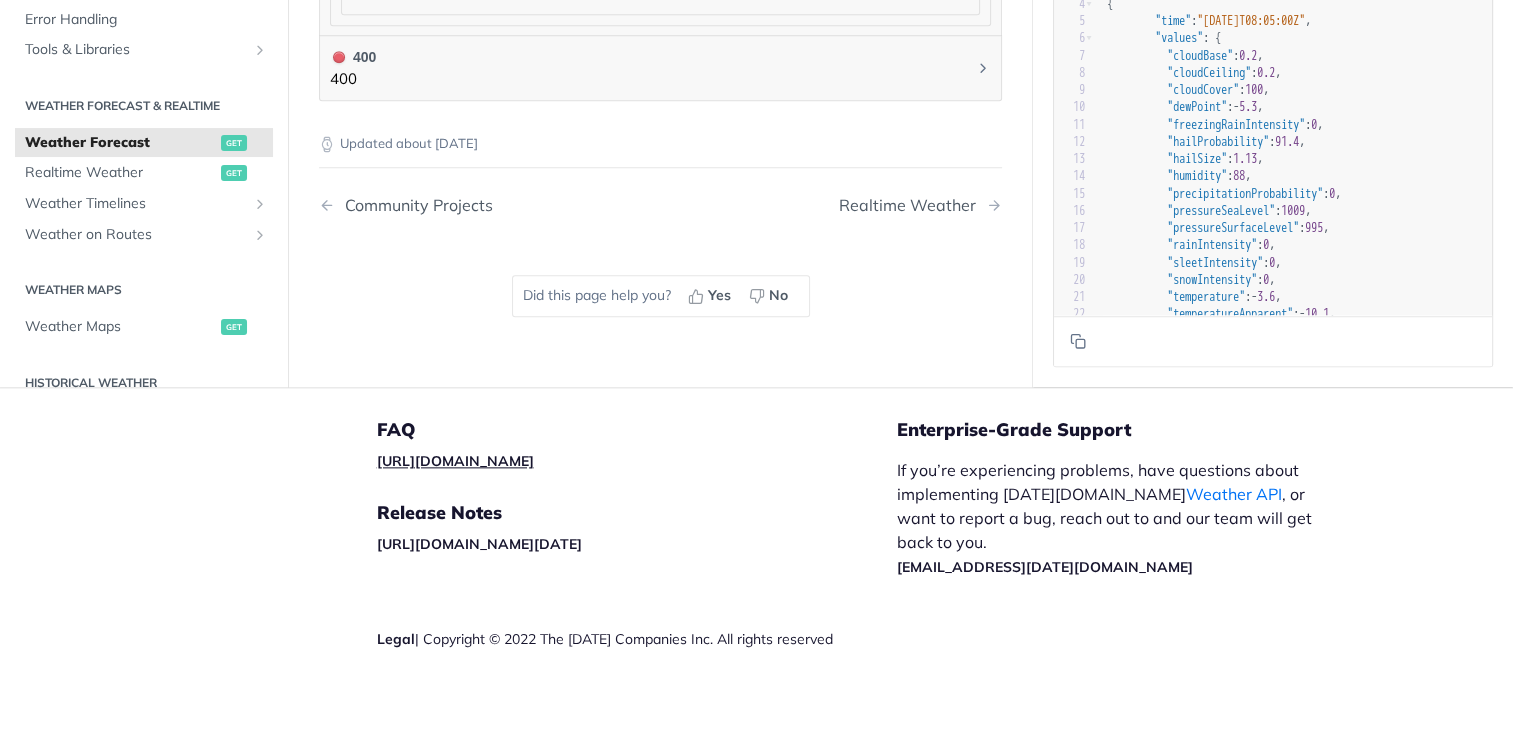 click on "[URL][DOMAIN_NAME]" at bounding box center (455, 461) 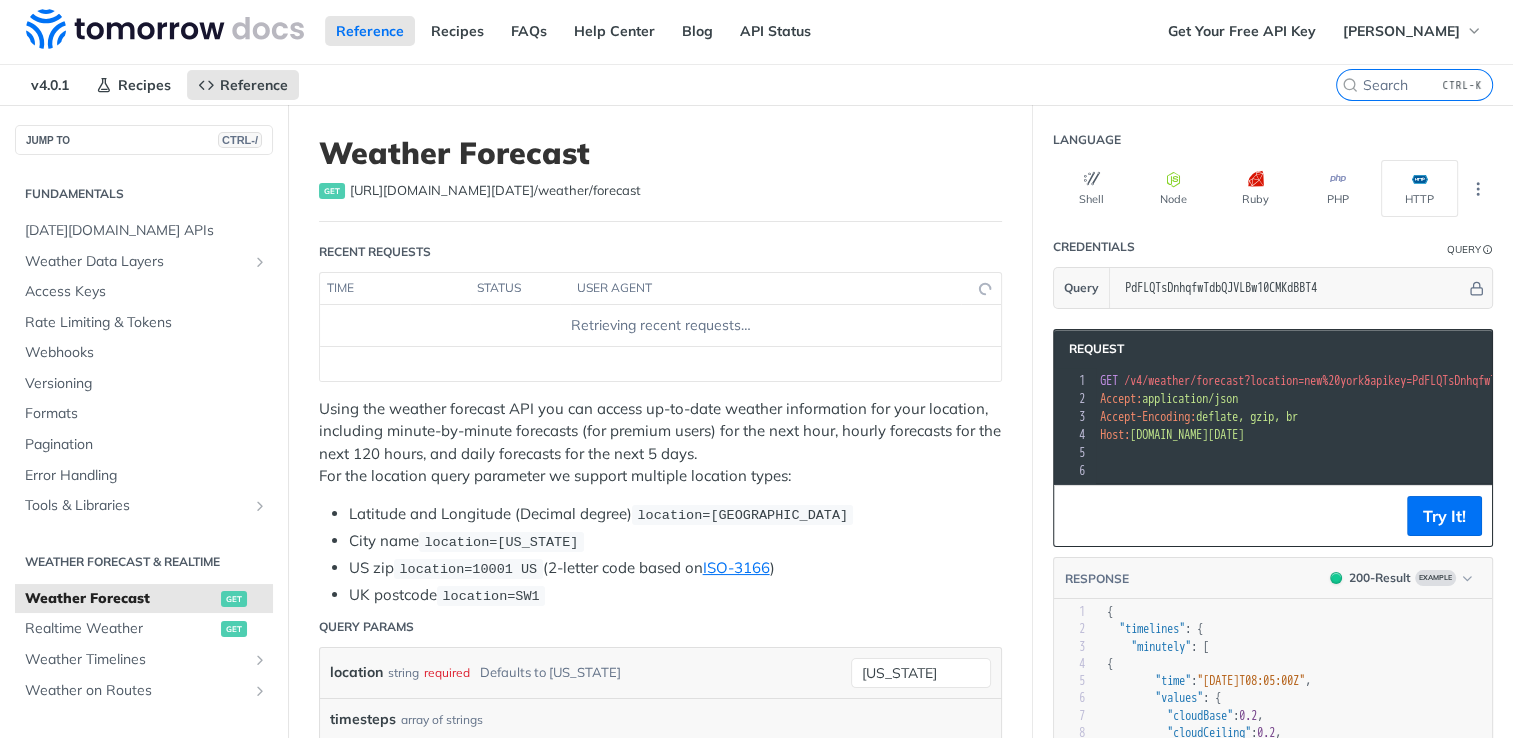 scroll, scrollTop: 0, scrollLeft: 0, axis: both 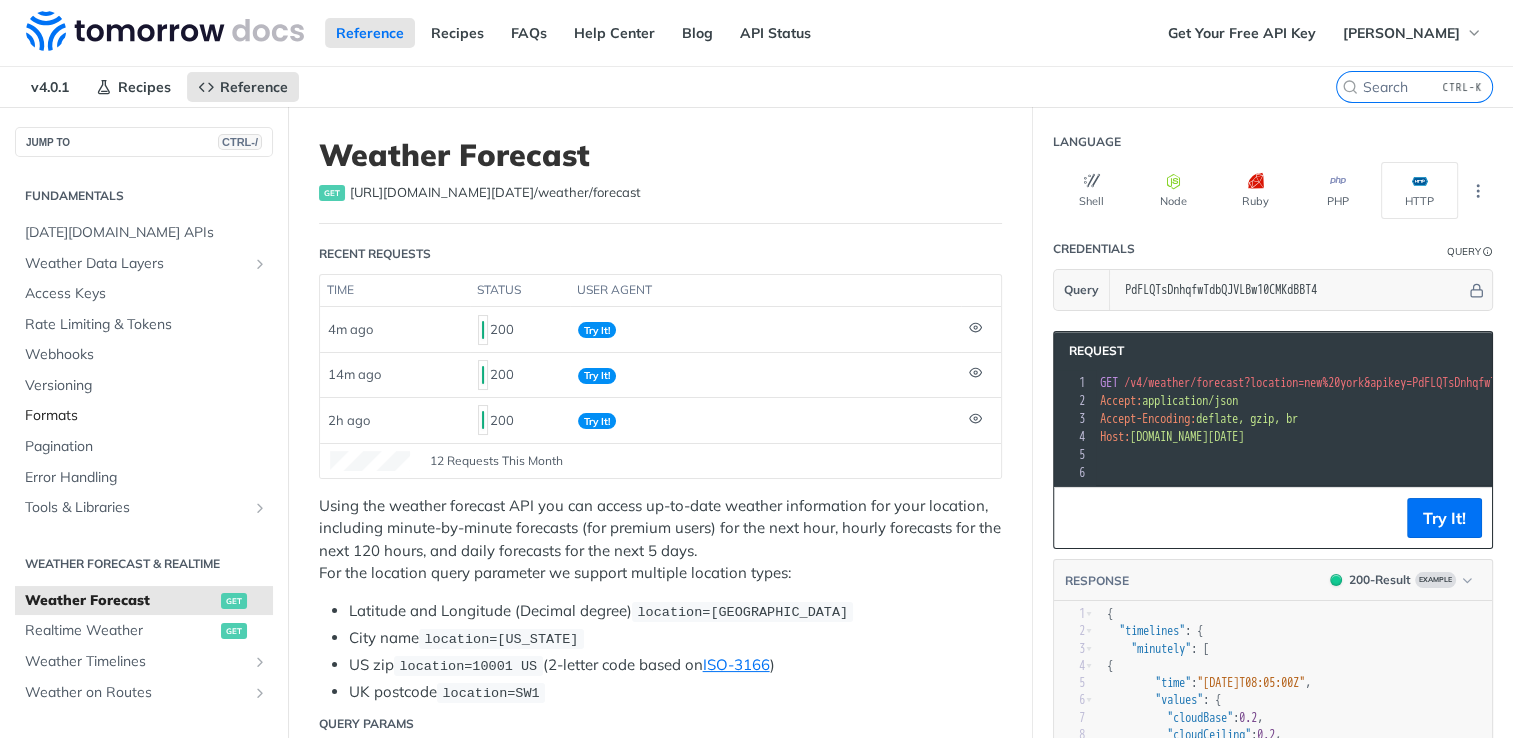 click on "Formats" at bounding box center (146, 416) 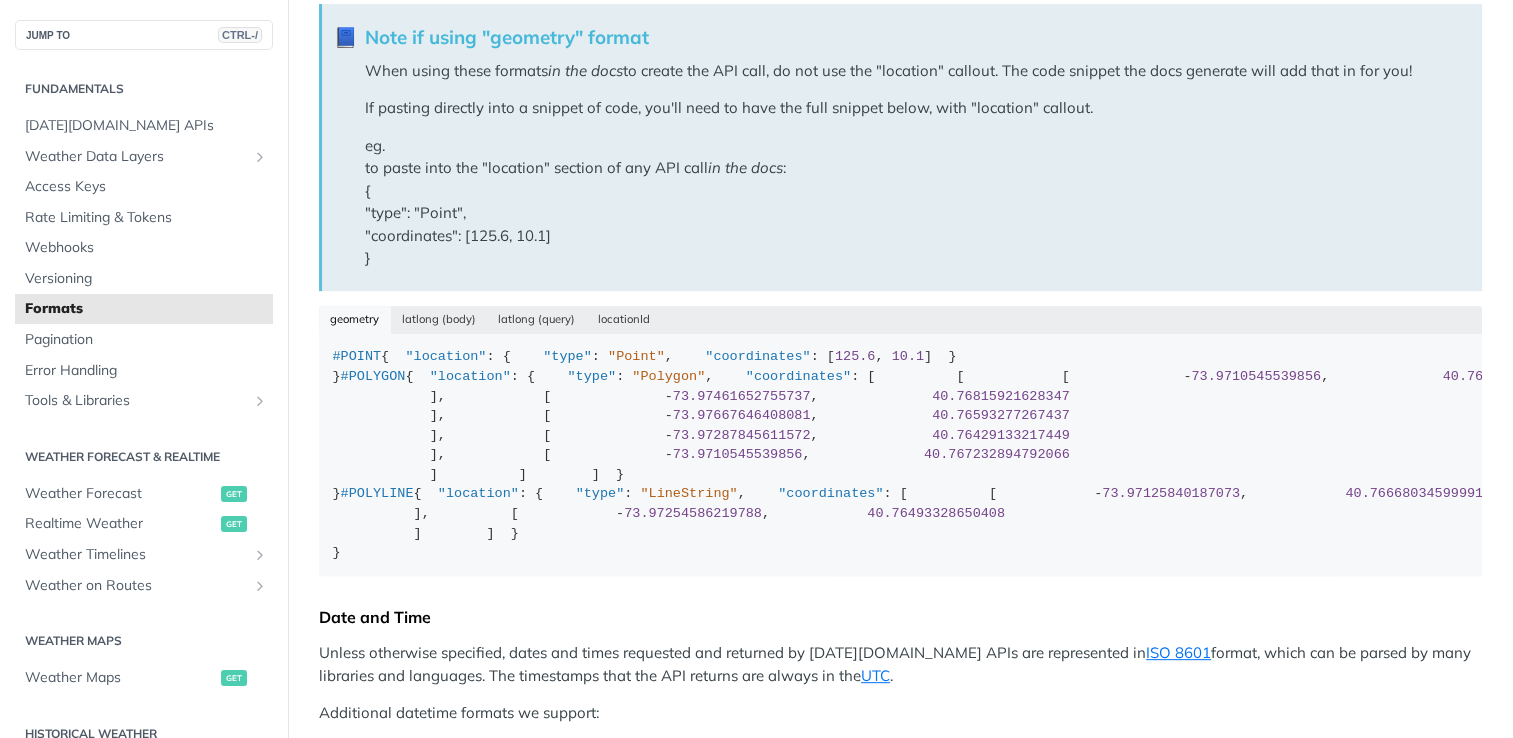 scroll, scrollTop: 633, scrollLeft: 0, axis: vertical 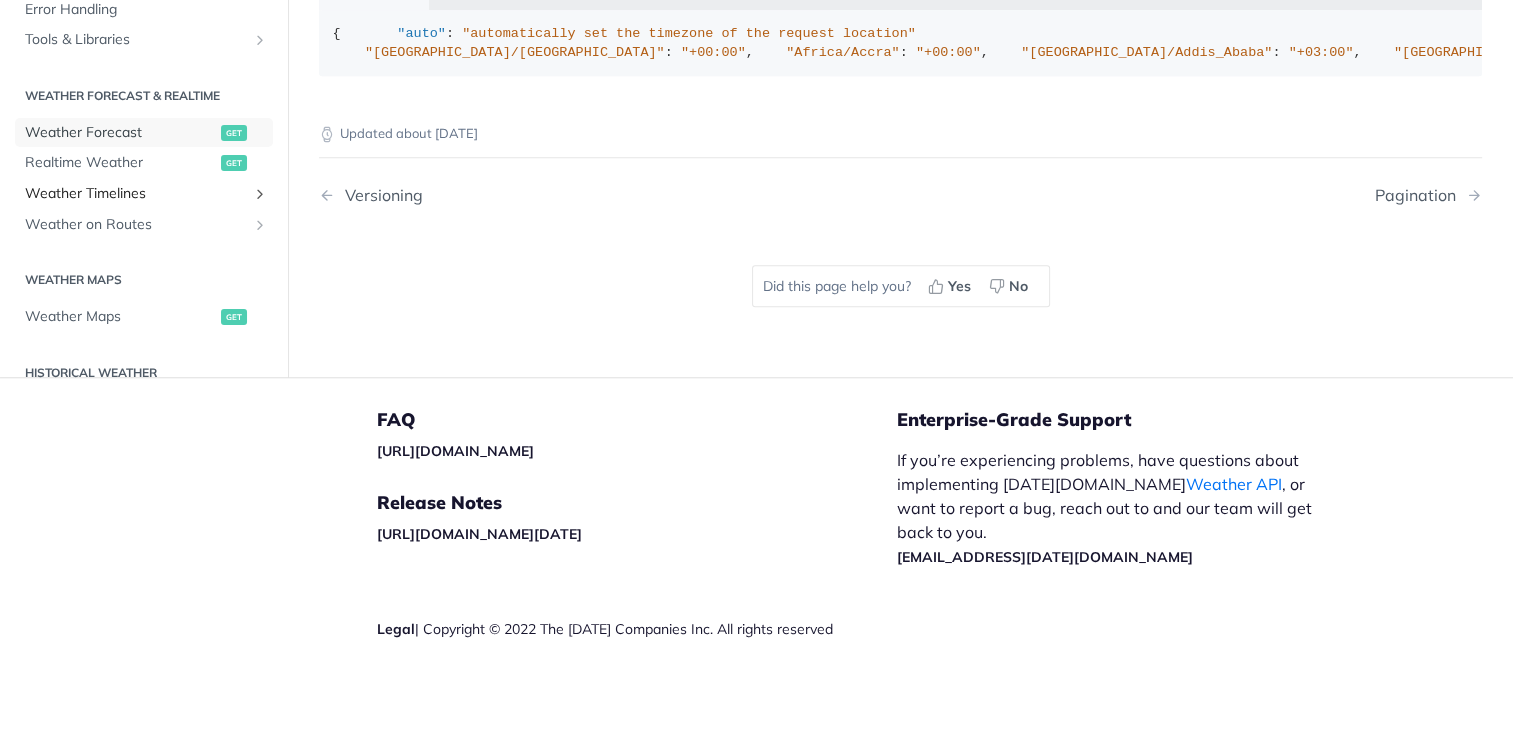 drag, startPoint x: 110, startPoint y: 175, endPoint x: 154, endPoint y: 186, distance: 45.35416 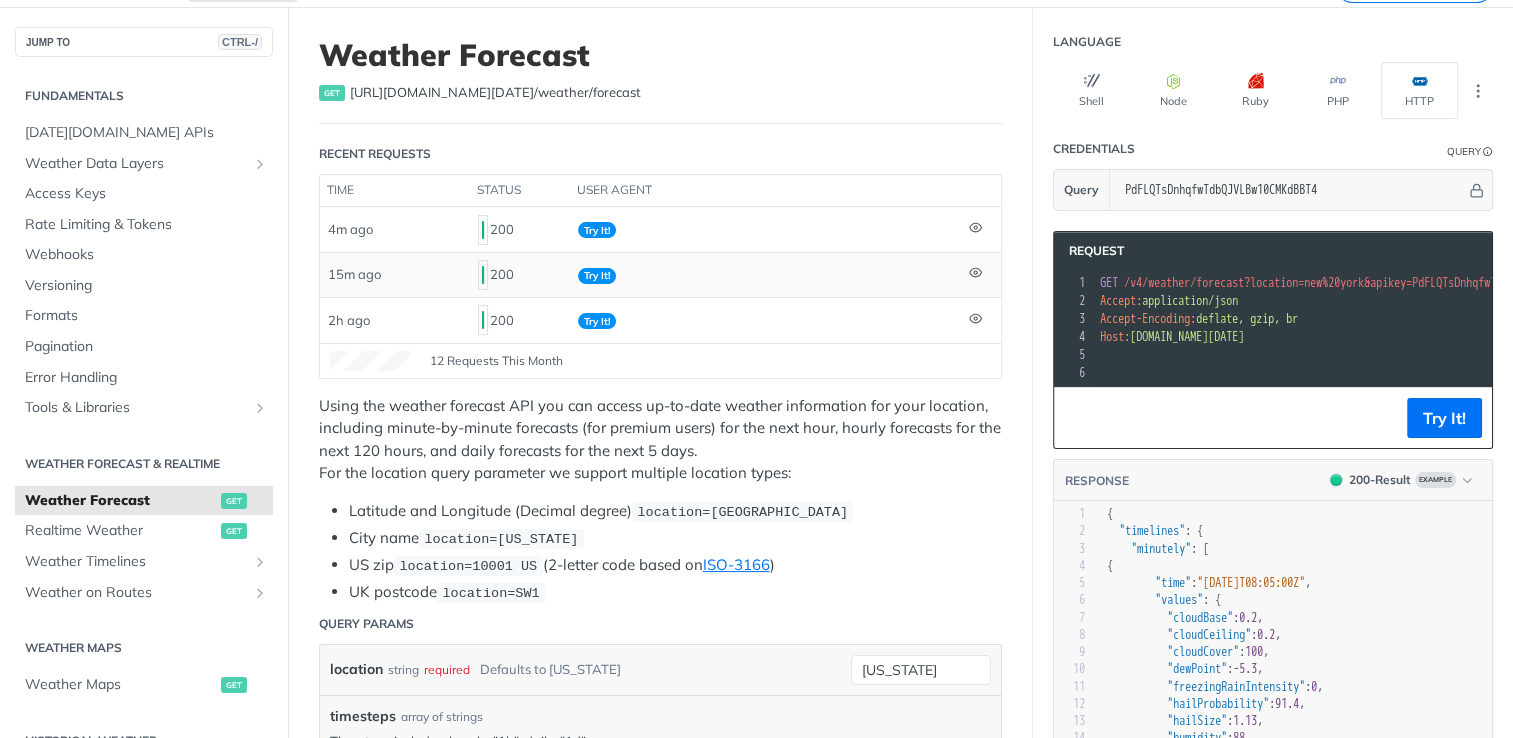 scroll, scrollTop: 0, scrollLeft: 0, axis: both 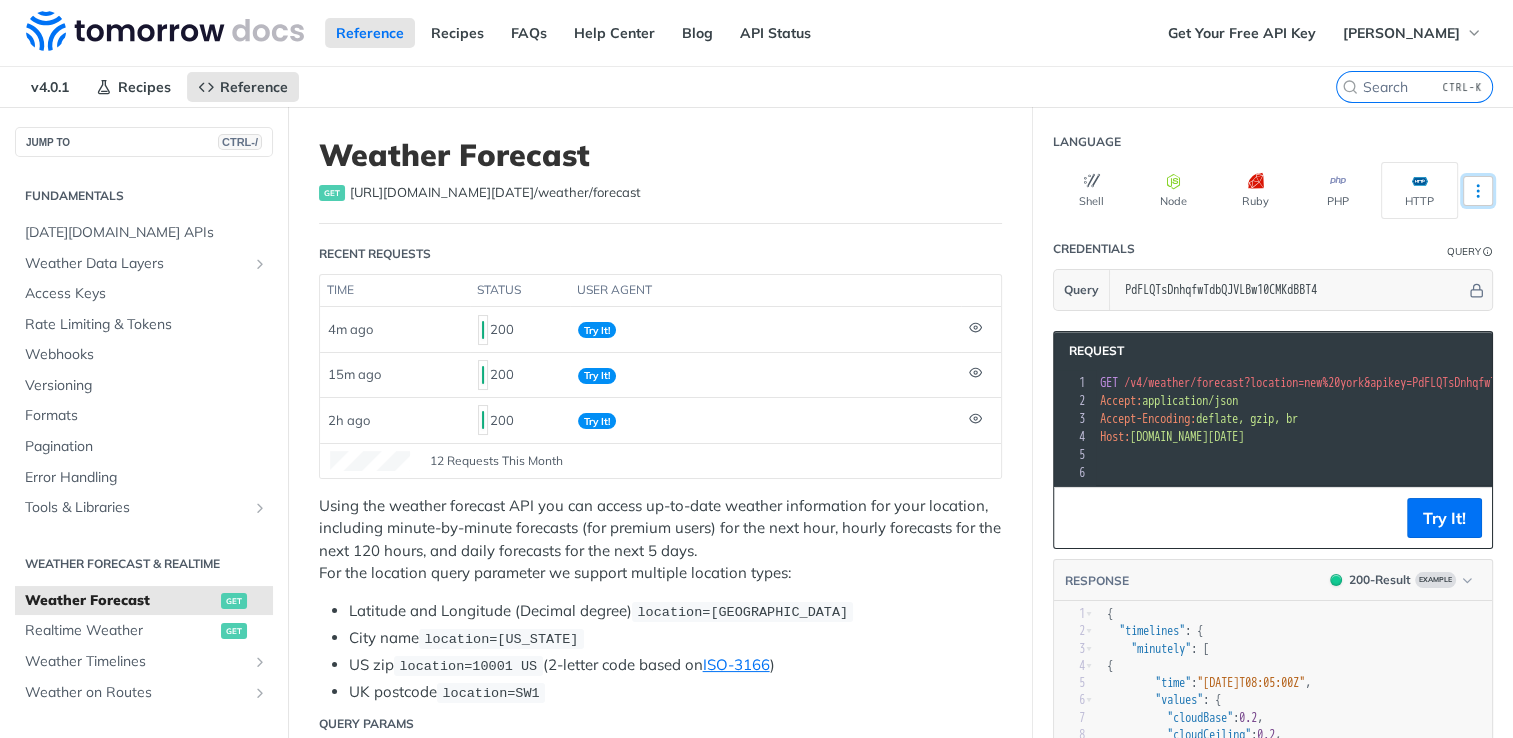 click 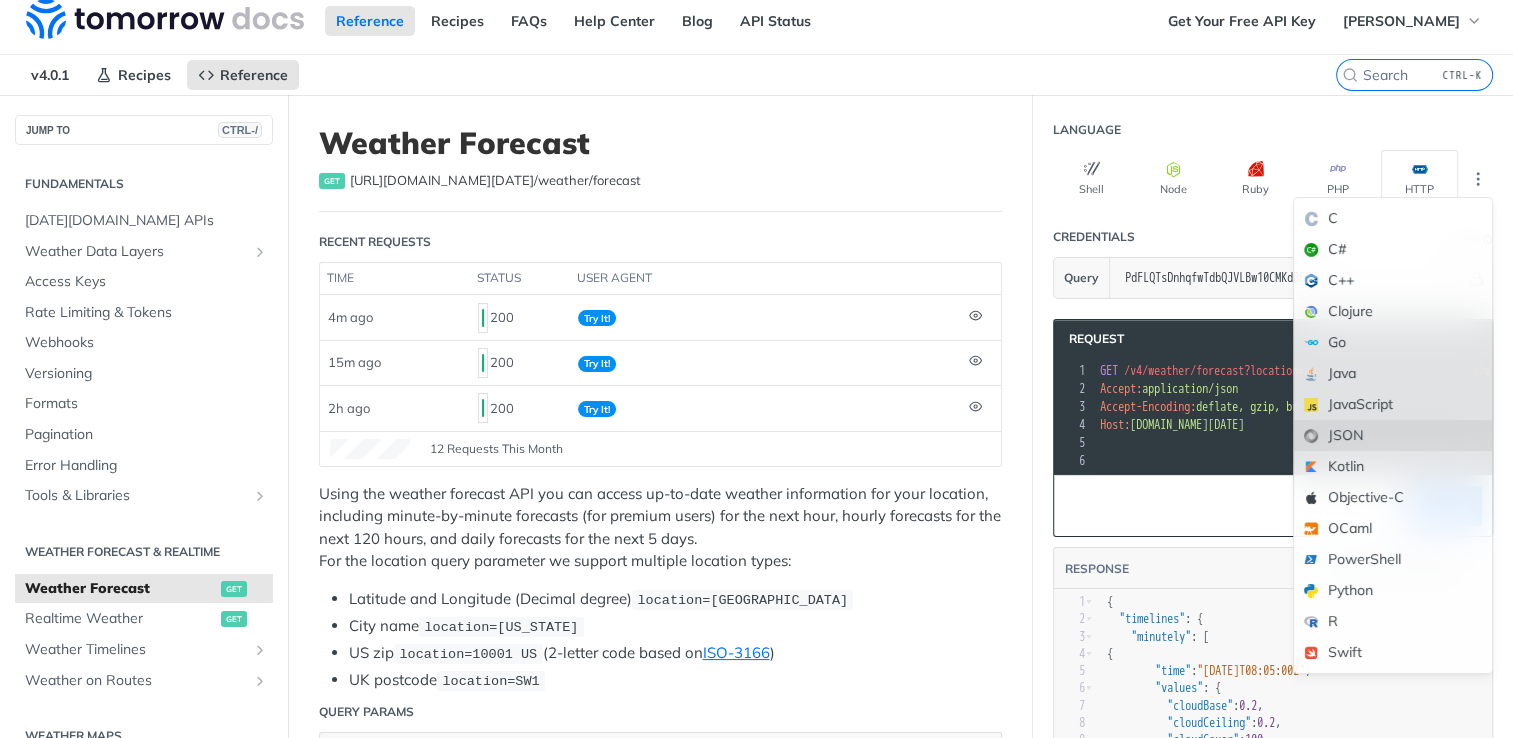 scroll, scrollTop: 0, scrollLeft: 0, axis: both 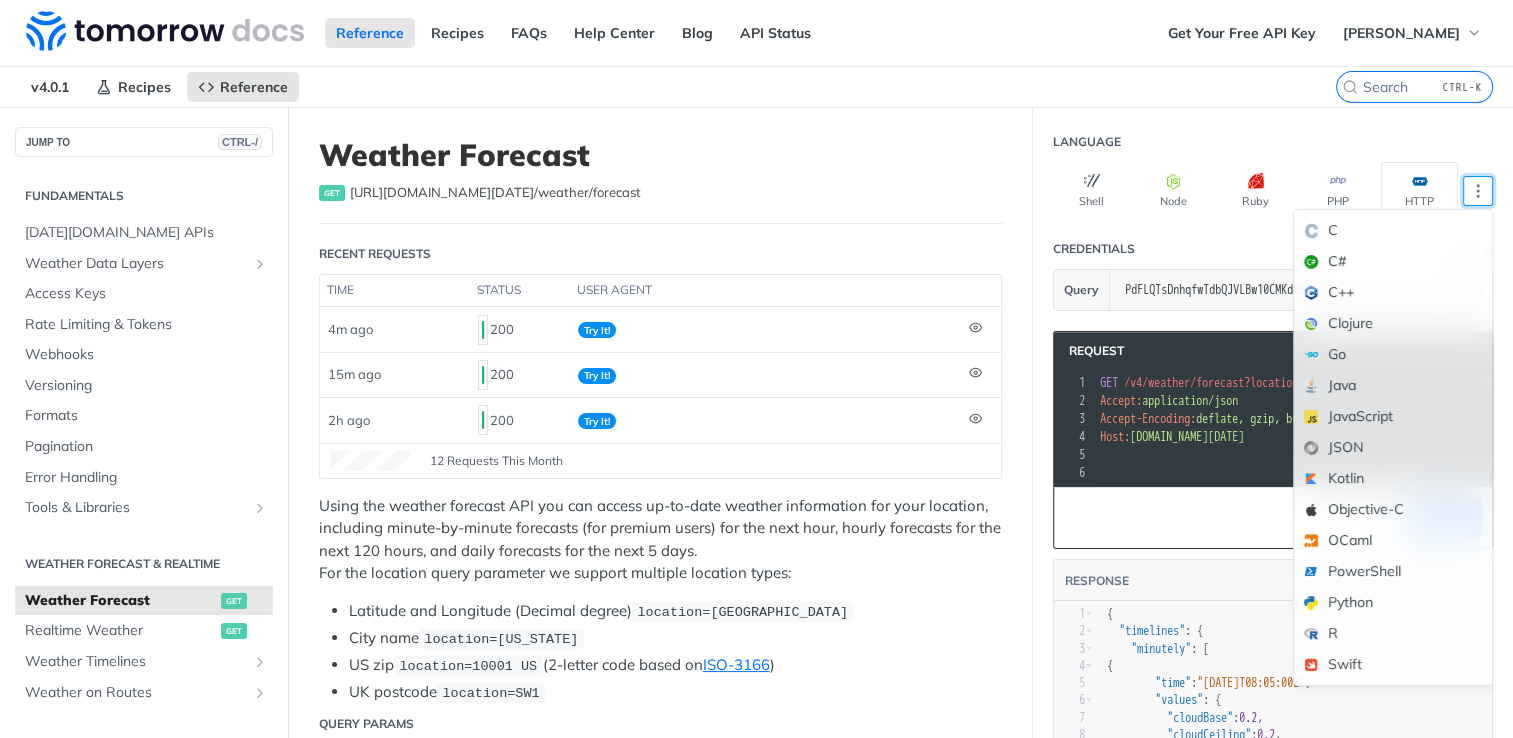 click on "Language" at bounding box center (1273, 142) 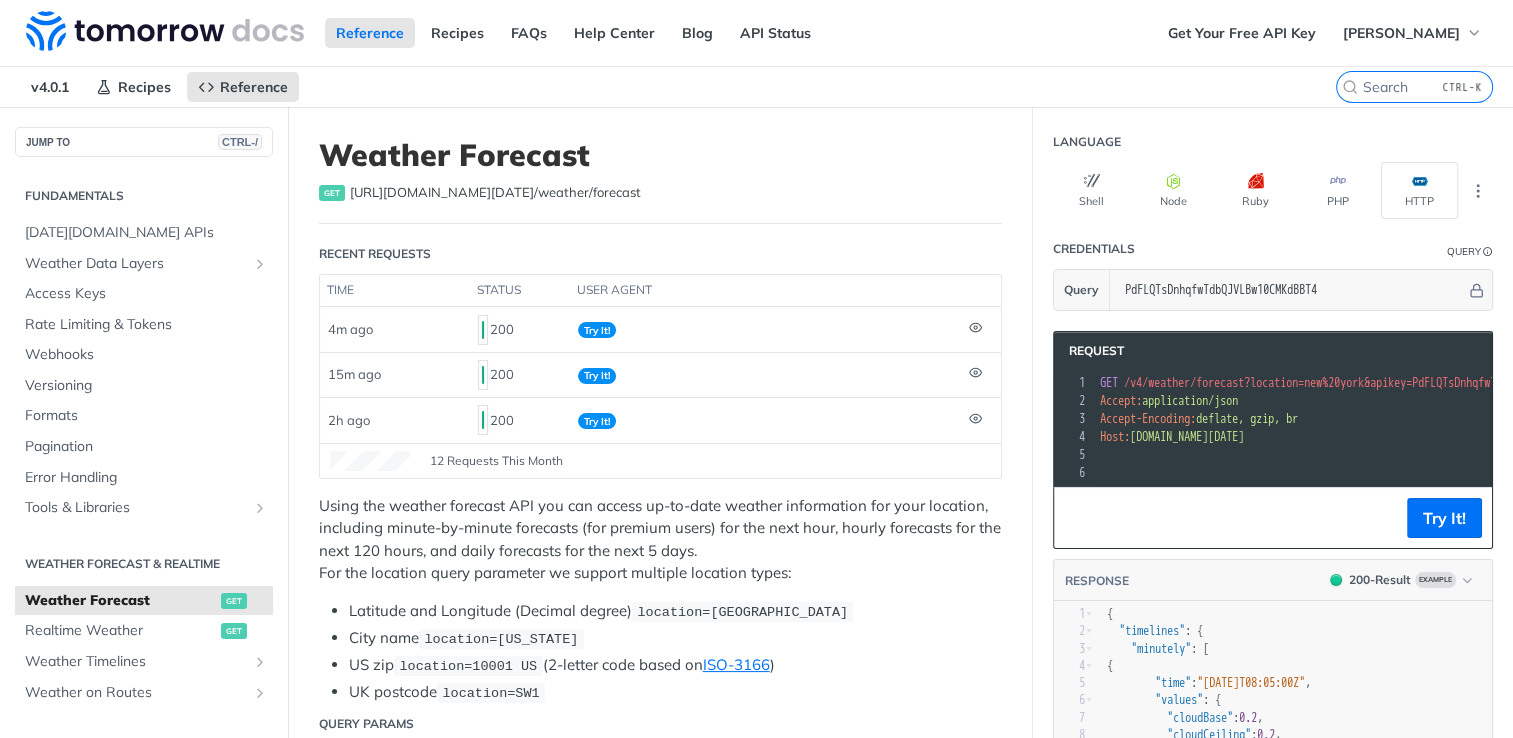 click on "Credentials Query" at bounding box center [1273, 249] 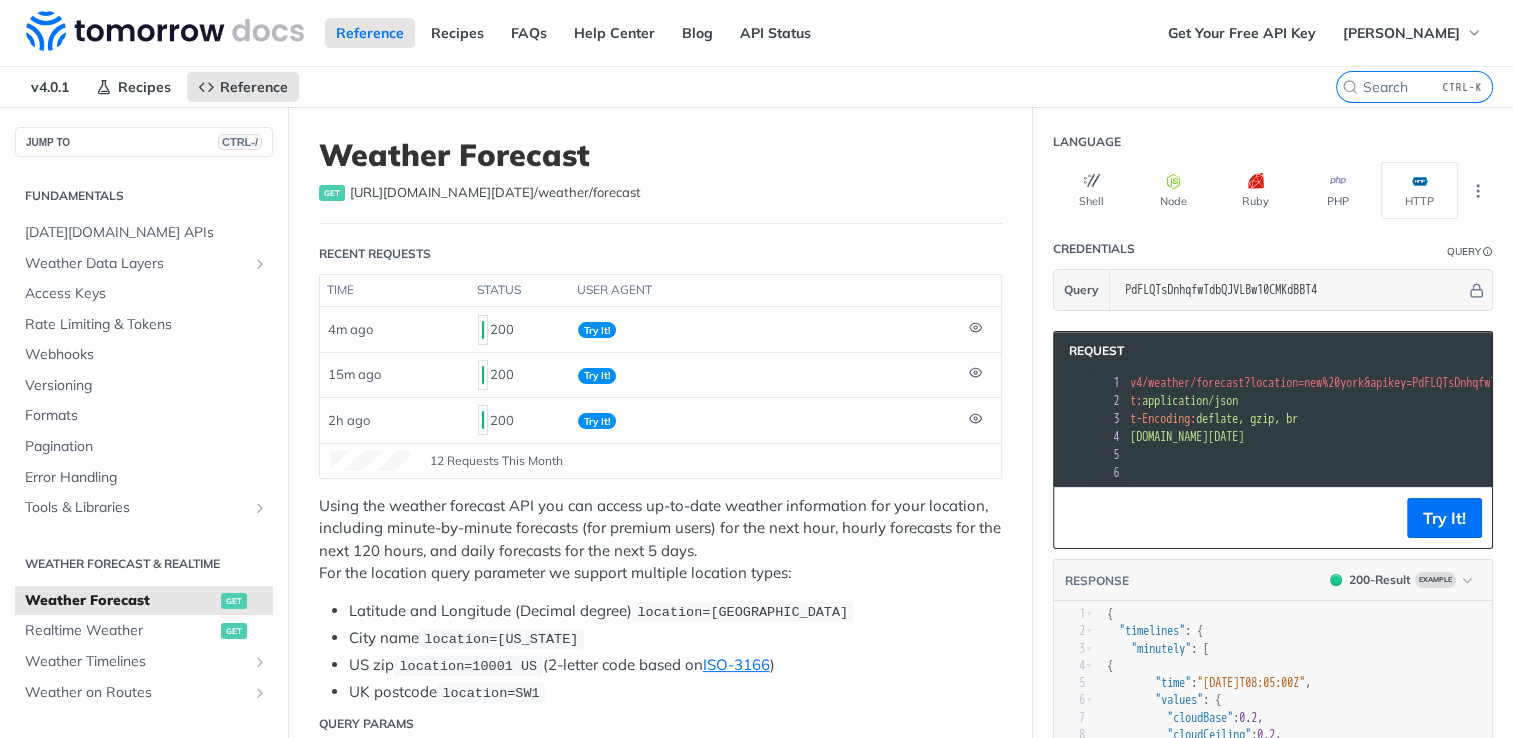 scroll, scrollTop: 0, scrollLeft: 76, axis: horizontal 